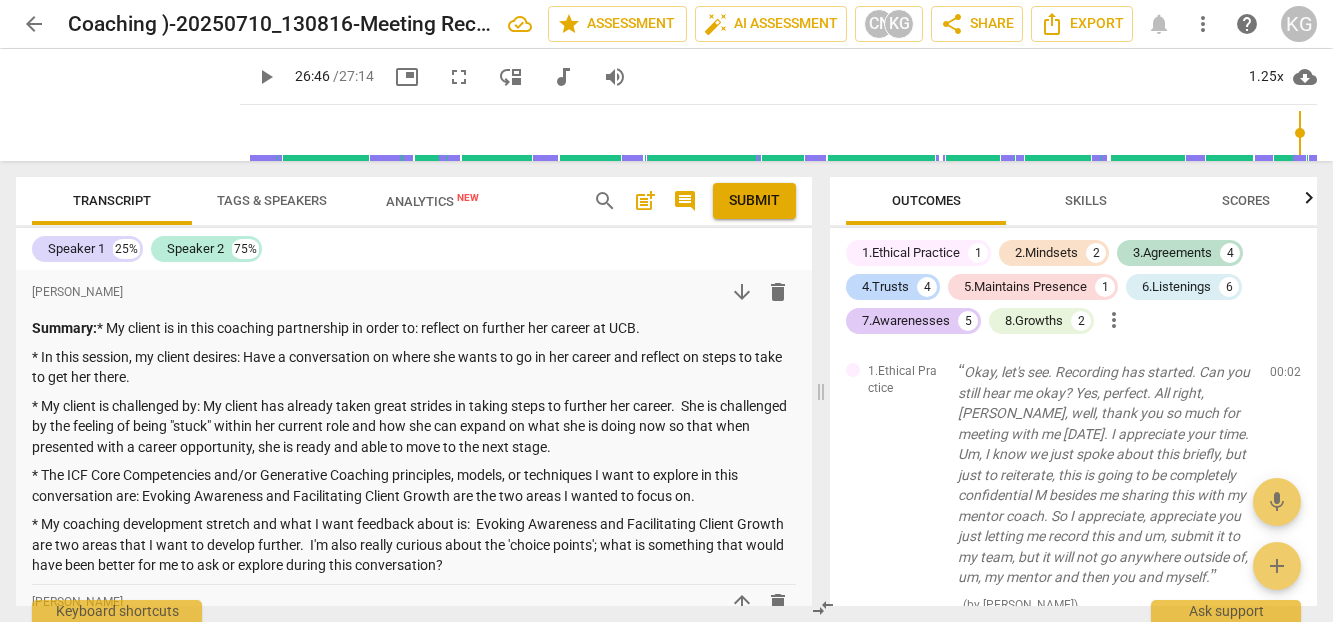 scroll, scrollTop: 0, scrollLeft: 0, axis: both 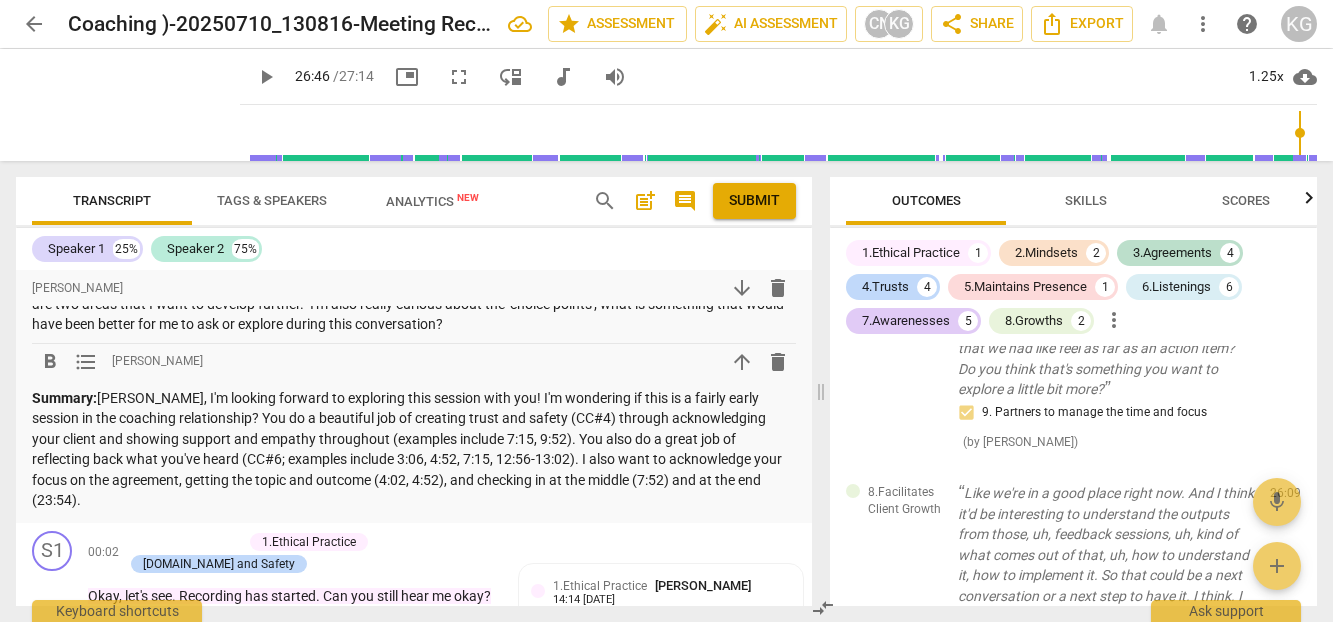 click on "Summary:   [PERSON_NAME], I'm looking forward to exploring this session with you! I'm wondering if this is a fairly early session in the coaching relationship? You do a beautiful job of creating trust and safety (CC#4) through acknowledging your client and showing support and empathy throughout (examples include 7:15, 9:52). You also do a great job of reflecting back what you've heard (CC#6; examples include 3:06, 4:52, 7:15, 12:56-13:02). I also want to acknowledge your focus on the agreement, getting the topic and outcome (4:02, 4:52), and checking in at the middle (7:52) and at the end (23:54)." at bounding box center [414, 449] 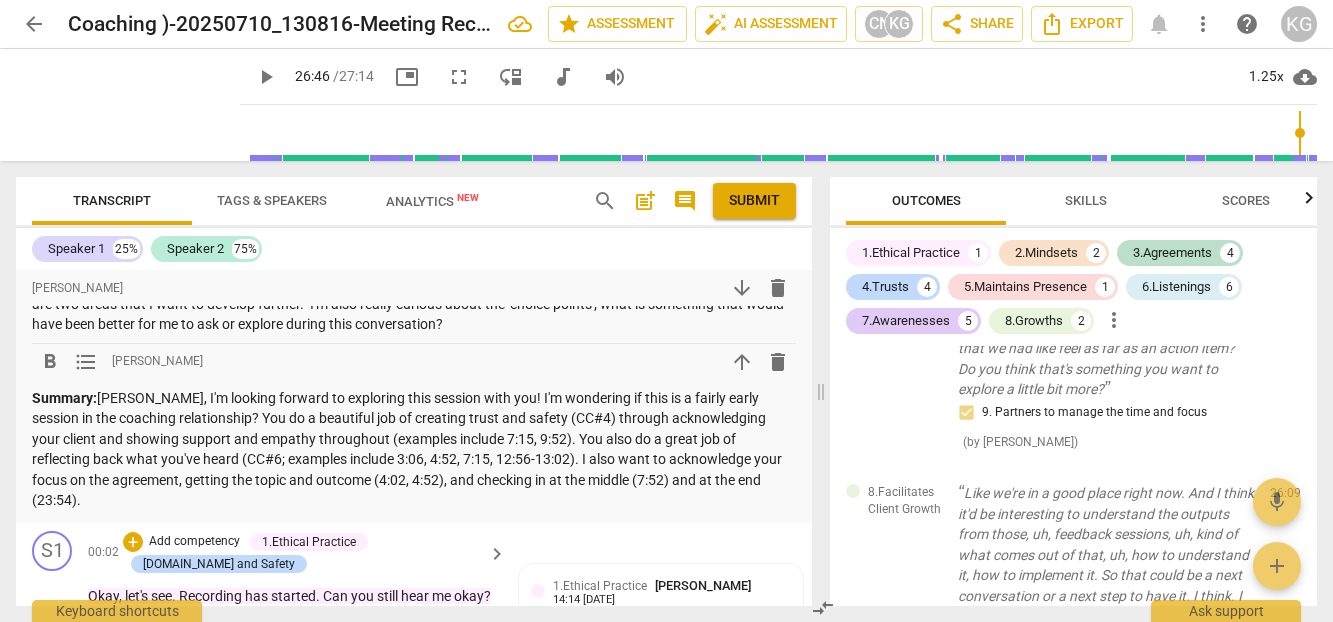 type 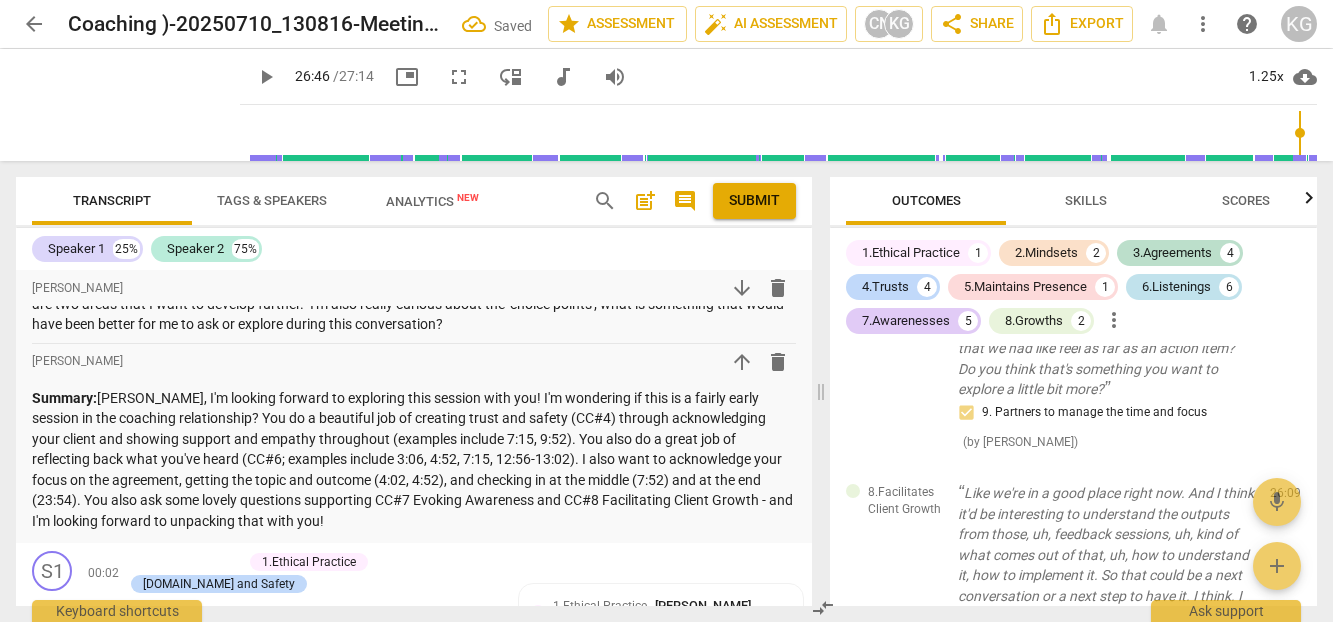 click on "6.Listenings 6" at bounding box center [1184, 287] 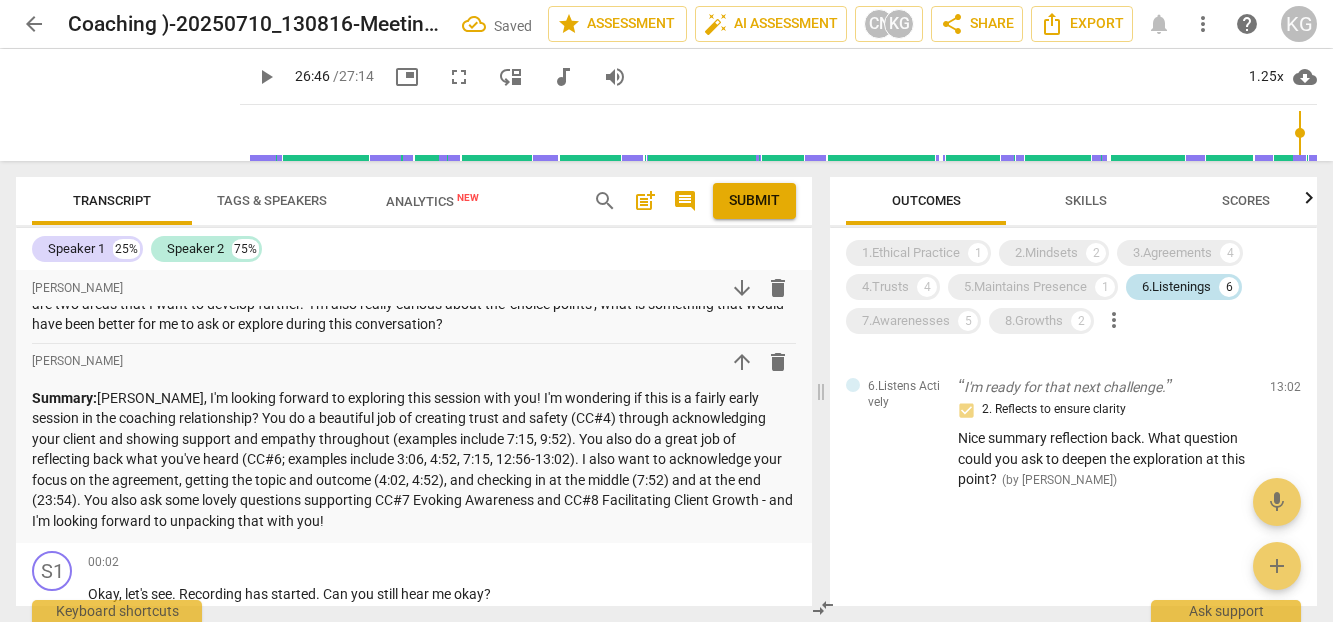 click on "6.Listenings 6" at bounding box center (1184, 287) 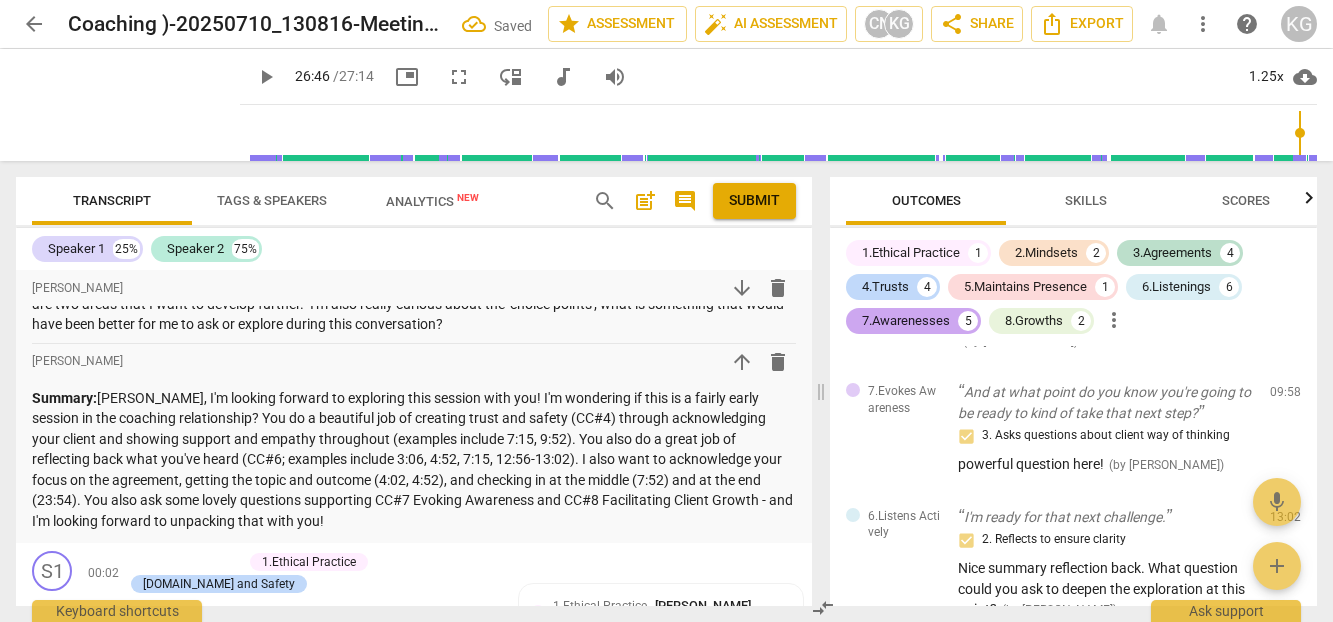 click on "7.Awarenesses" at bounding box center (906, 321) 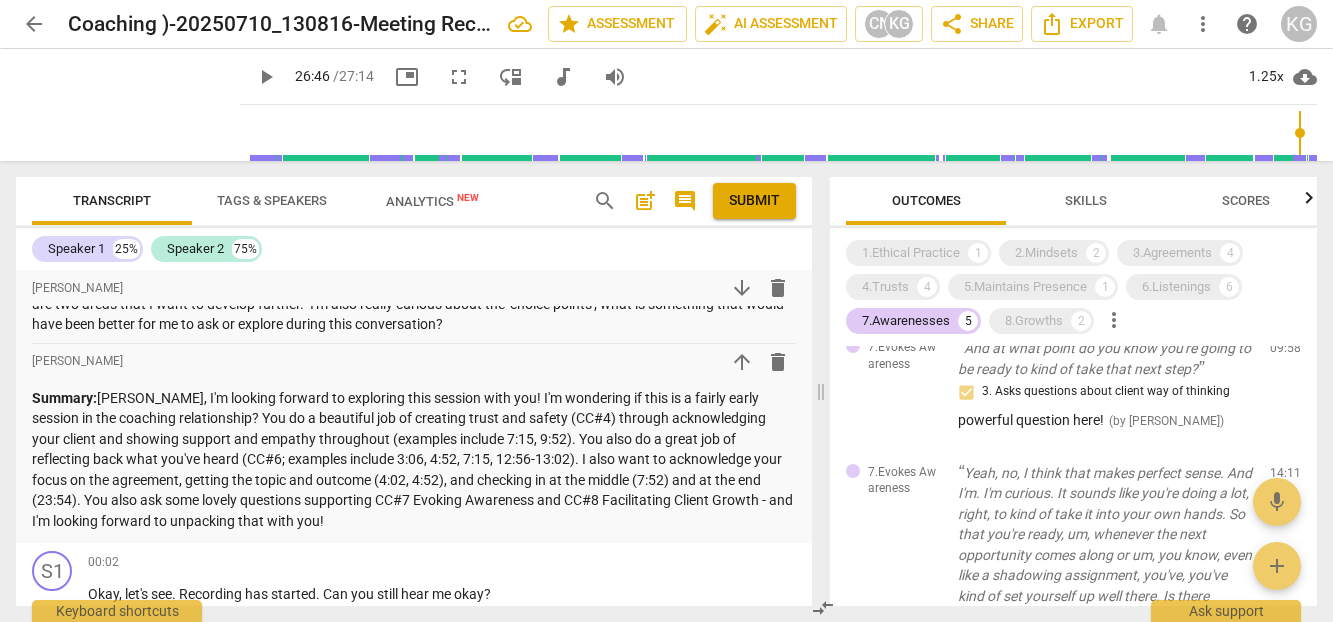 scroll, scrollTop: 310, scrollLeft: 0, axis: vertical 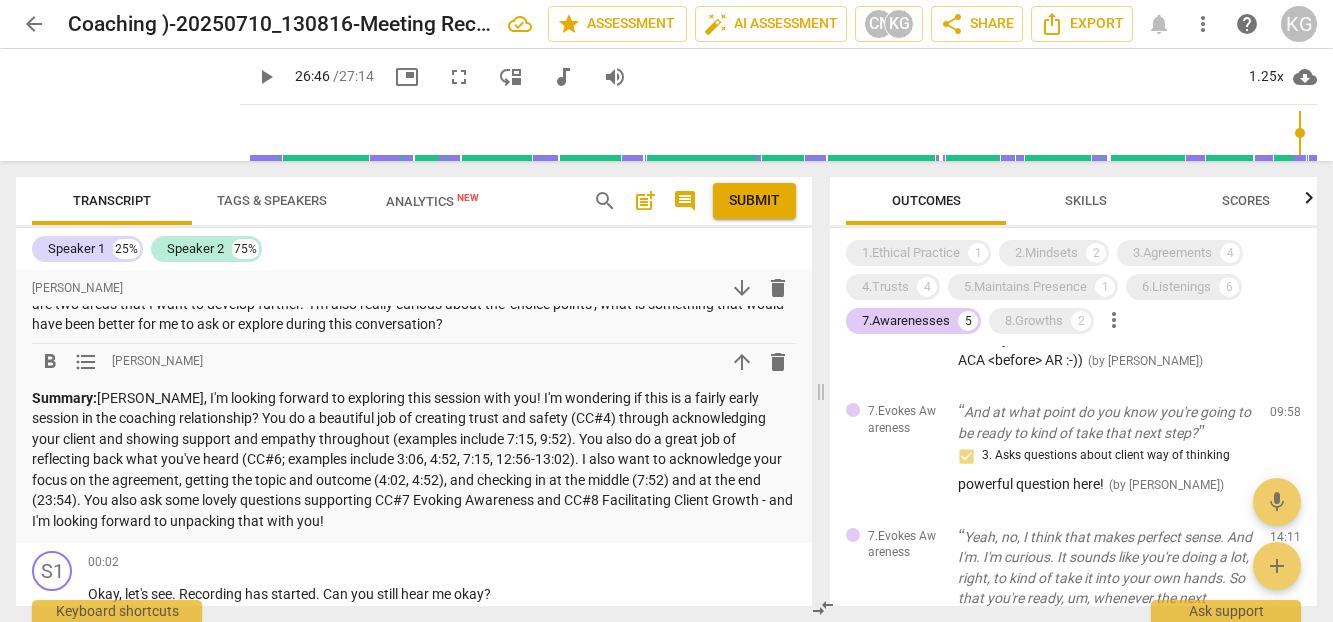 click on "Summary:   [PERSON_NAME], I'm looking forward to exploring this session with you! I'm wondering if this is a fairly early session in the coaching relationship? You do a beautiful job of creating trust and safety (CC#4) through acknowledging your client and showing support and empathy throughout (examples include 7:15, 9:52). You also do a great job of reflecting back what you've heard (CC#6; examples include 3:06, 4:52, 7:15, 12:56-13:02). I also want to acknowledge your focus on the agreement, getting the topic and outcome (4:02, 4:52), and checking in at the middle (7:52) and at the end (23:54). You also ask some lovely questions supporting CC#7 Evoking Awareness and CC#8 Facilitating Client Growth - and I'm looking forward to unpacking that with you!" at bounding box center (414, 460) 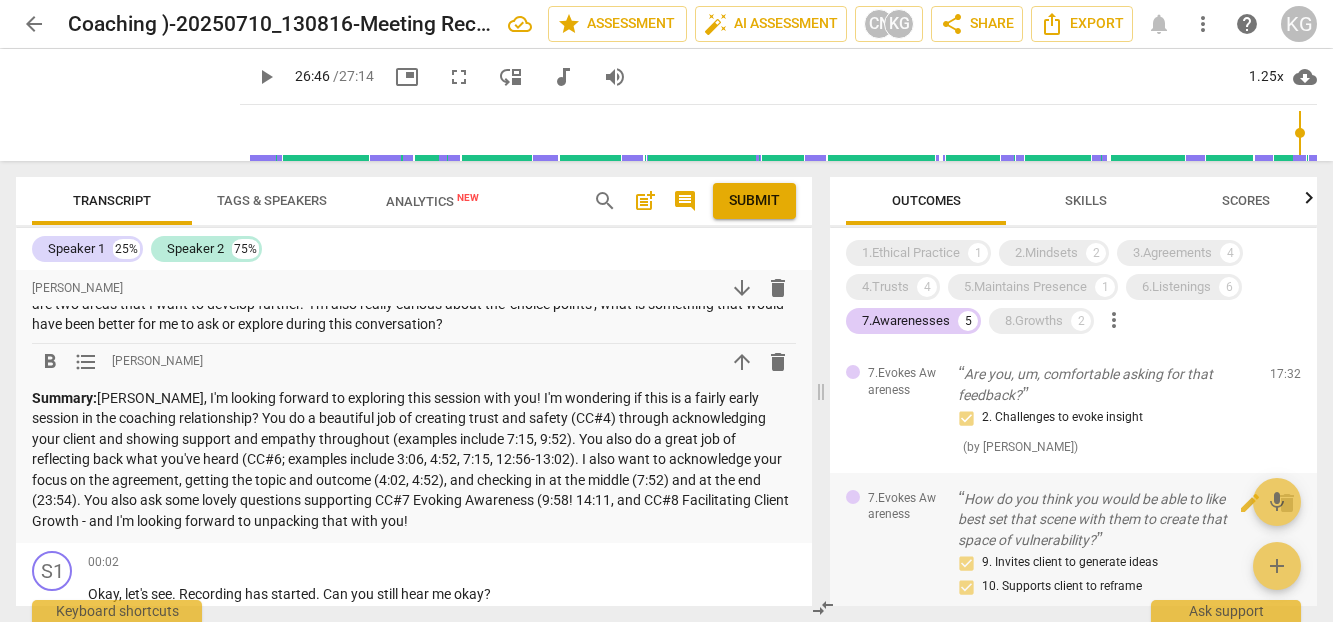 scroll, scrollTop: 876, scrollLeft: 0, axis: vertical 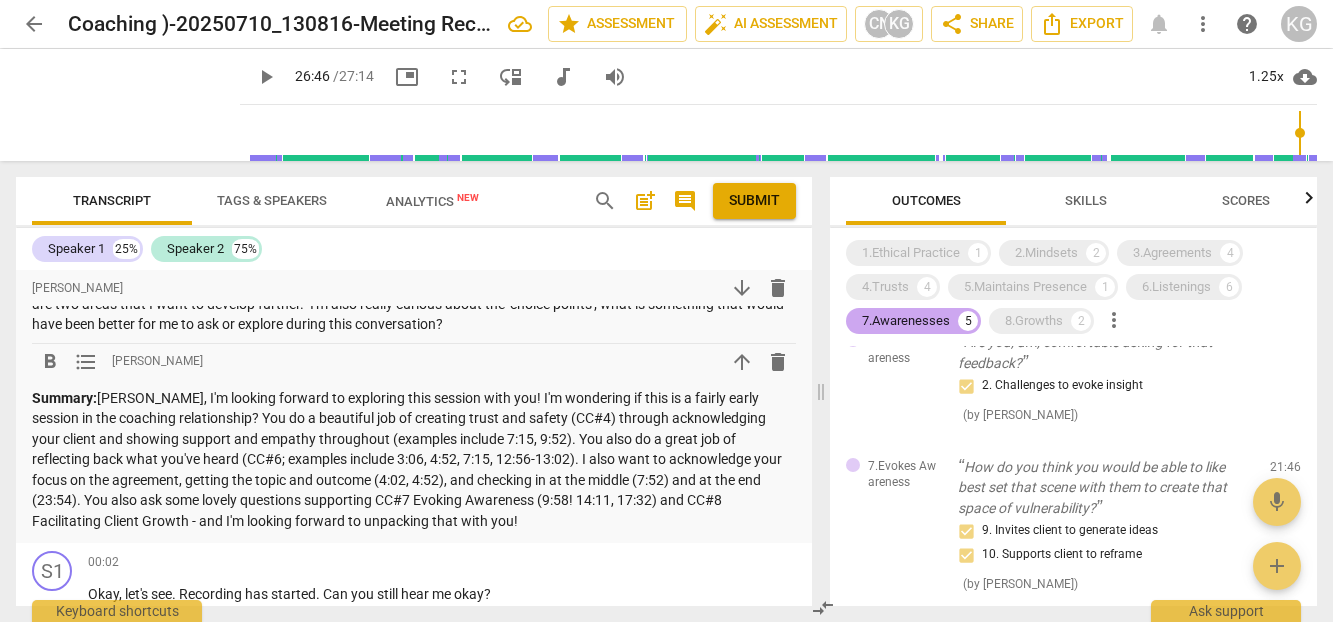 click on "7.Awarenesses 5" at bounding box center (913, 321) 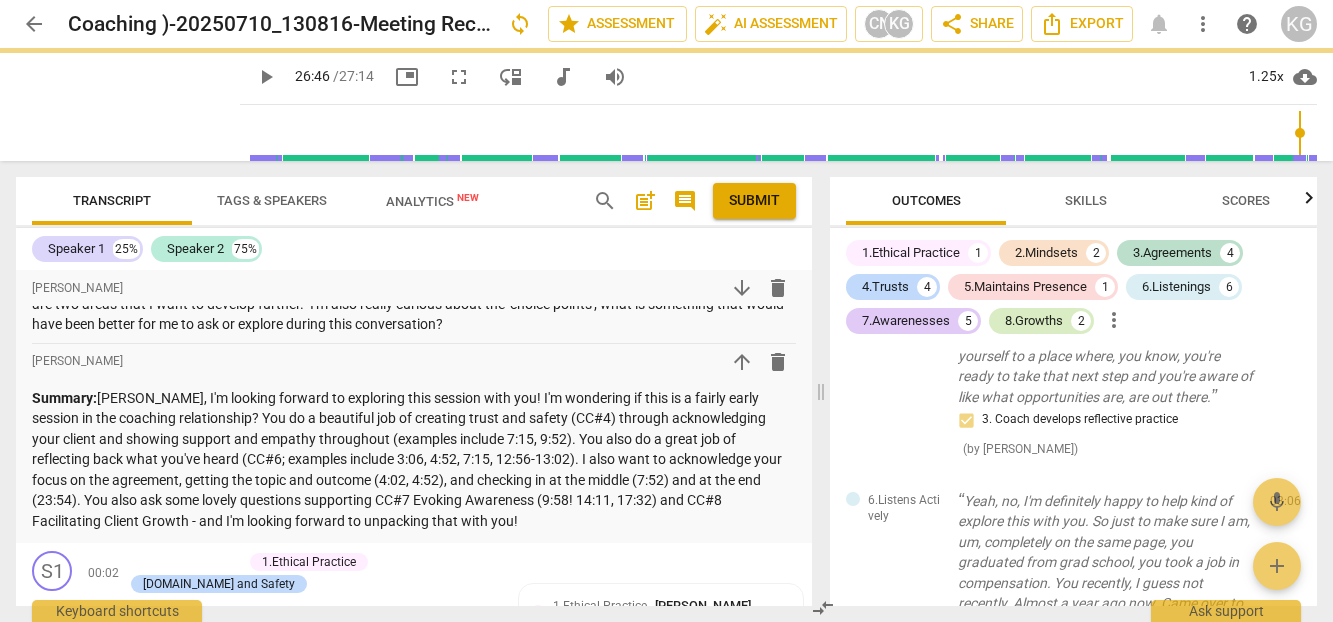 scroll, scrollTop: 4853, scrollLeft: 0, axis: vertical 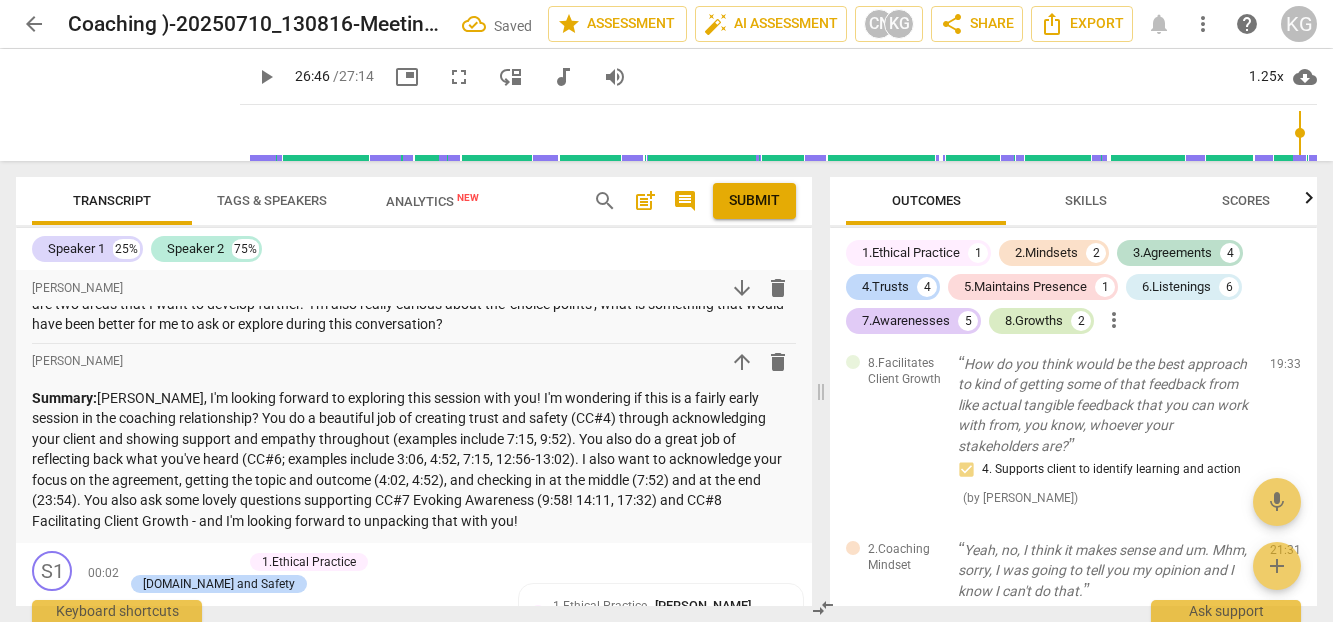 click on "8.Growths" at bounding box center [1034, 321] 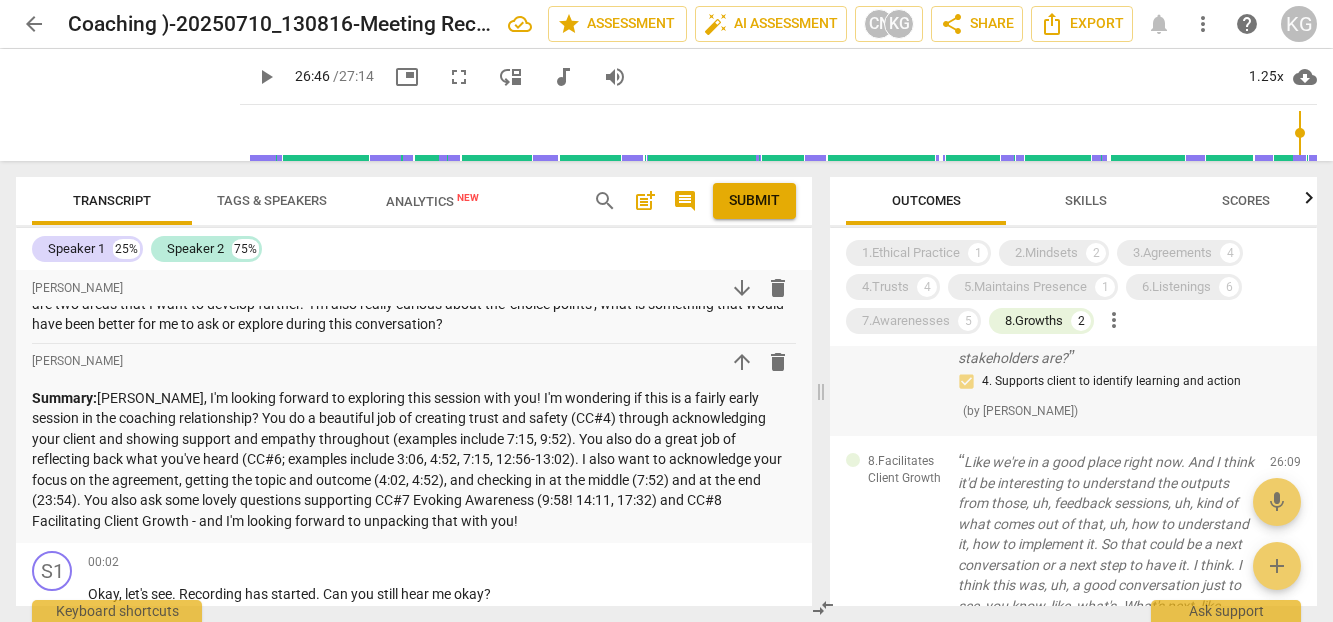 scroll, scrollTop: 95, scrollLeft: 0, axis: vertical 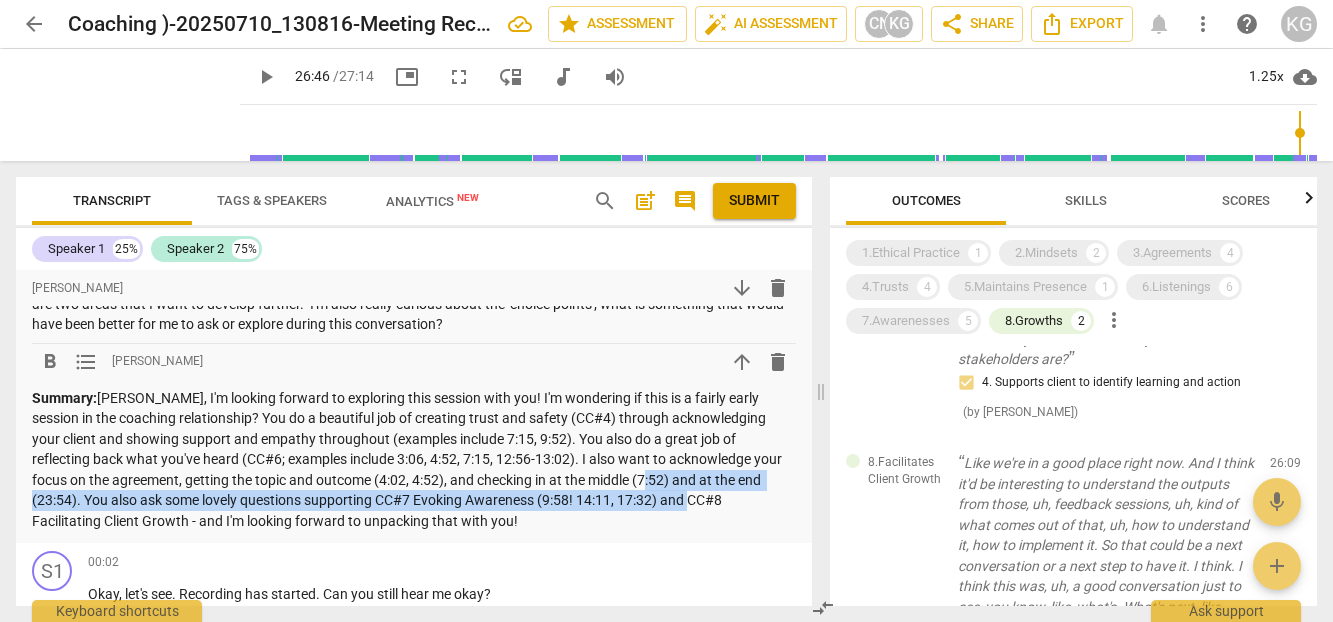 drag, startPoint x: 585, startPoint y: 489, endPoint x: 642, endPoint y: 502, distance: 58.463665 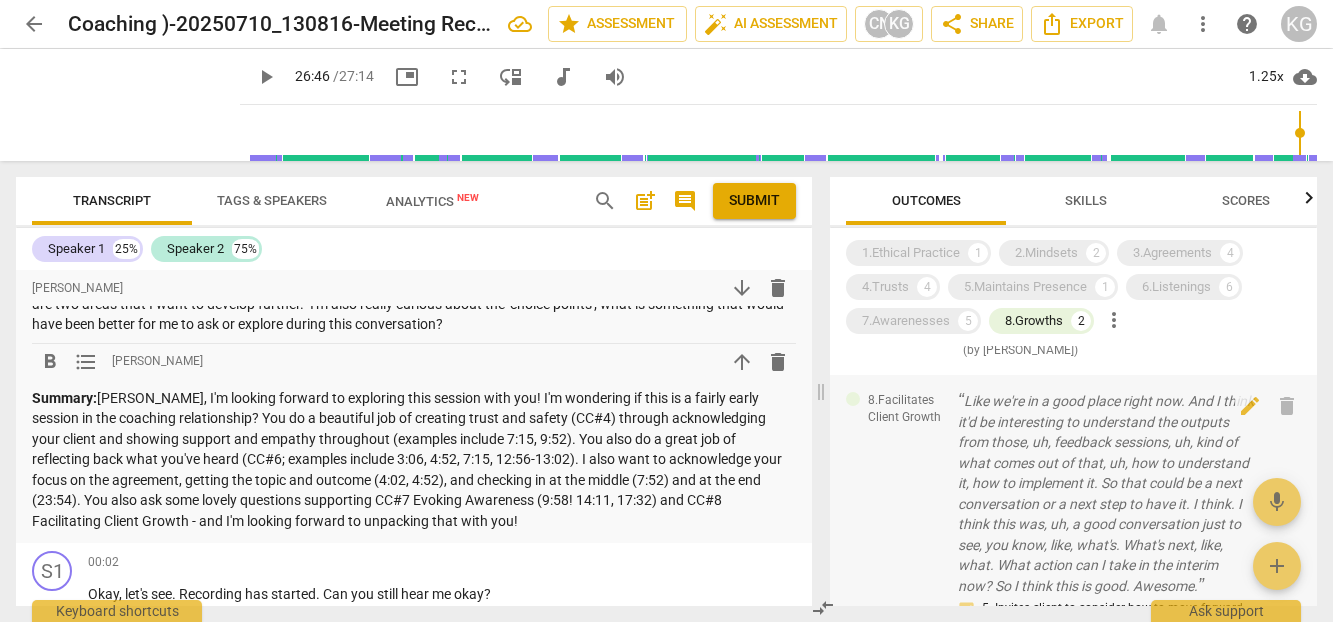 scroll, scrollTop: 145, scrollLeft: 0, axis: vertical 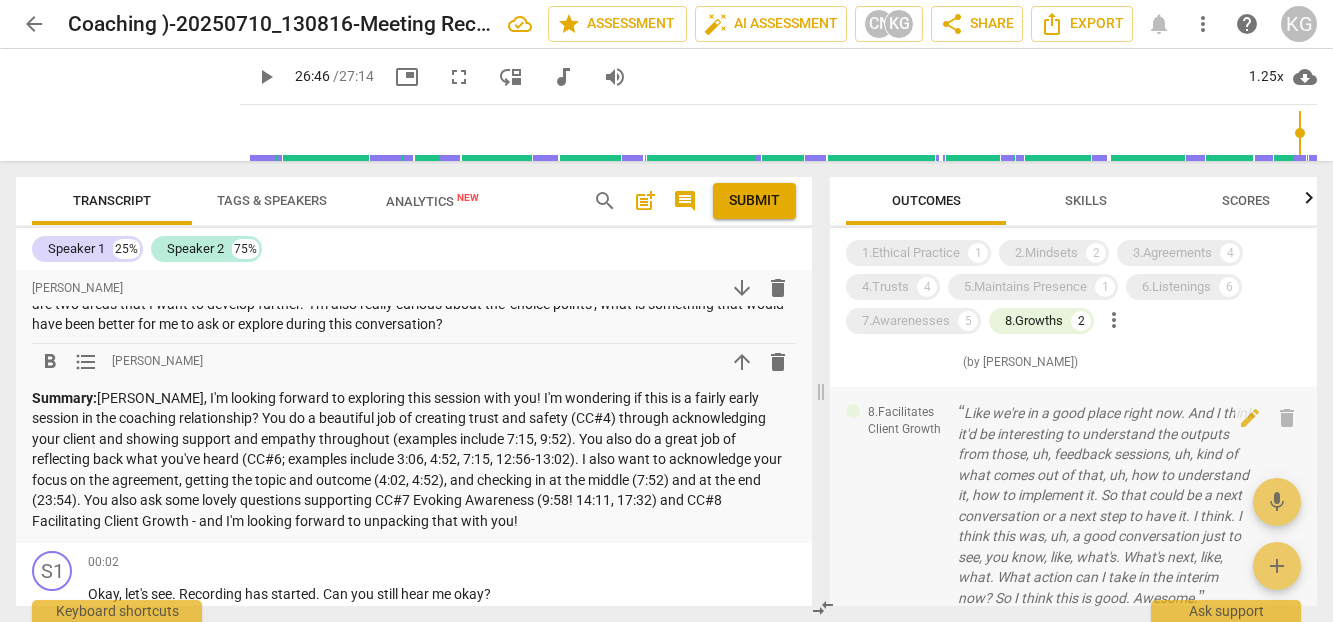 click on "Like we're in a good place right now. And I think it'd be interesting to understand the outputs from those, uh, feedback sessions, uh, kind of what comes out of that, uh, how to understand it, how to implement it. So that could be a next conversation or a next step to have it. I think. I think this was, uh, a good conversation just to see, you know, like, what's. What's next, like, what. What action can I take in the interim now? So I think this is good. Awesome." at bounding box center (1106, 505) 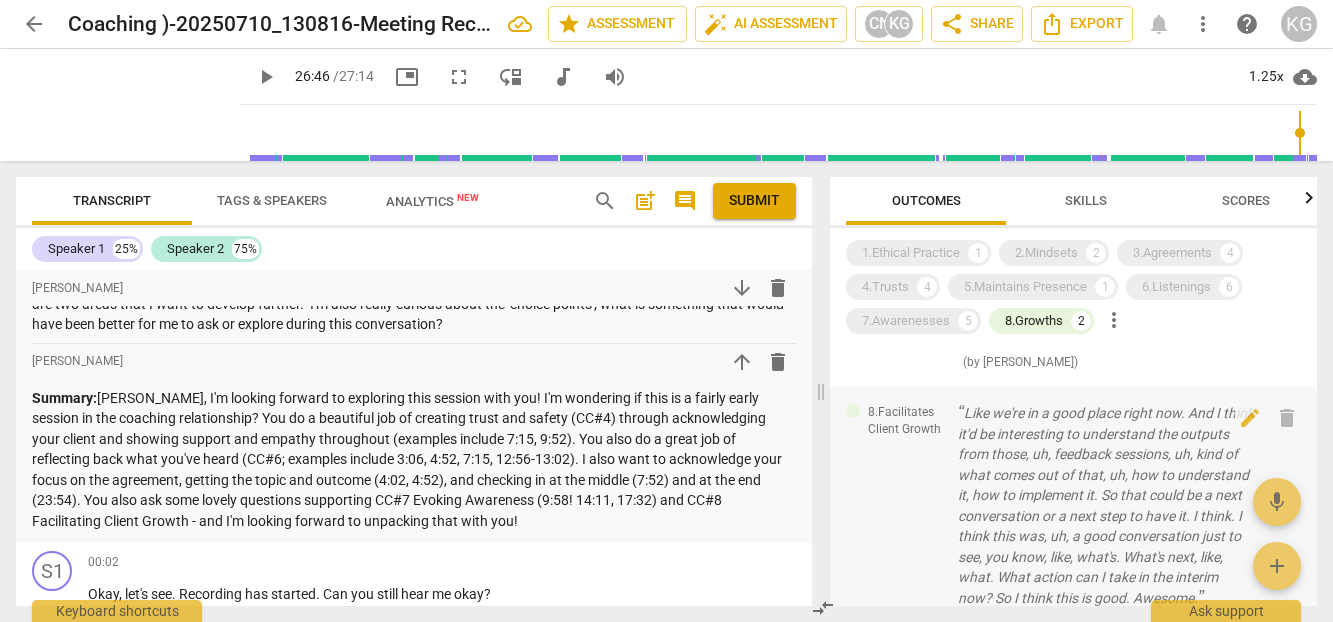 scroll, scrollTop: 10150, scrollLeft: 0, axis: vertical 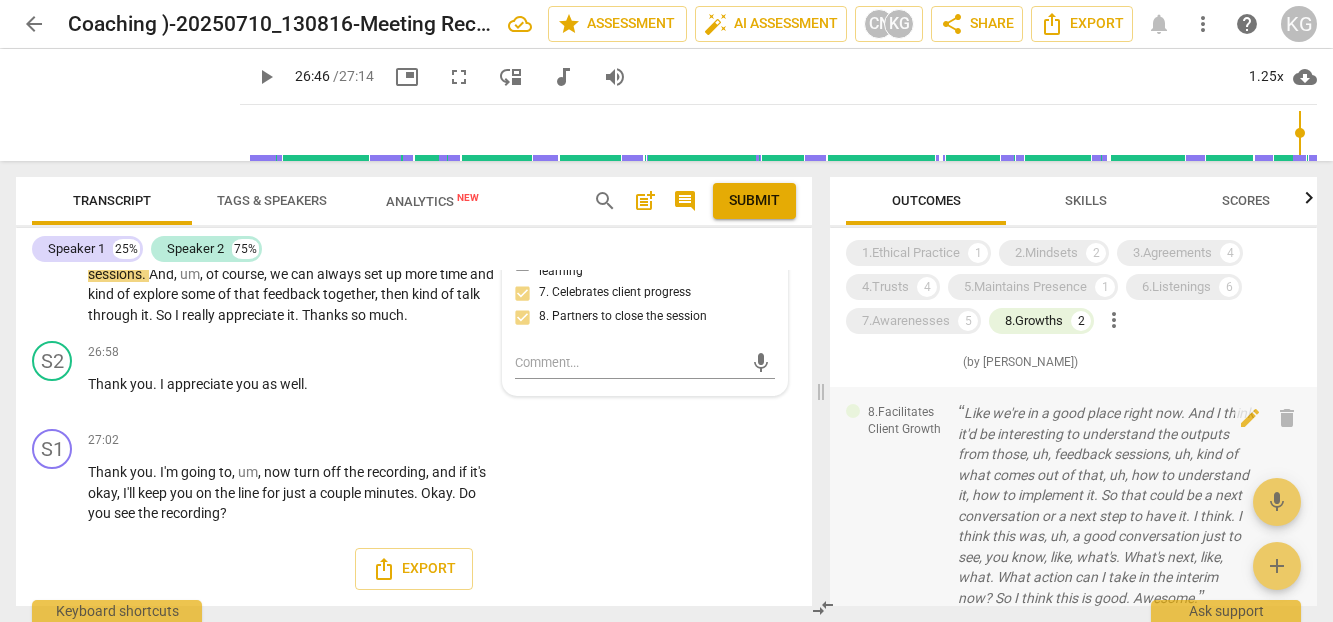 click on "Like we're in a good place right now. And I think it'd be interesting to understand the outputs from those, uh, feedback sessions, uh, kind of what comes out of that, uh, how to understand it, how to implement it. So that could be a next conversation or a next step to have it. I think. I think this was, uh, a good conversation just to see, you know, like, what's. What's next, like, what. What action can I take in the interim now? So I think this is good. Awesome." at bounding box center (1106, 505) 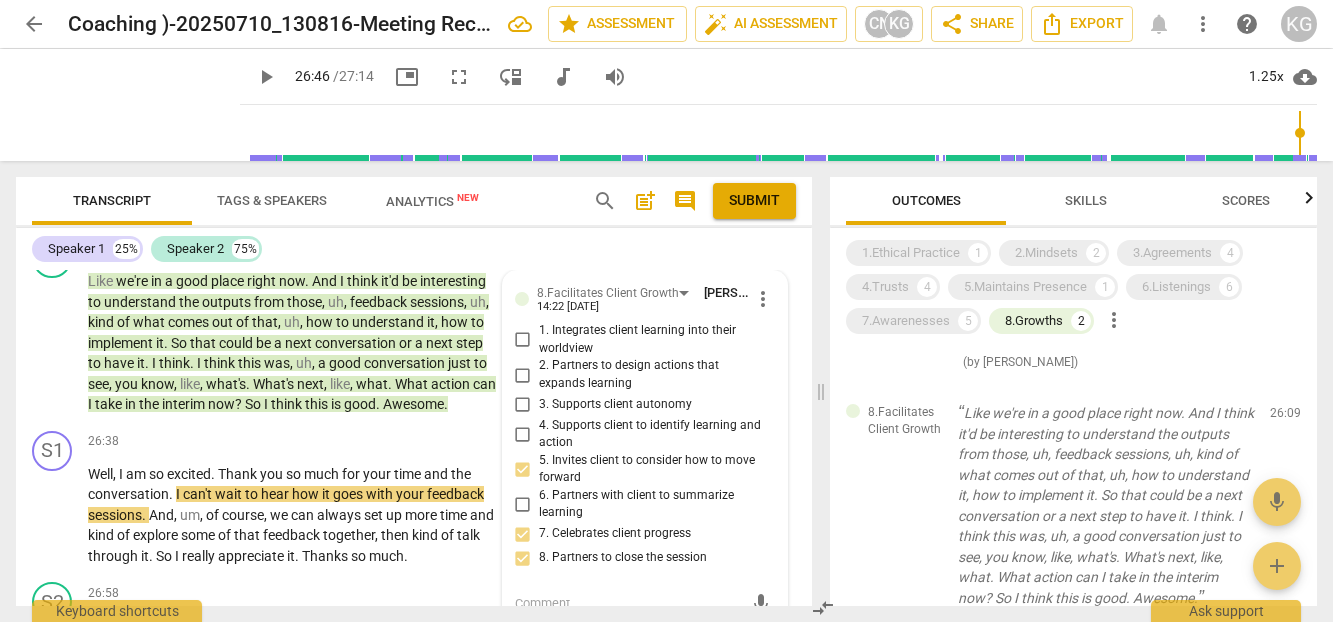 scroll, scrollTop: 9812, scrollLeft: 0, axis: vertical 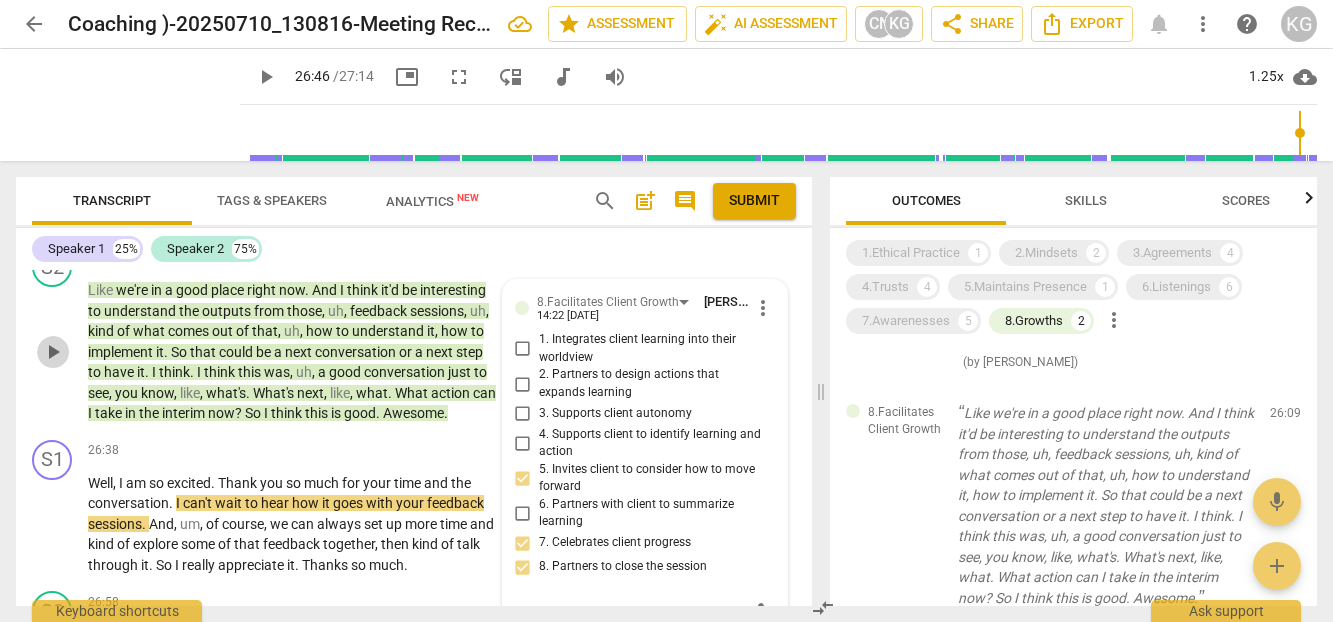 click on "play_arrow" at bounding box center (53, 352) 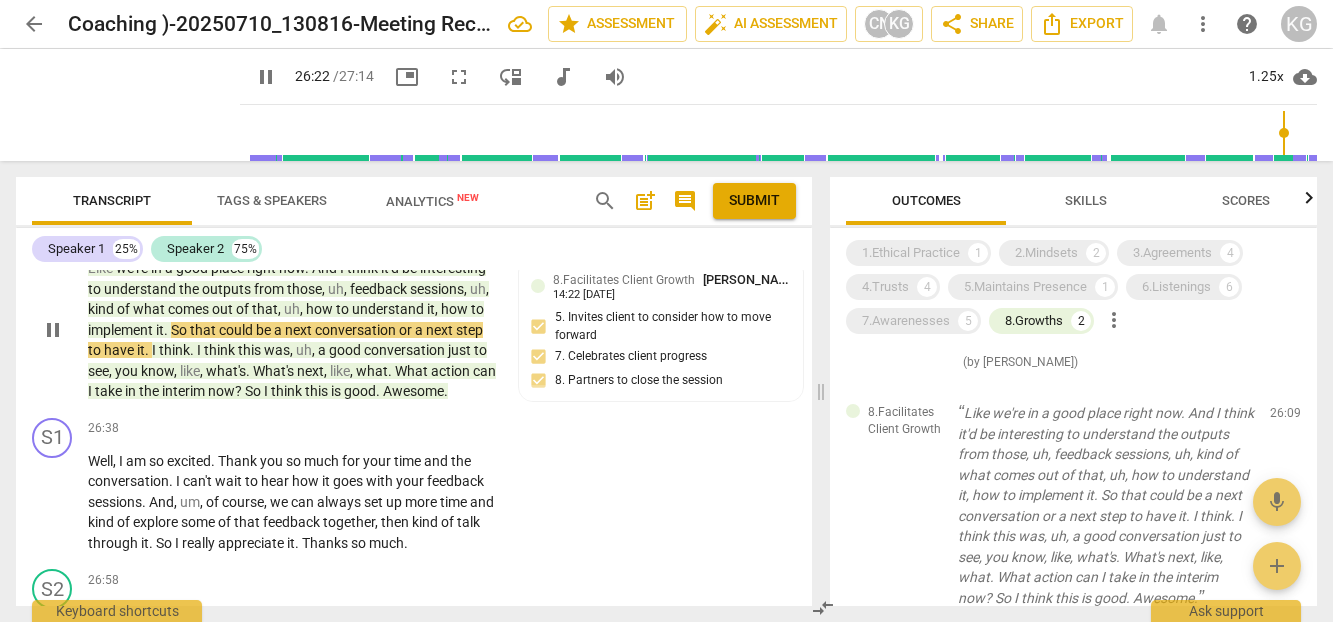 scroll, scrollTop: 9847, scrollLeft: 0, axis: vertical 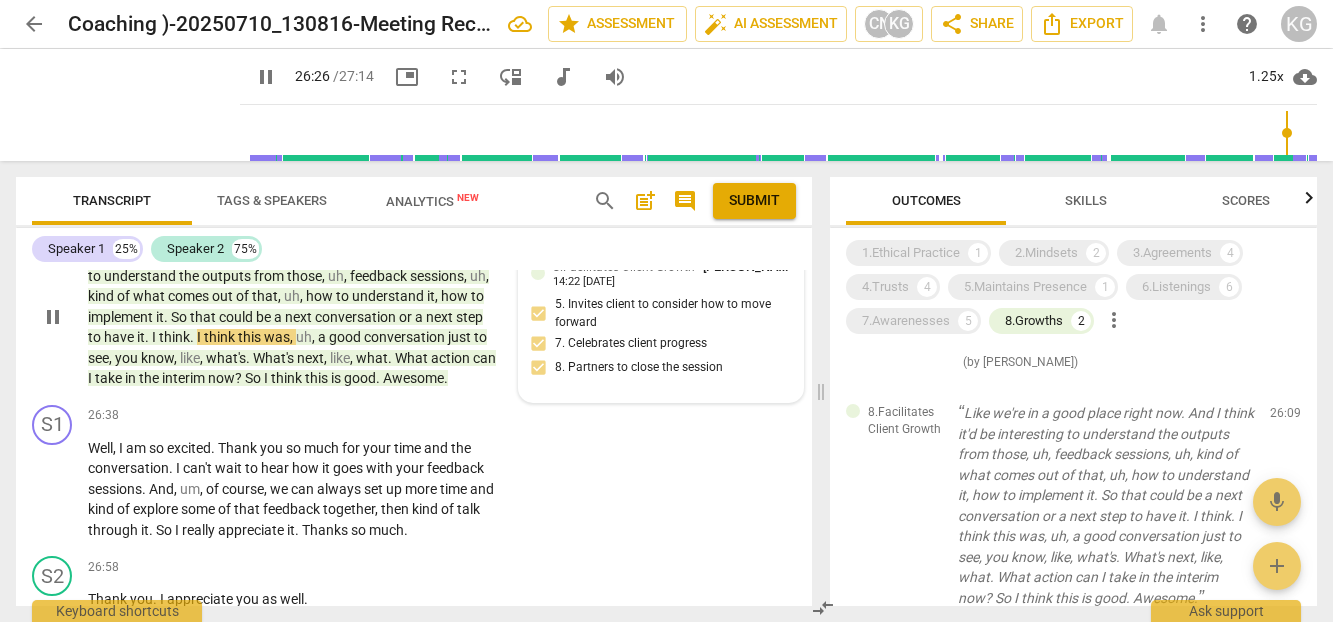 click on "8.Facilitates Client Growth [PERSON_NAME] 14:22 [DATE] 5. Invites client to consider how to move forward 7. Celebrates client progress 8. Partners to close the session" at bounding box center [661, 323] 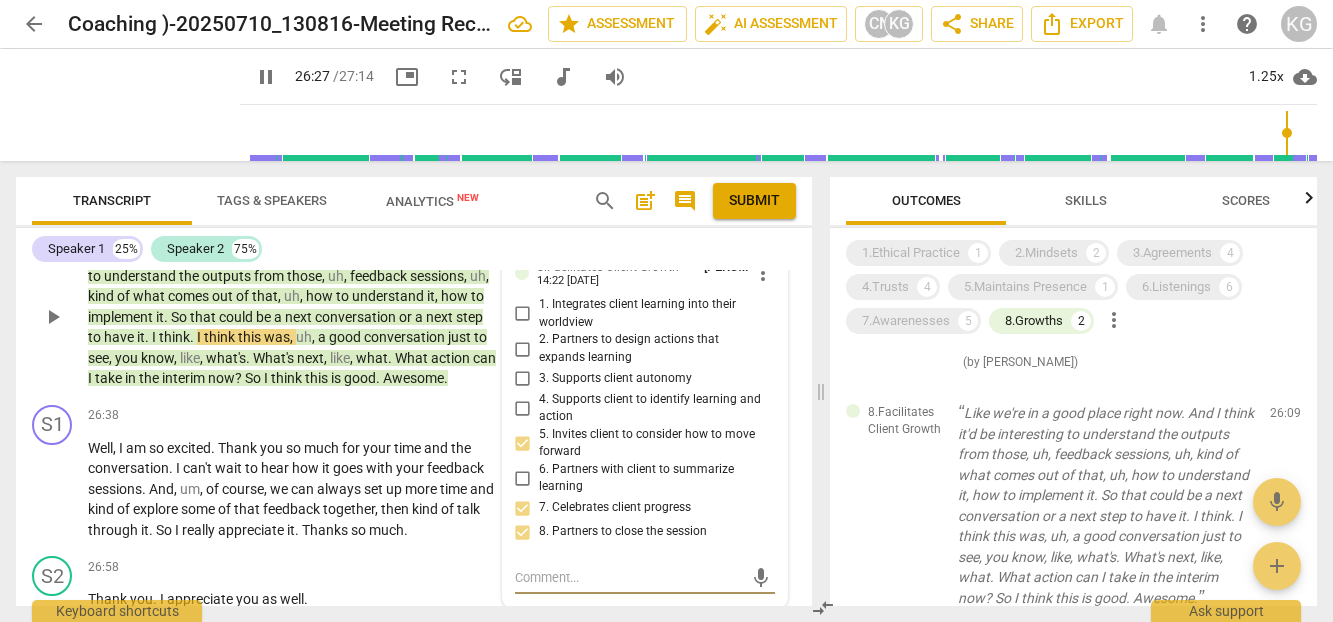 type on "1587" 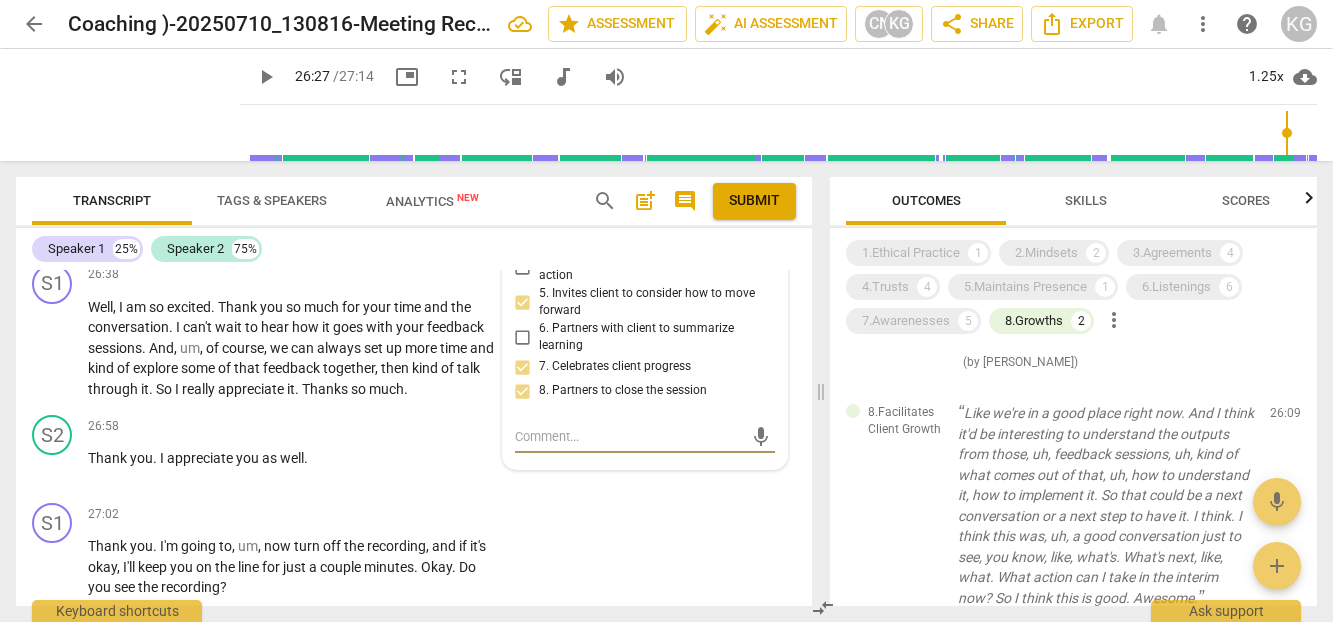 type on "K" 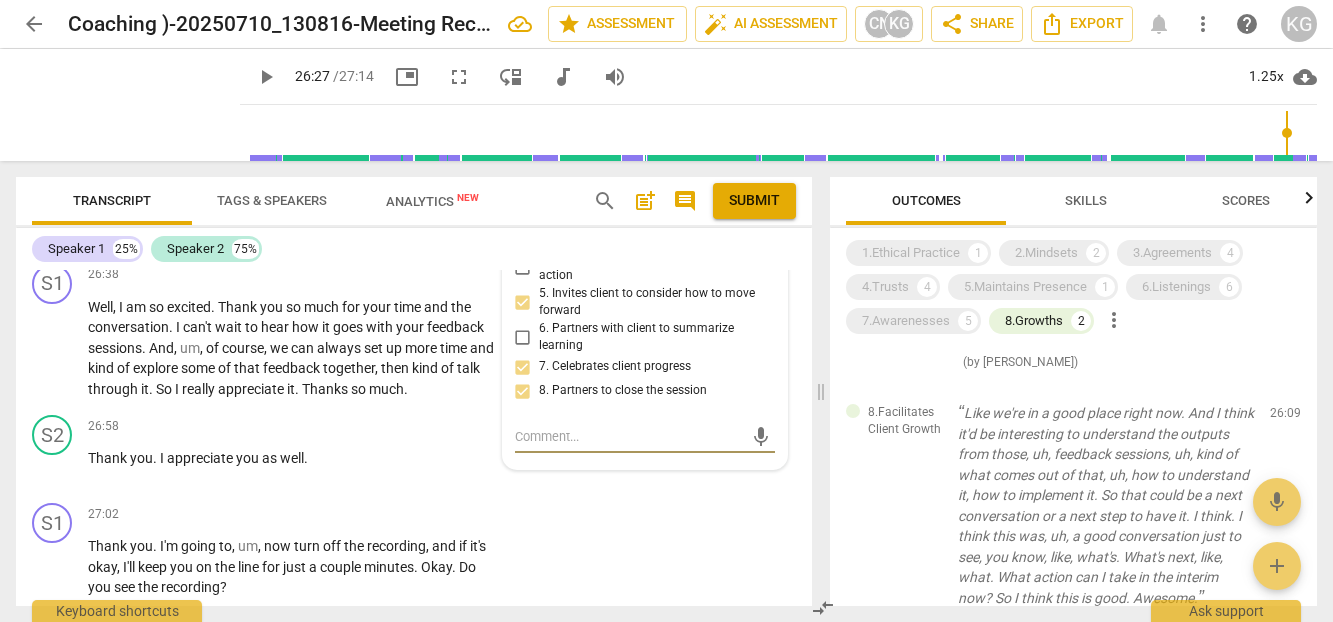 type on "K" 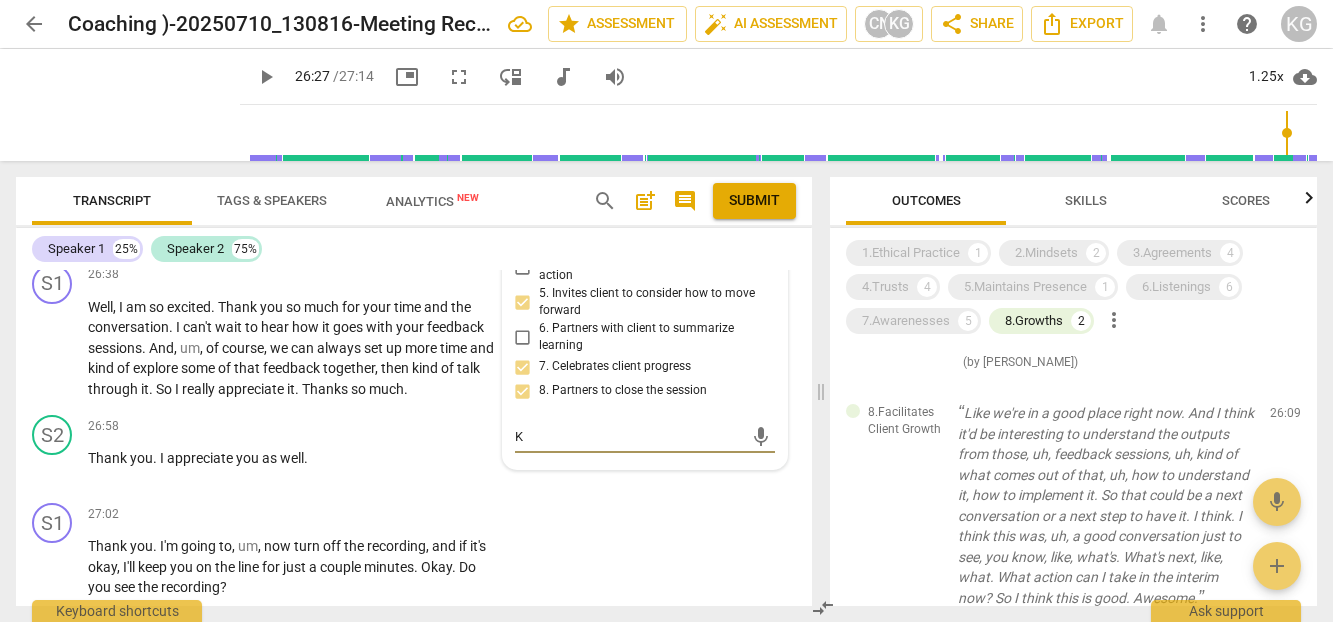 scroll, scrollTop: 9990, scrollLeft: 0, axis: vertical 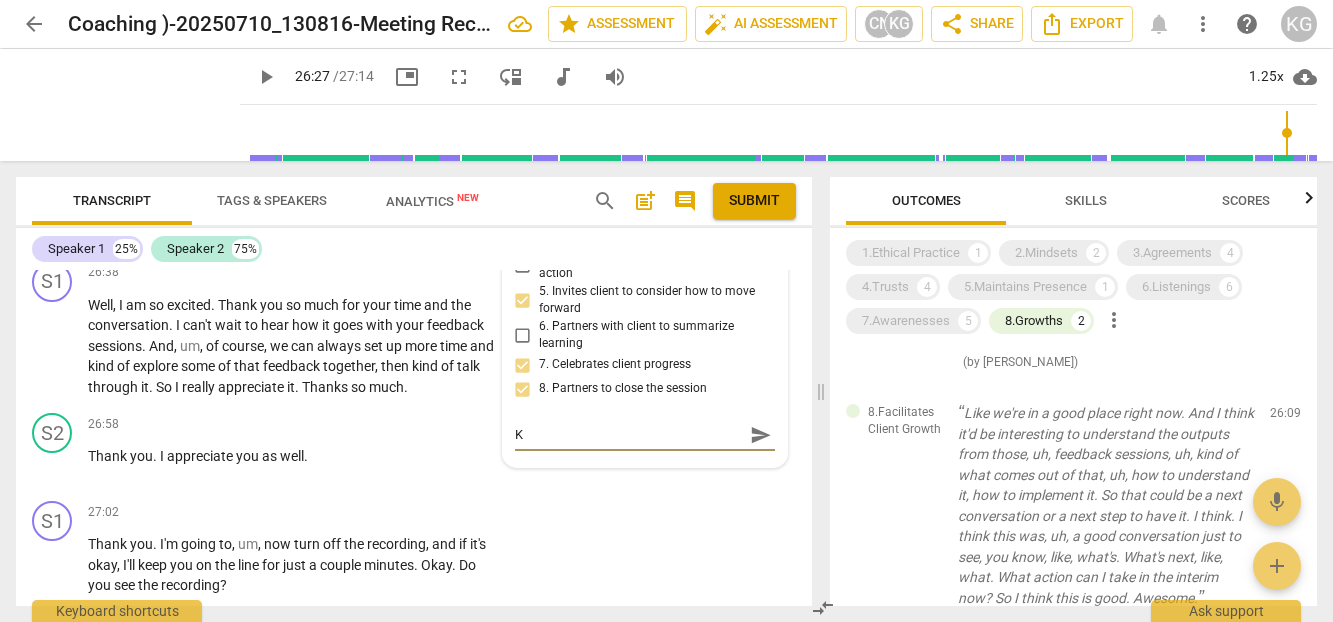 type on "KG" 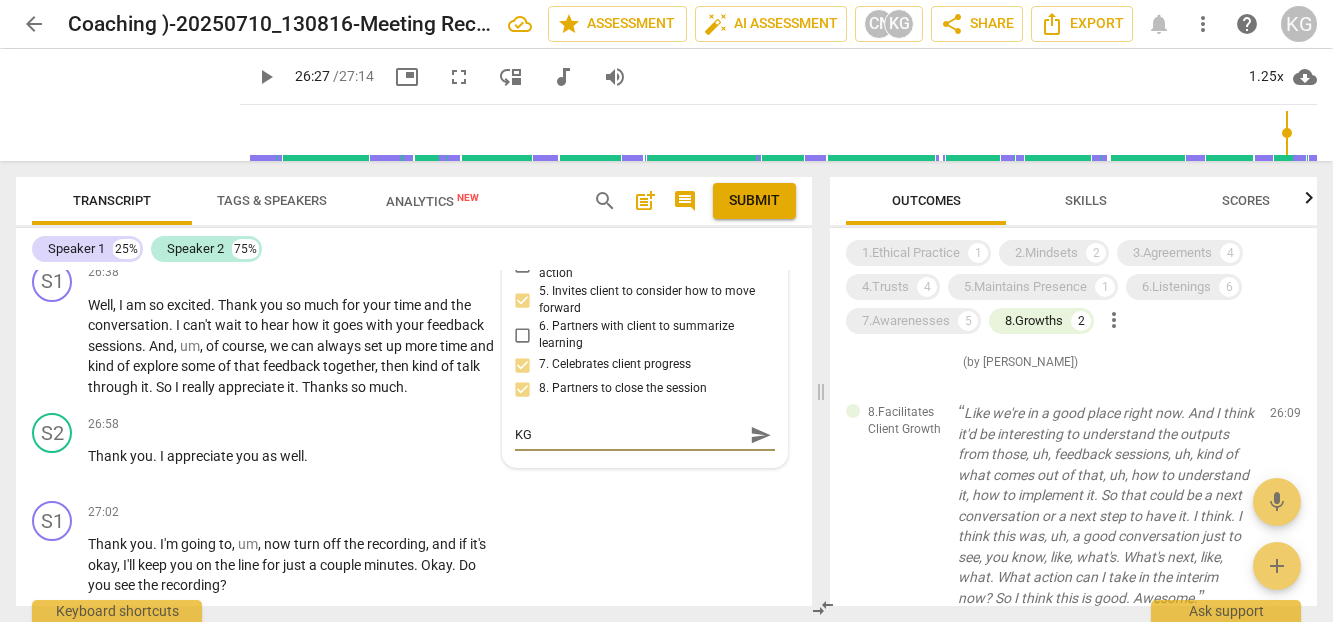 type on "KG" 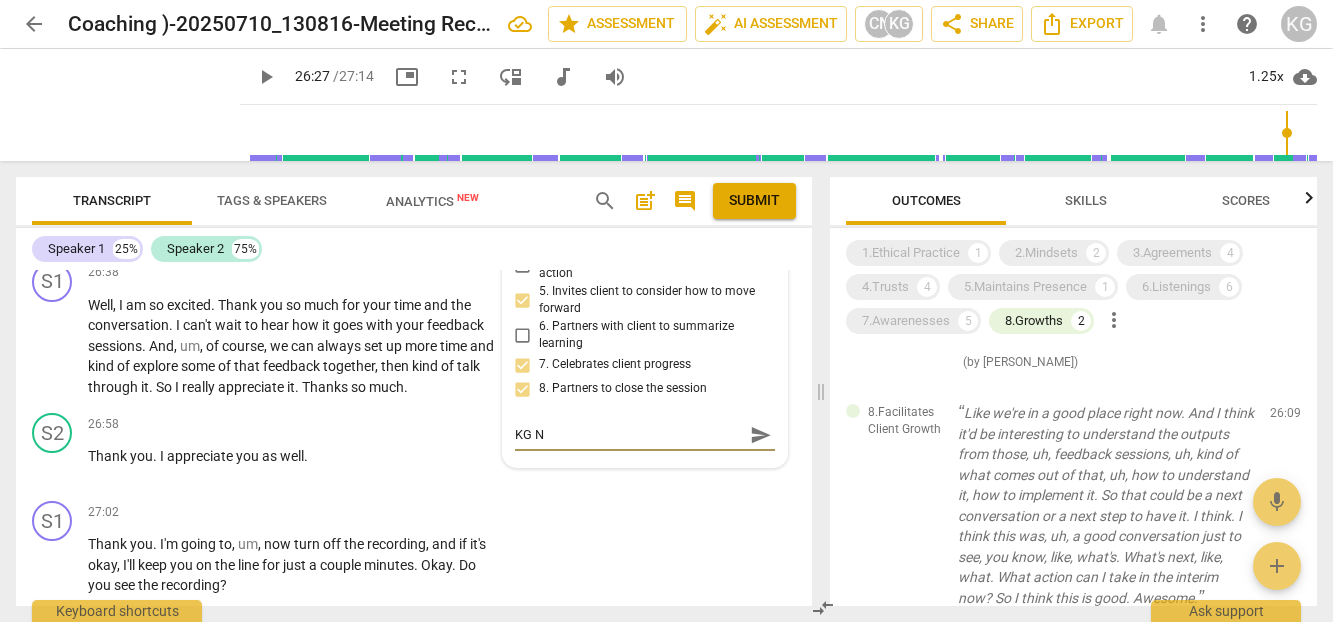 type on "KG No" 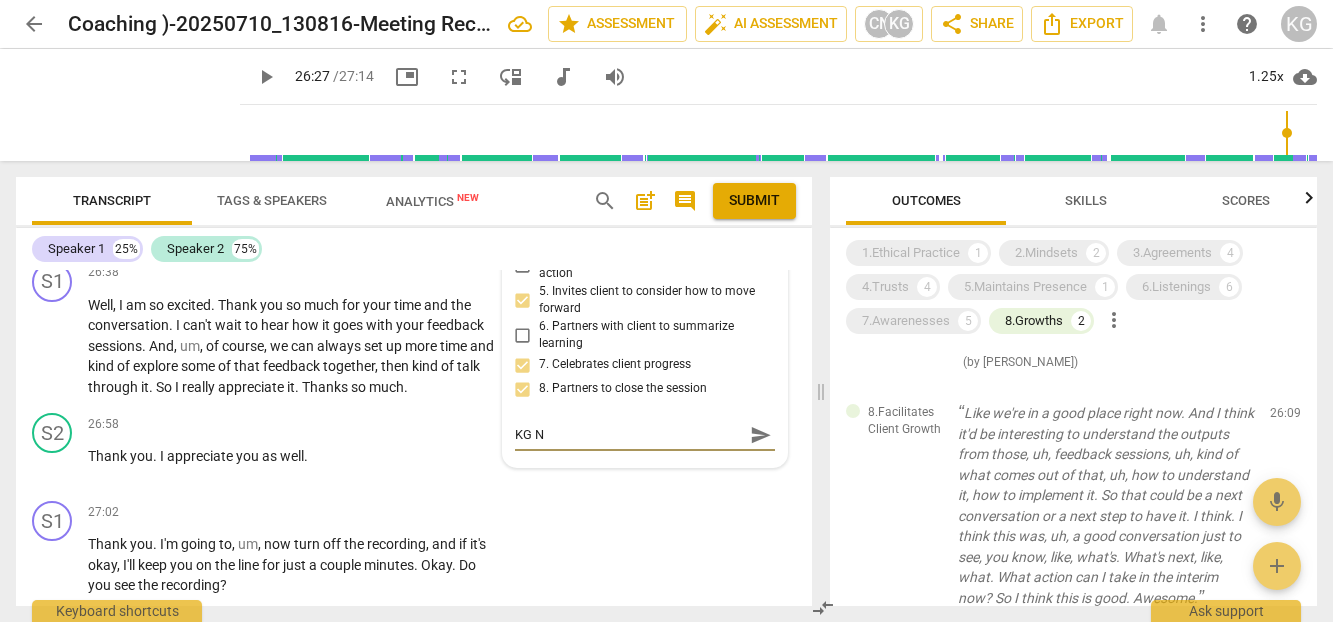 type on "KG No" 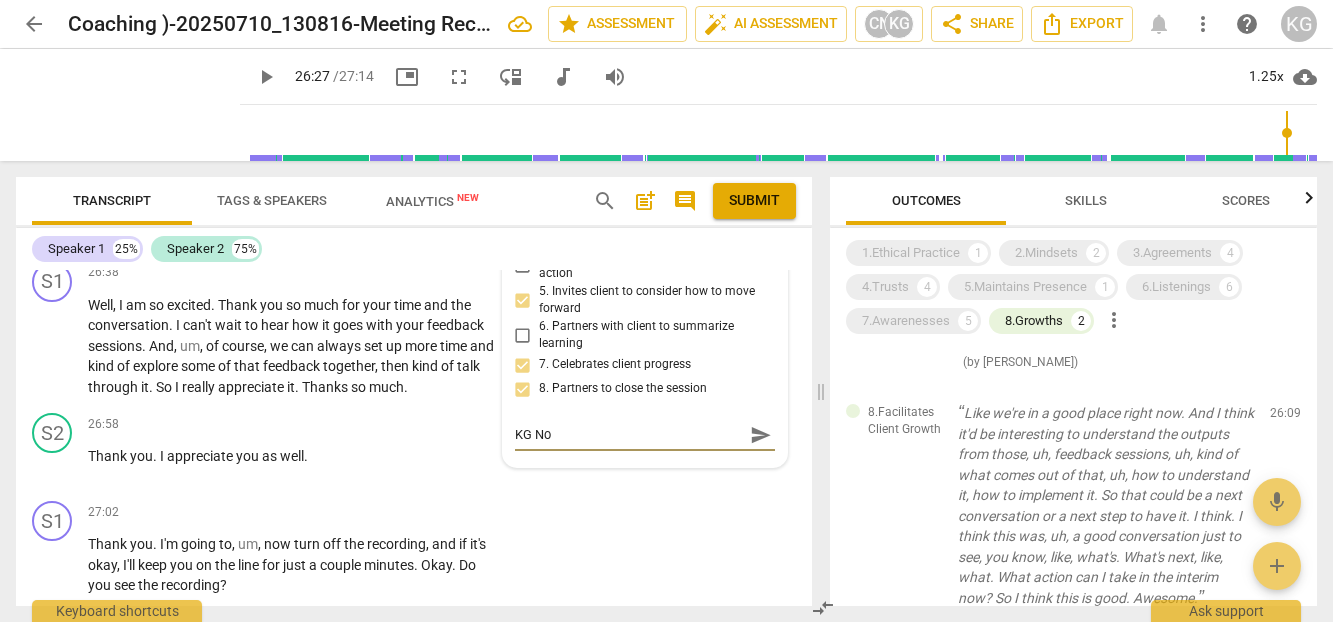 type on "KG Not" 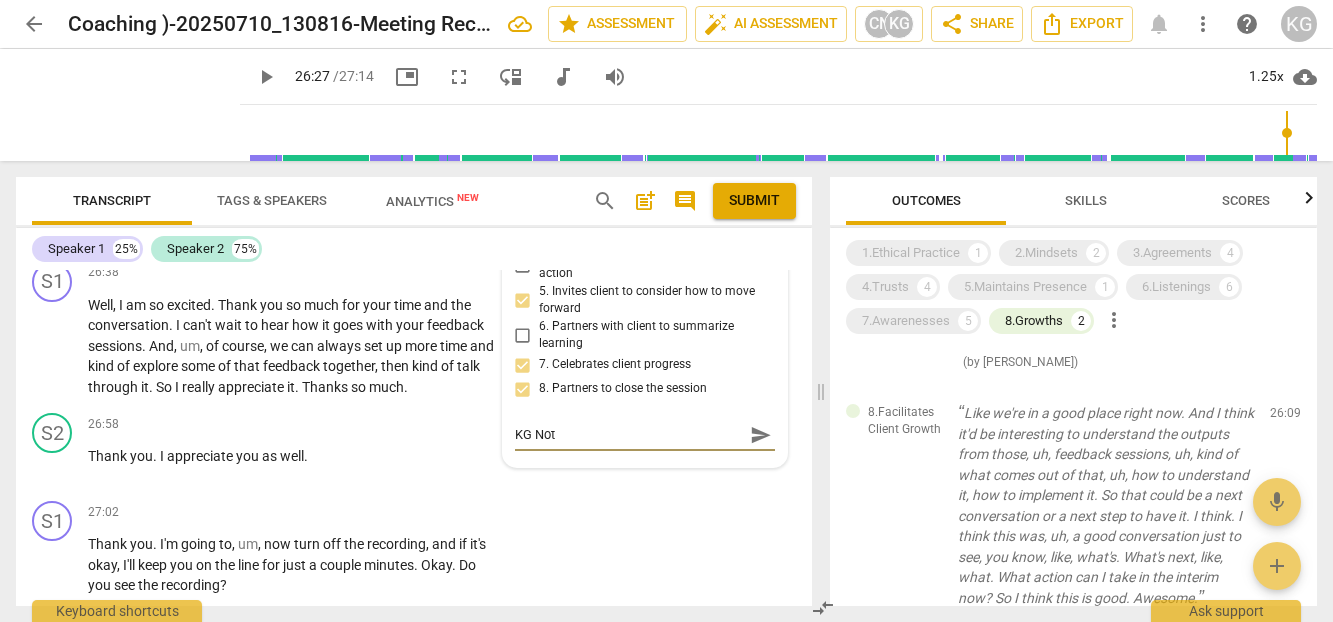 type on "KG Note" 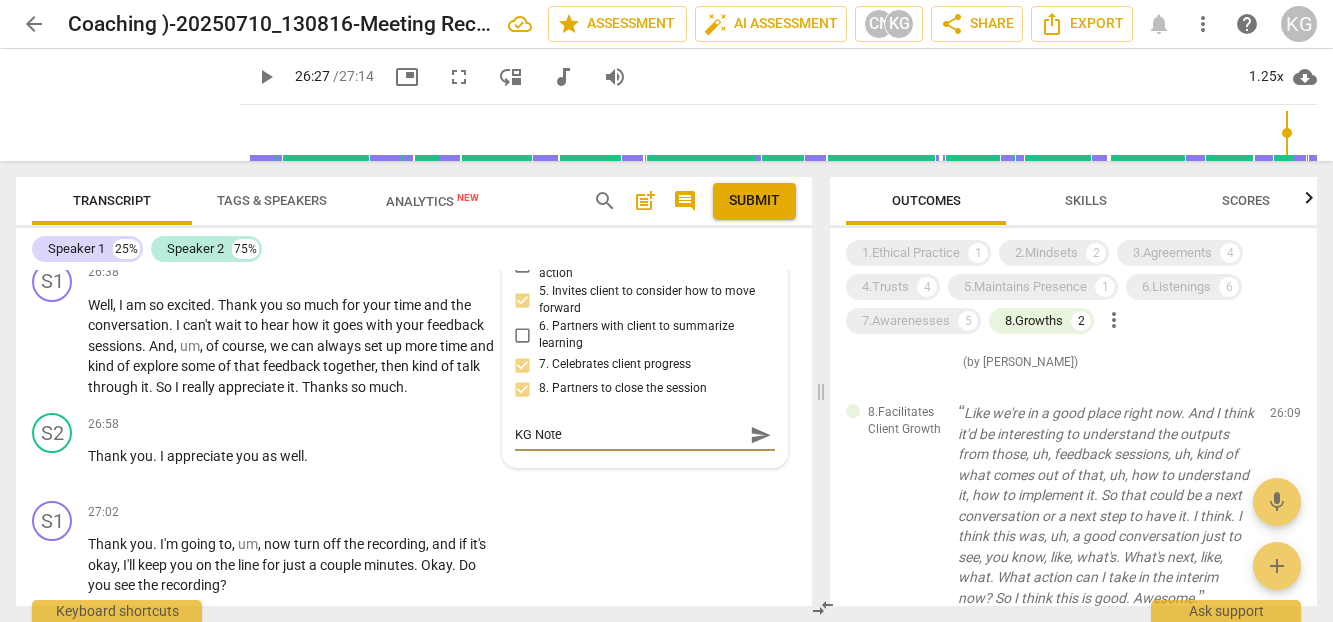 type on "KG Note:" 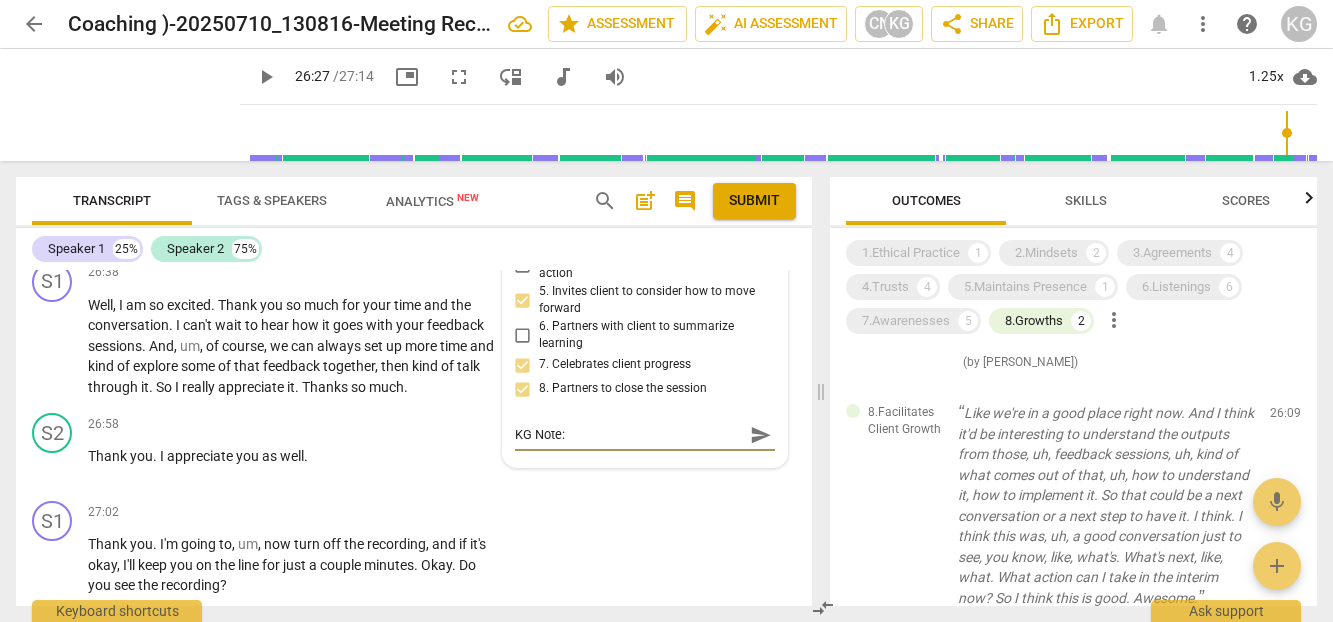 type on "KG Note:" 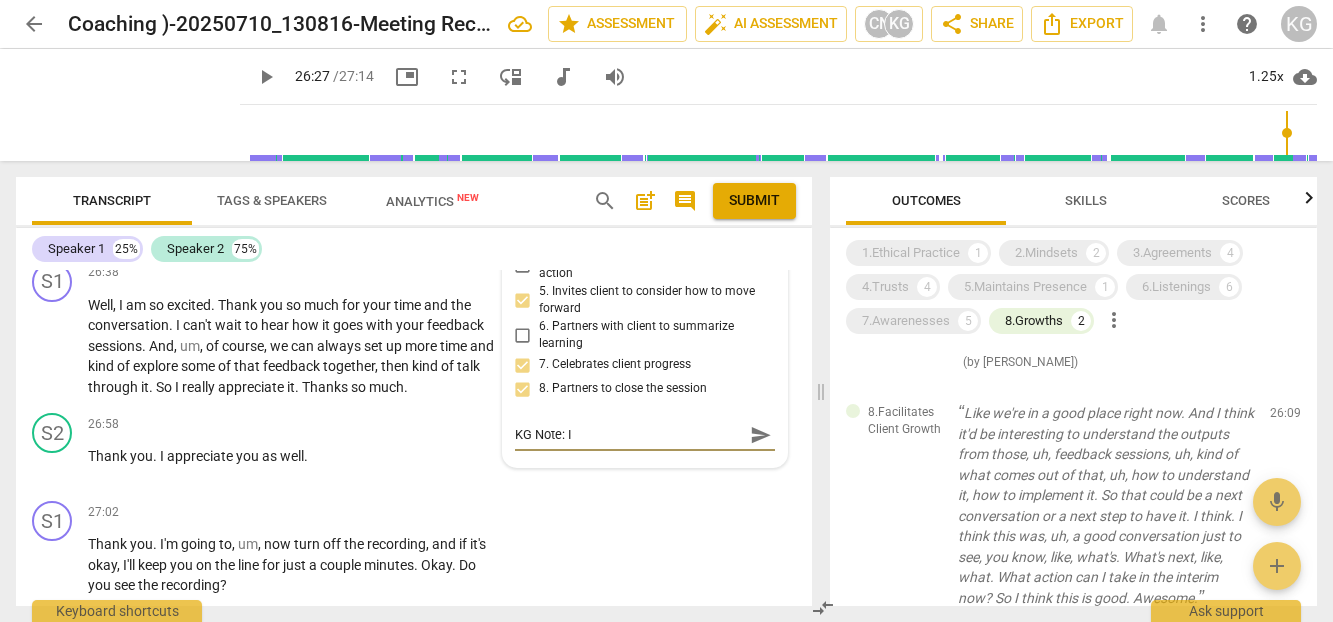 type on "KG Note: I" 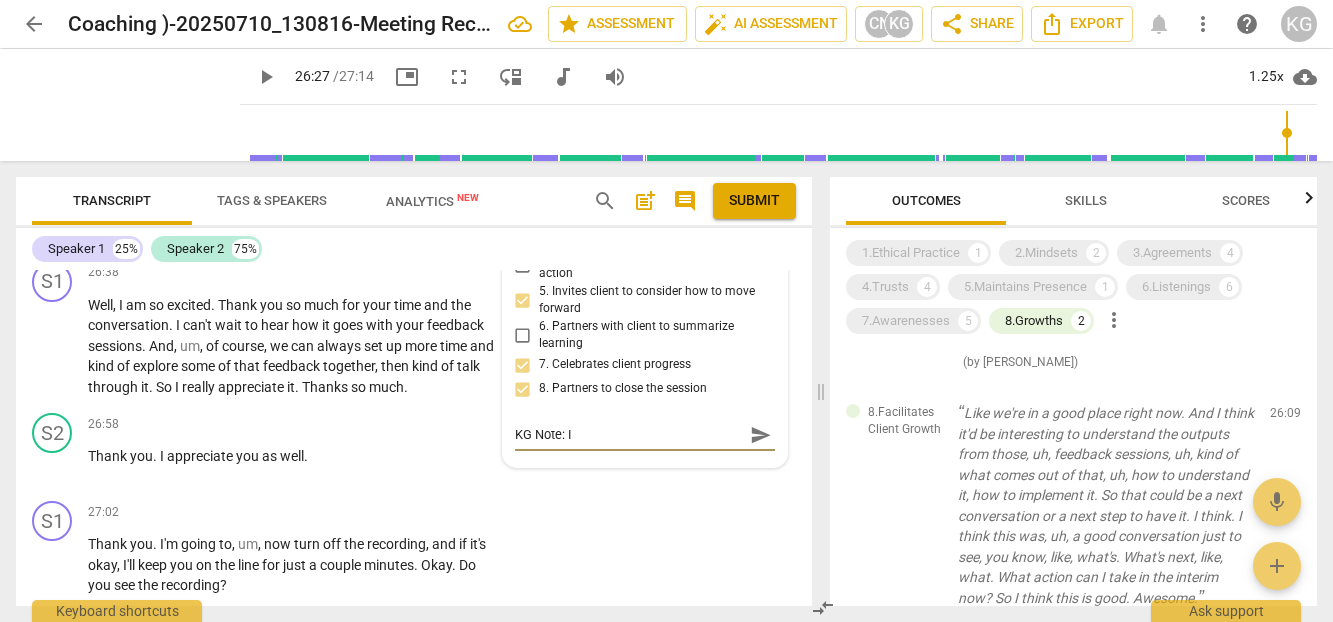 type on "KG Note: I r" 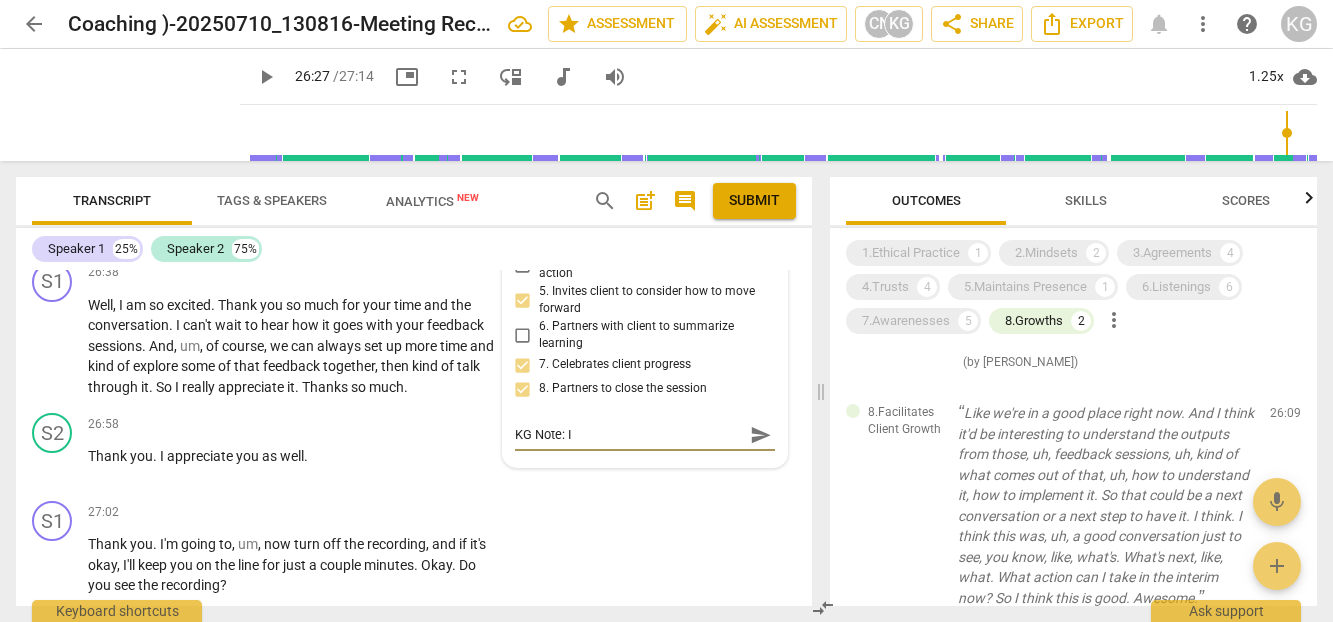 type on "KG Note: I r" 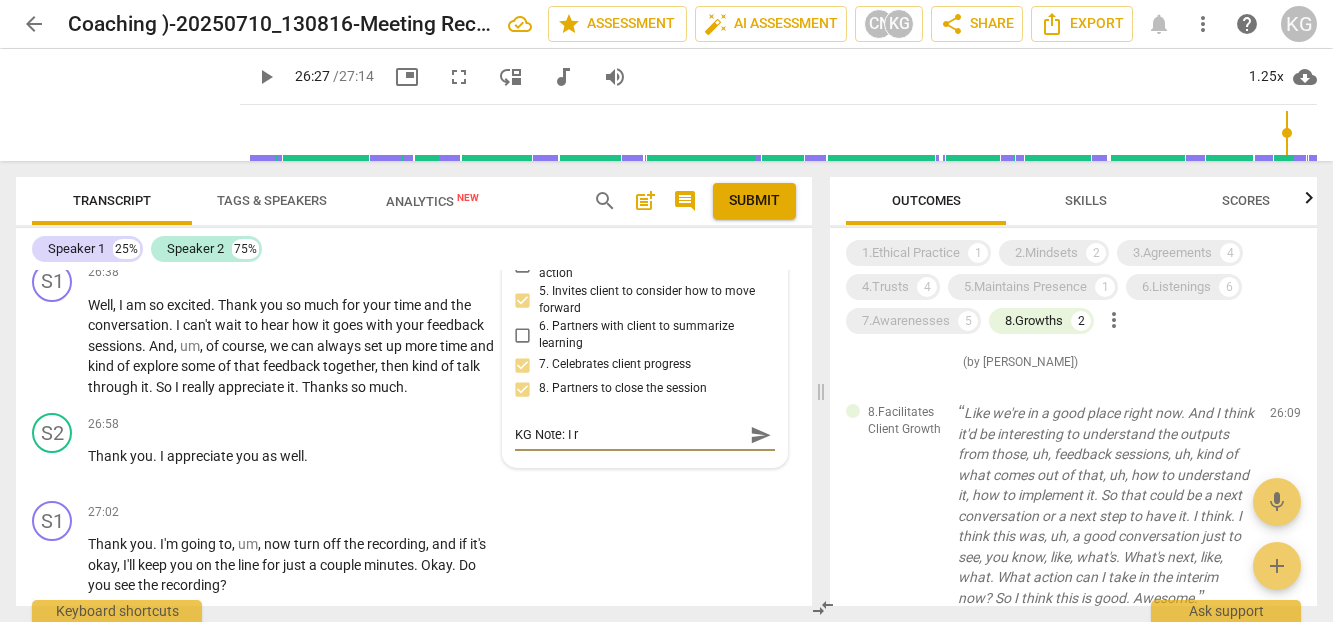 type on "KG Note: I re" 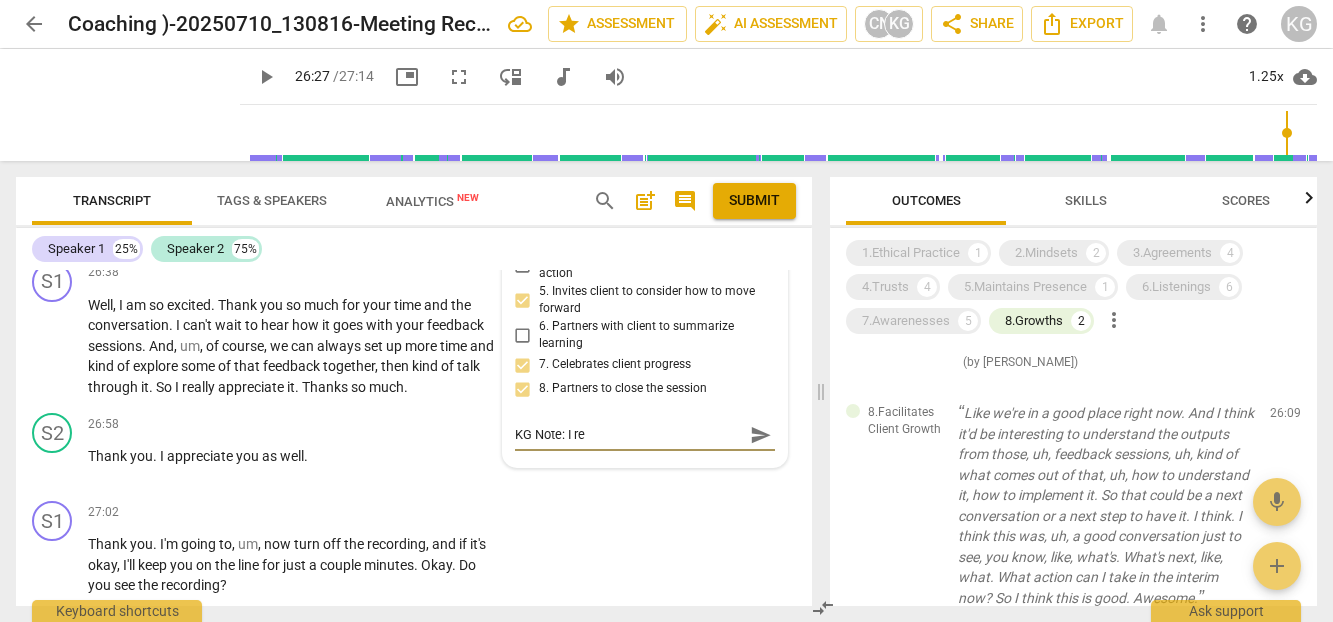 type on "KG Note: I rem" 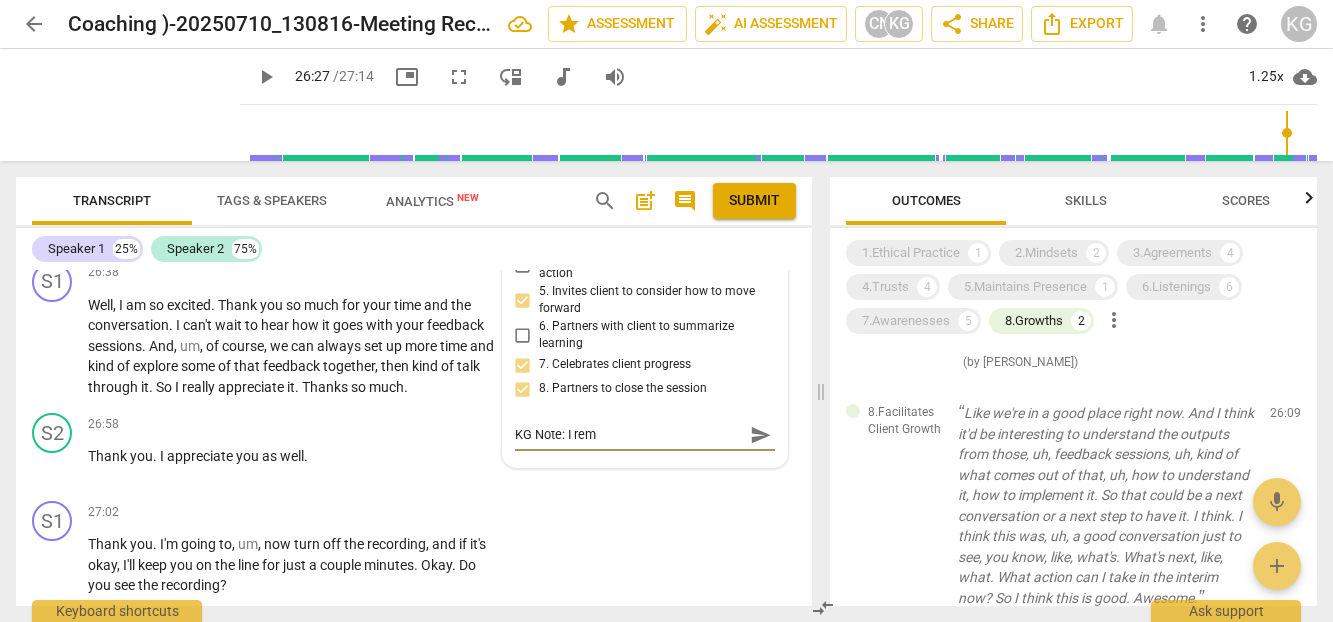type on "KG Note: I remo" 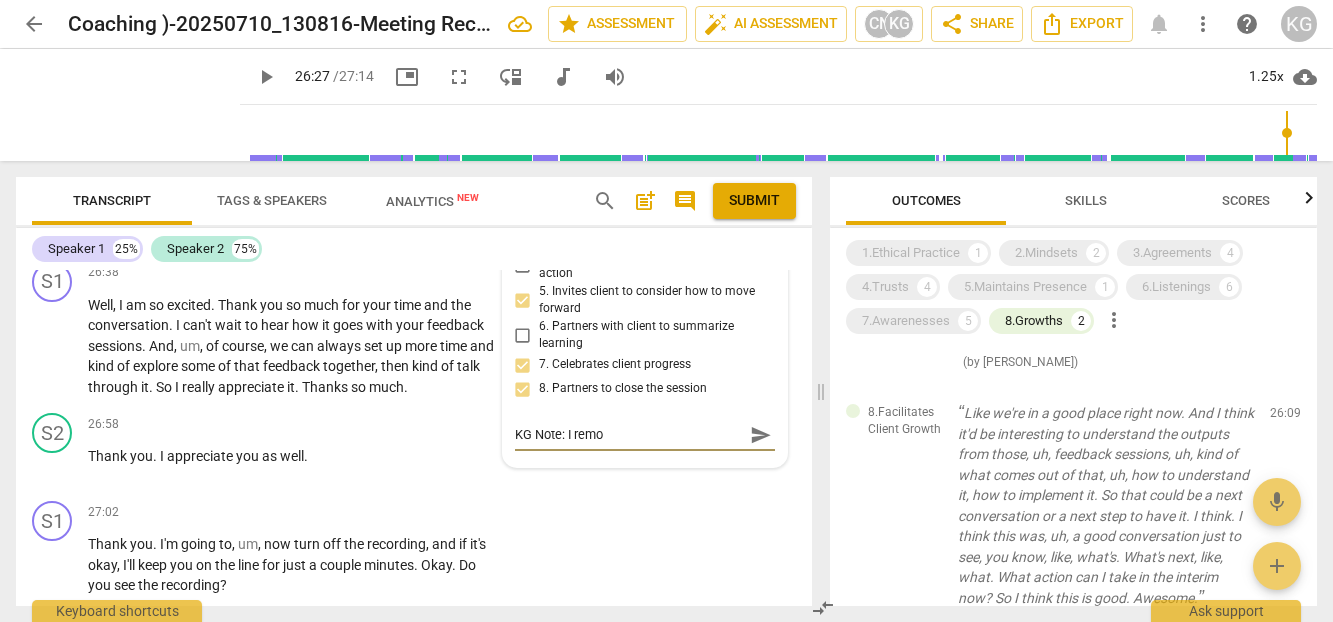 type on "KG Note: I remov" 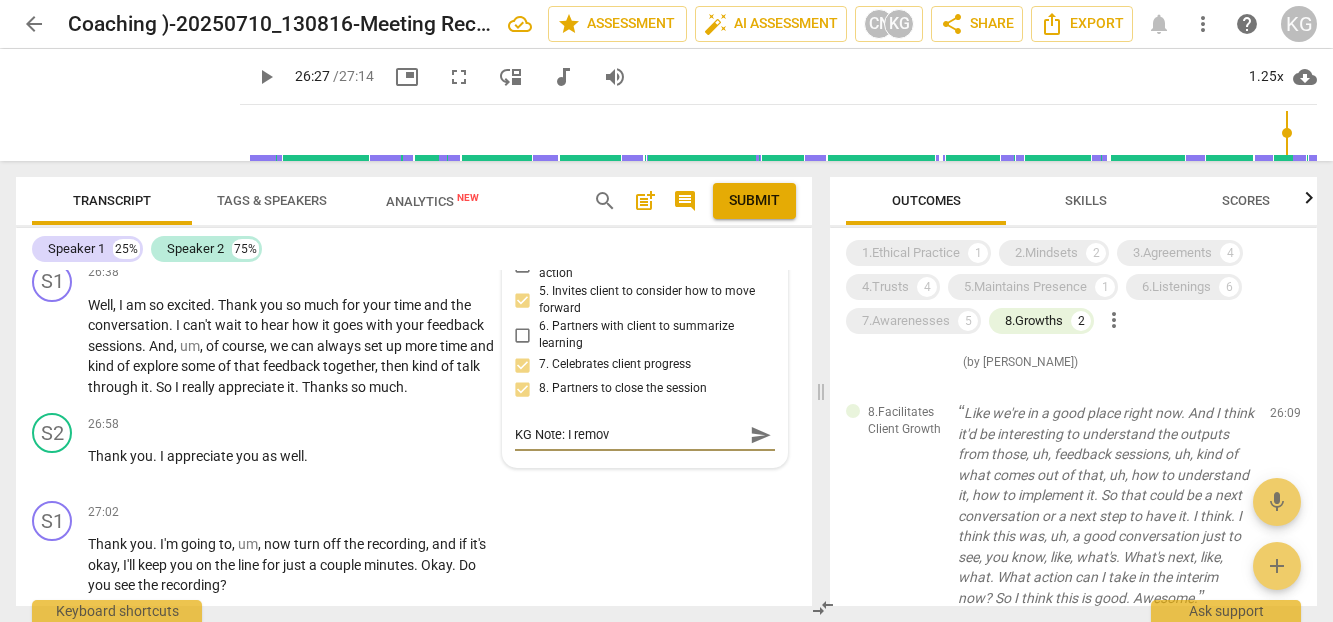 type on "KG Note: I remove" 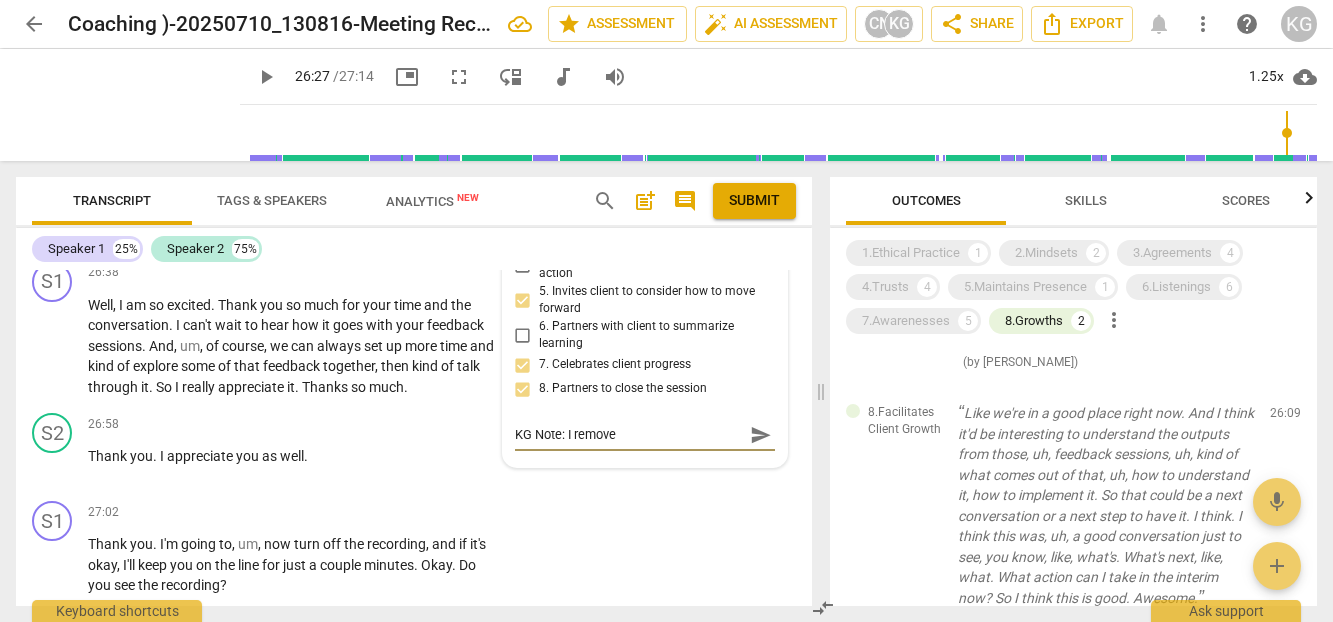 type on "KG Note: I removed" 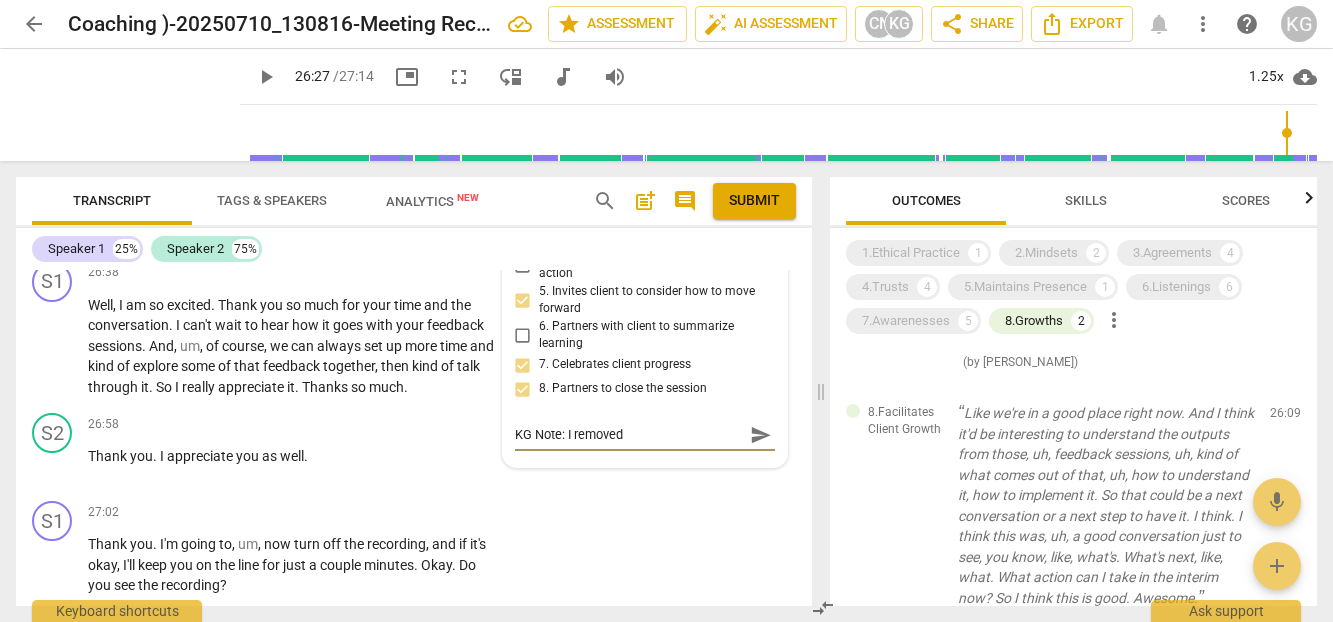 type on "KG Note: I removed" 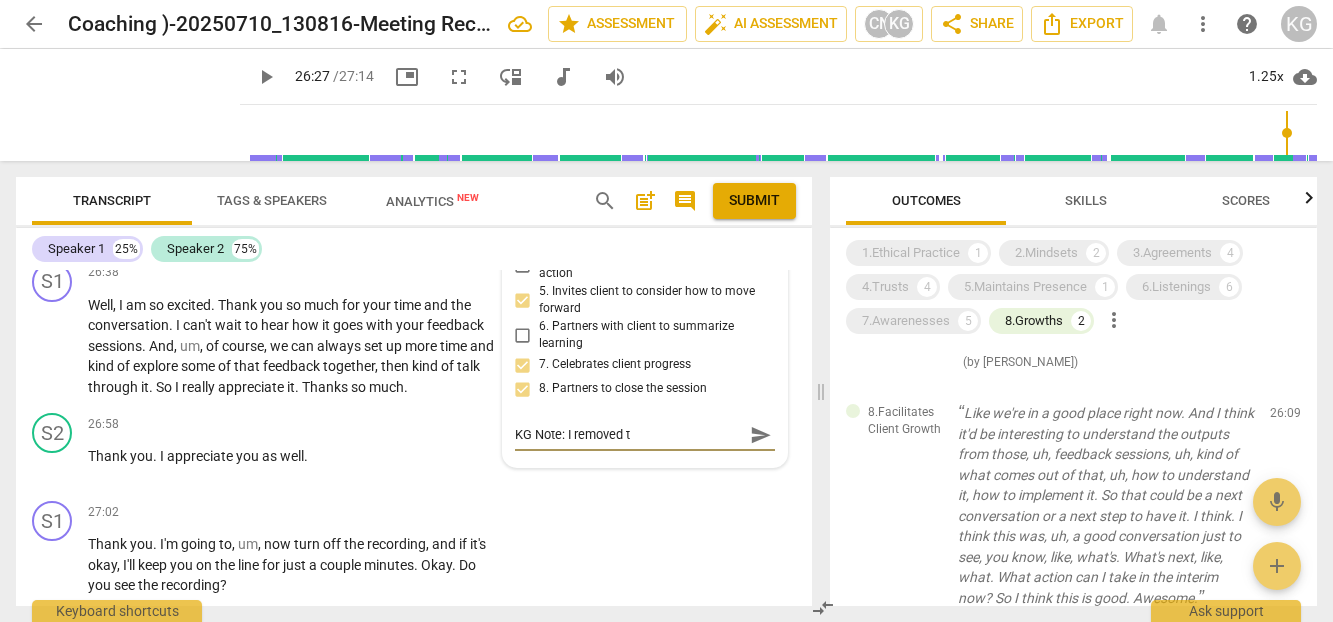 type on "KG Note: I removed th" 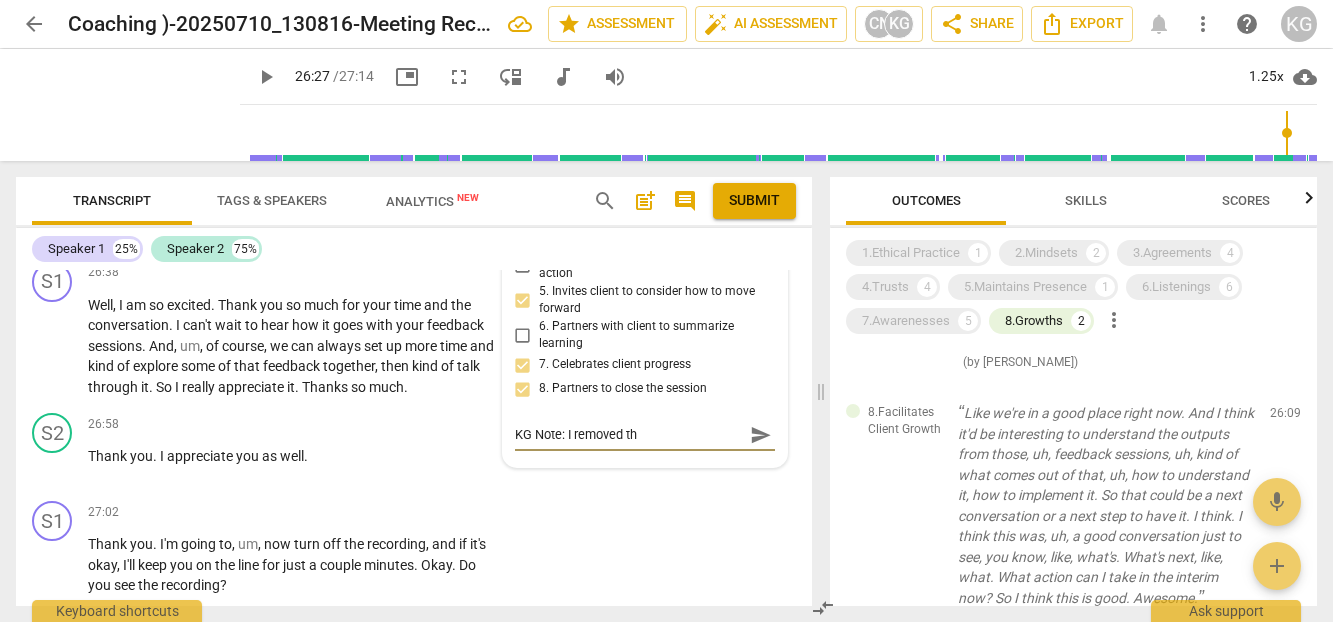 type on "KG Note: I removed the" 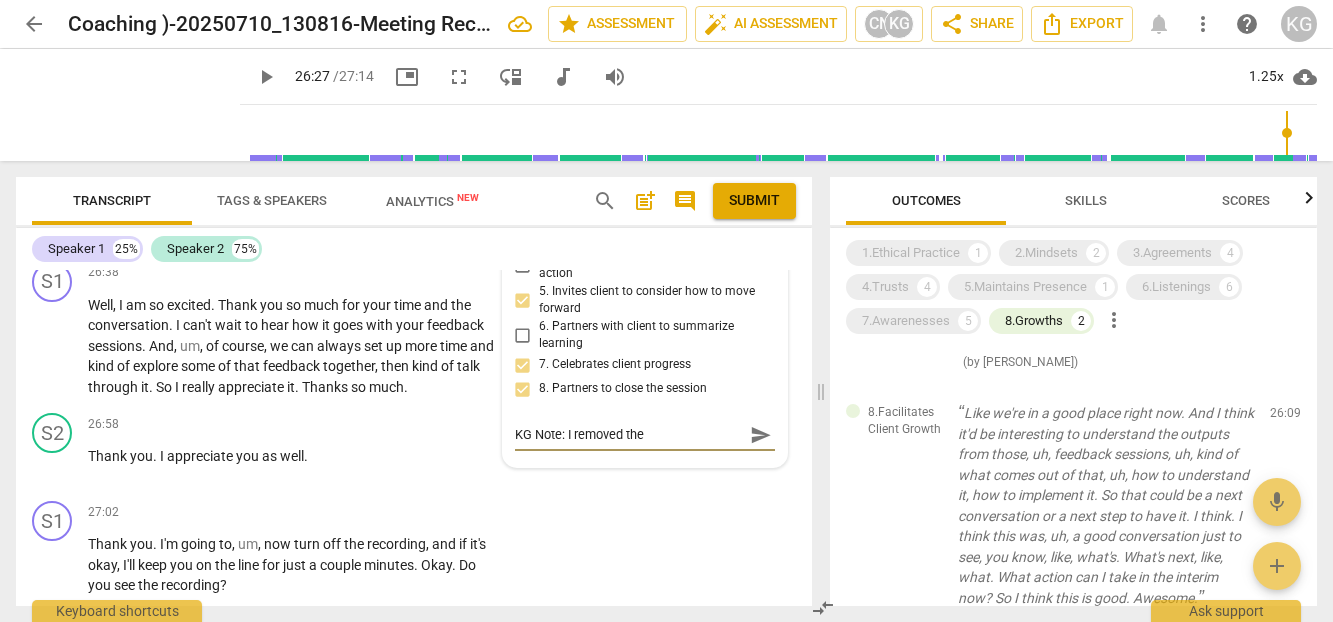 type on "KG Note: I removed thes" 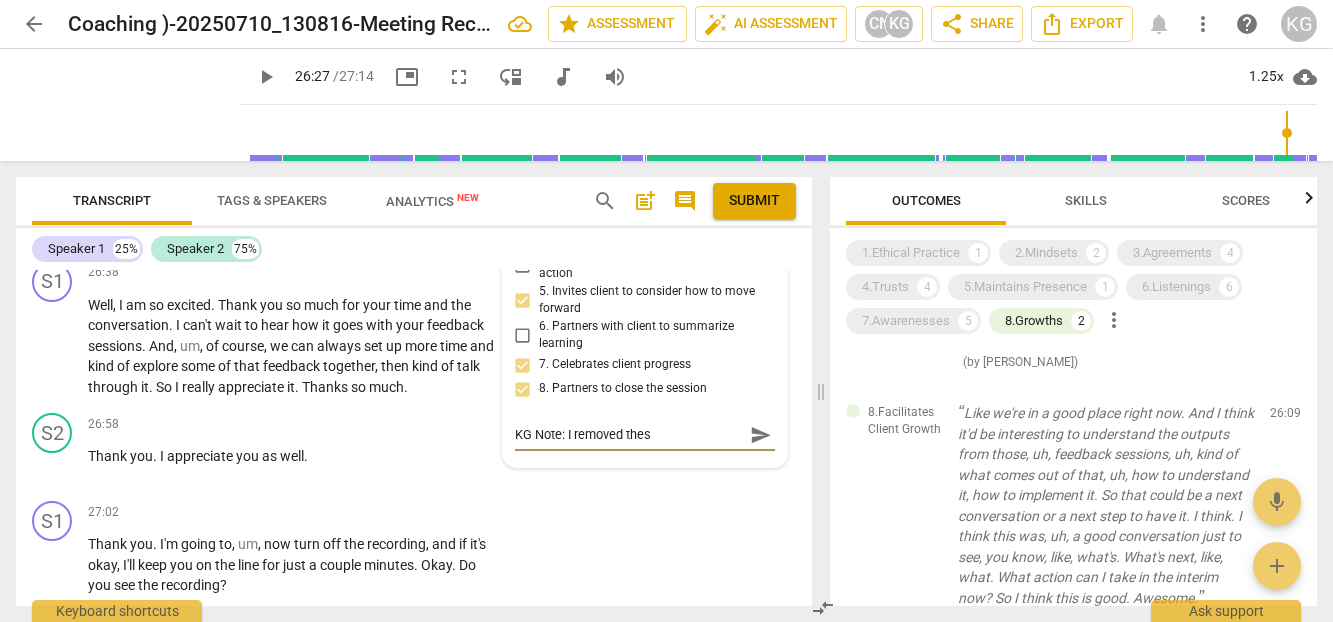 type on "KG Note: I removed these" 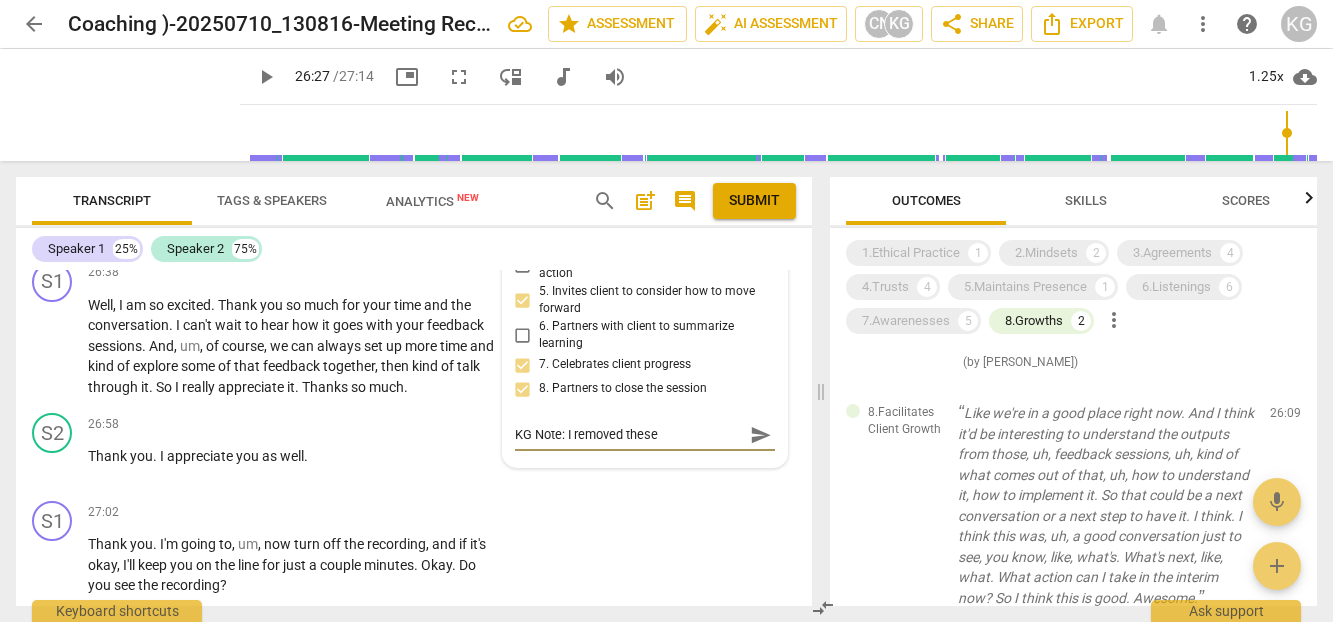 type on "KG Note: I removed these" 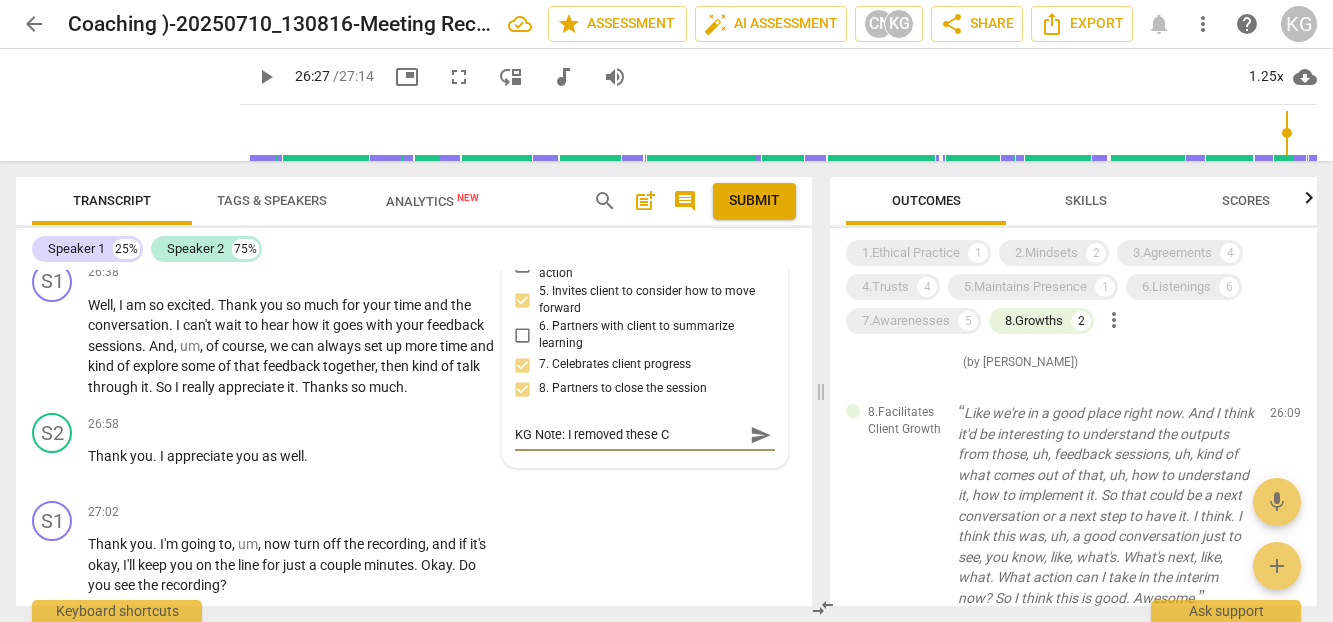 type on "KG Note: I removed these CC" 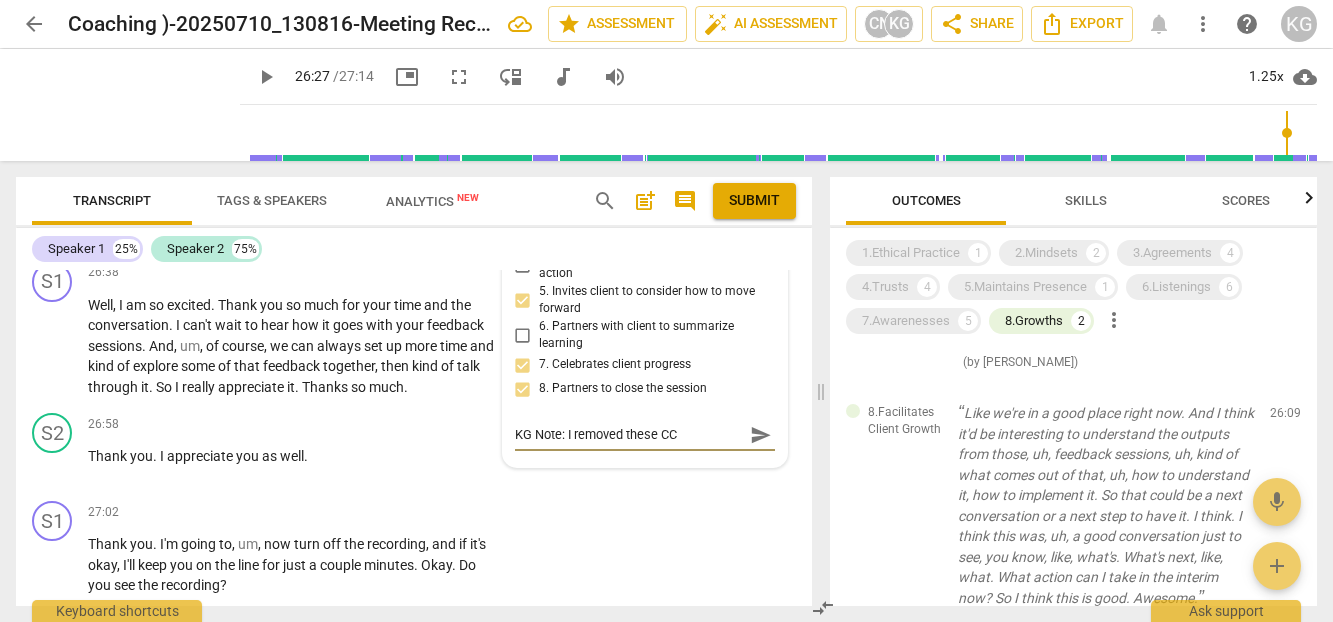 type on "KG Note: I removed these CC'" 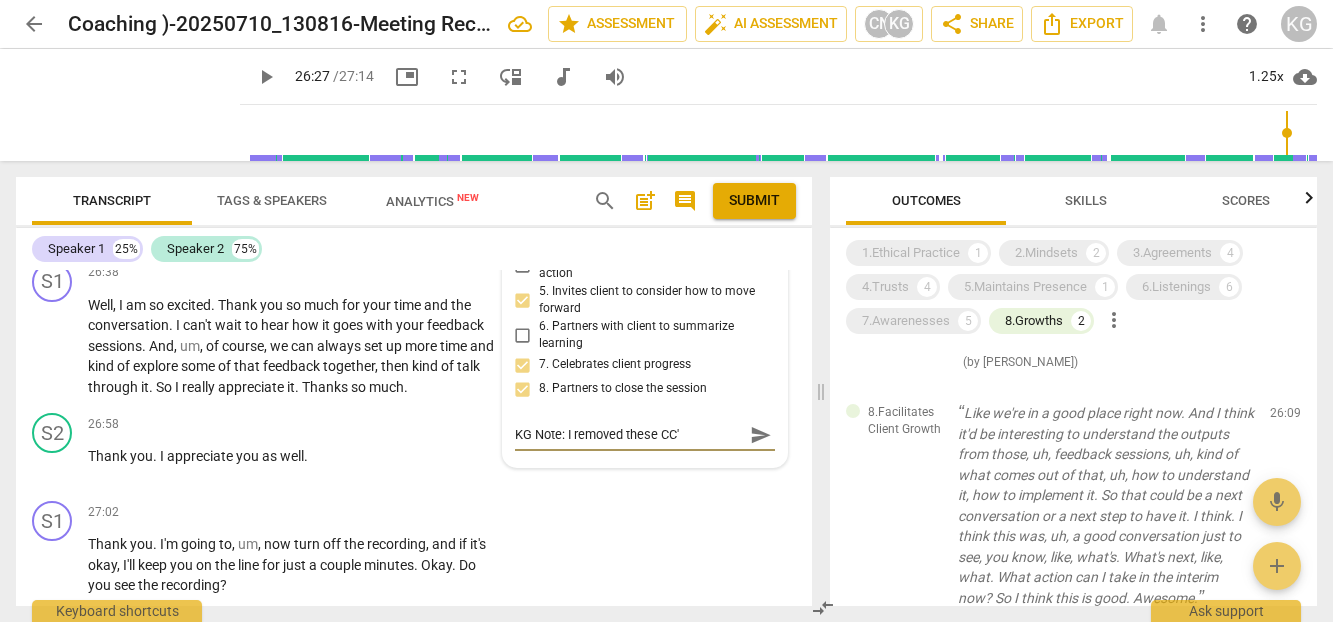 type on "KG Note: I removed these CC's" 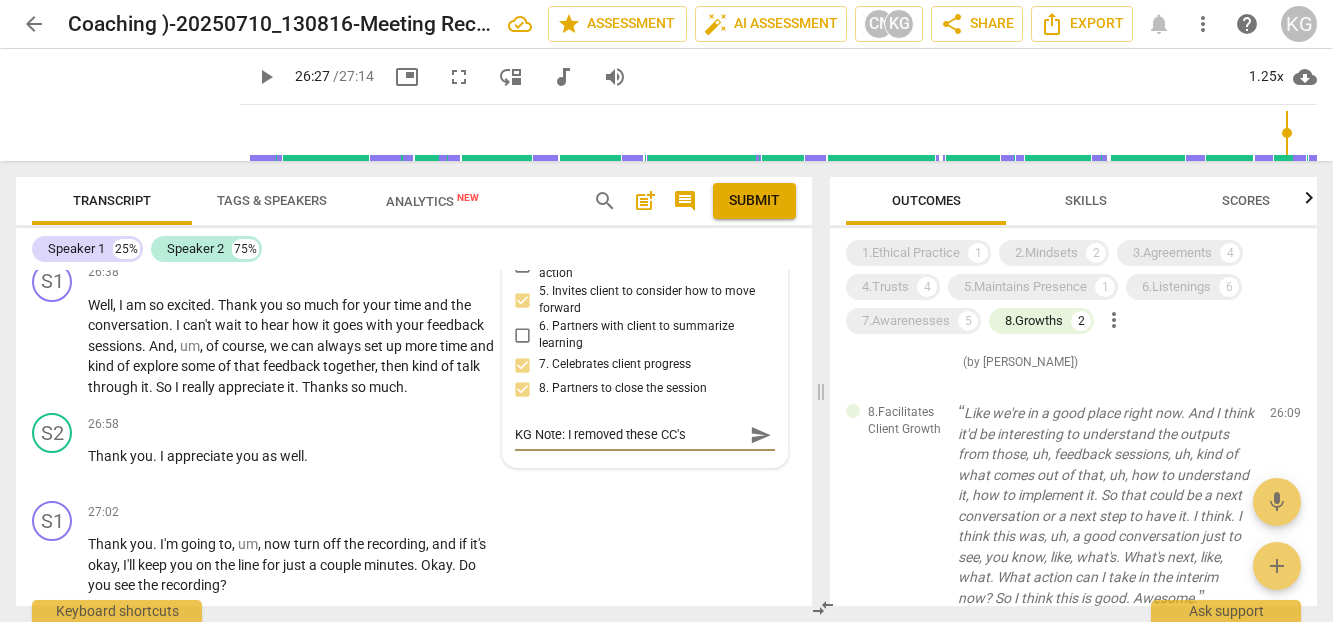 type on "KG Note: I removed these CC's" 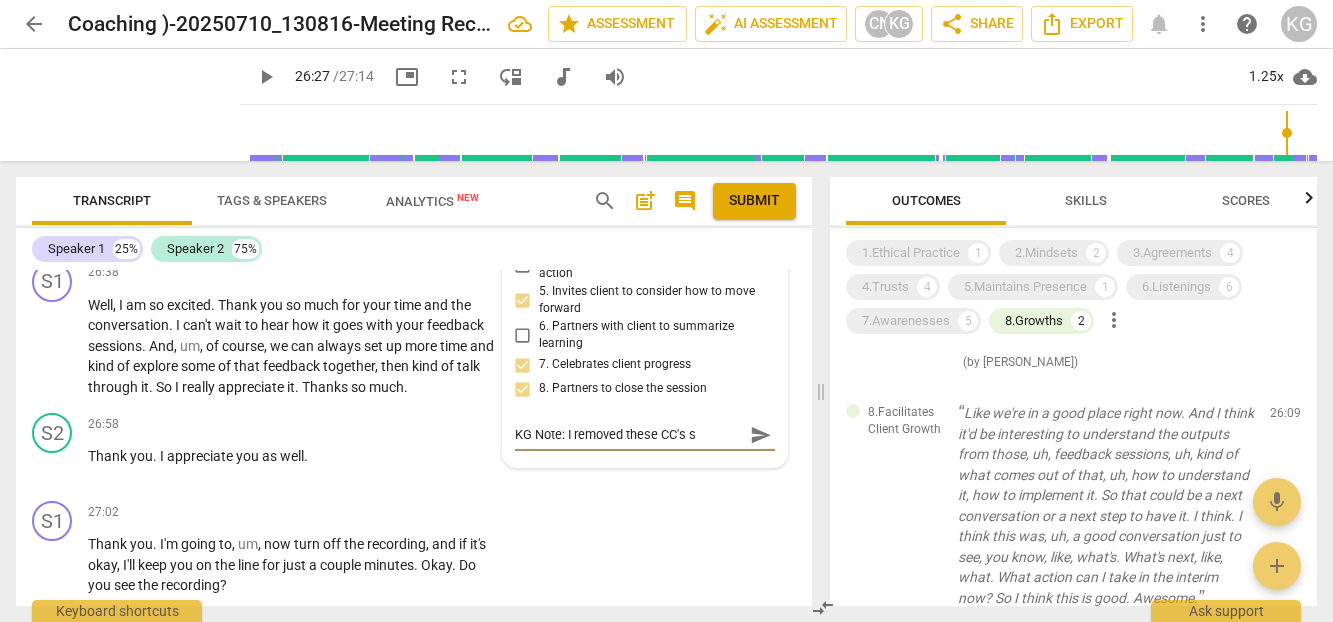 type on "KG Note: I removed these CC's se" 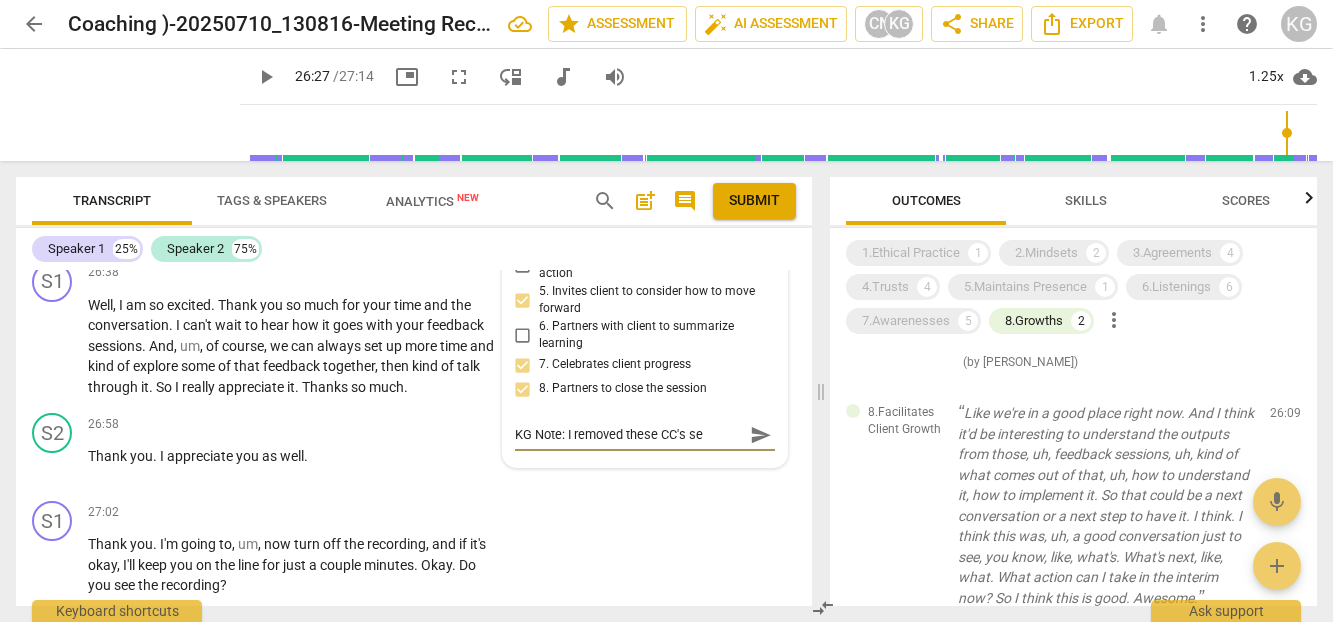 type on "KG Note: I removed these CC's se=" 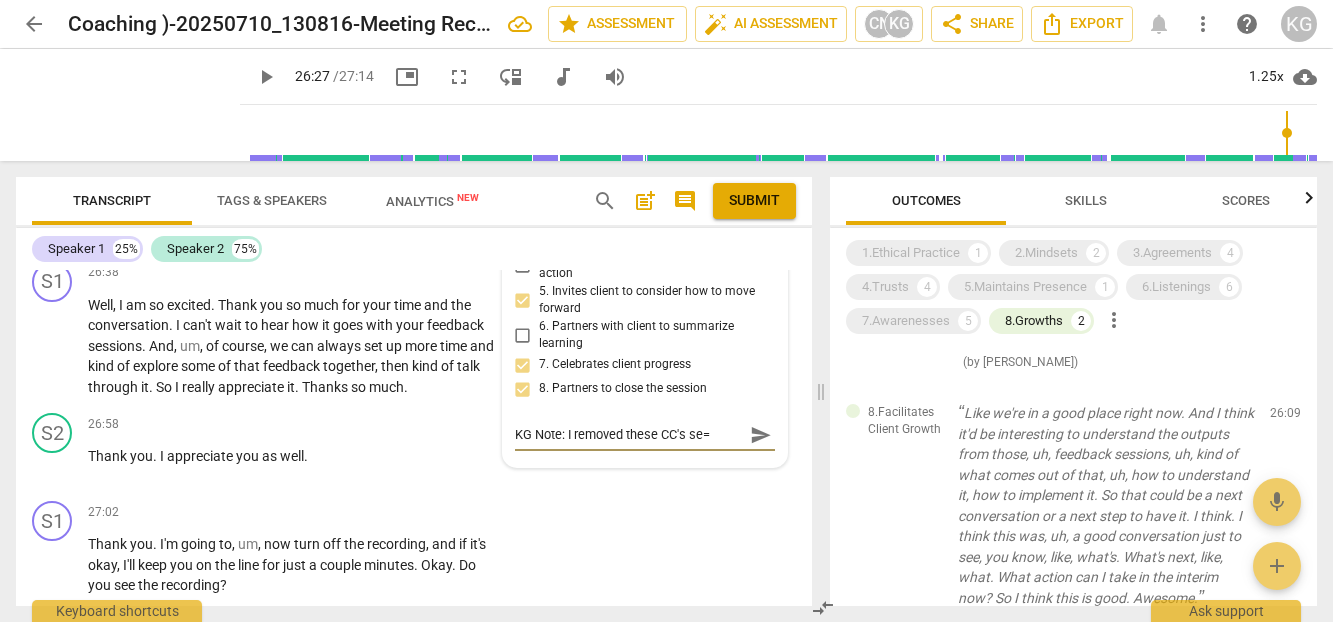 type on "KG Note: I removed these CC's se" 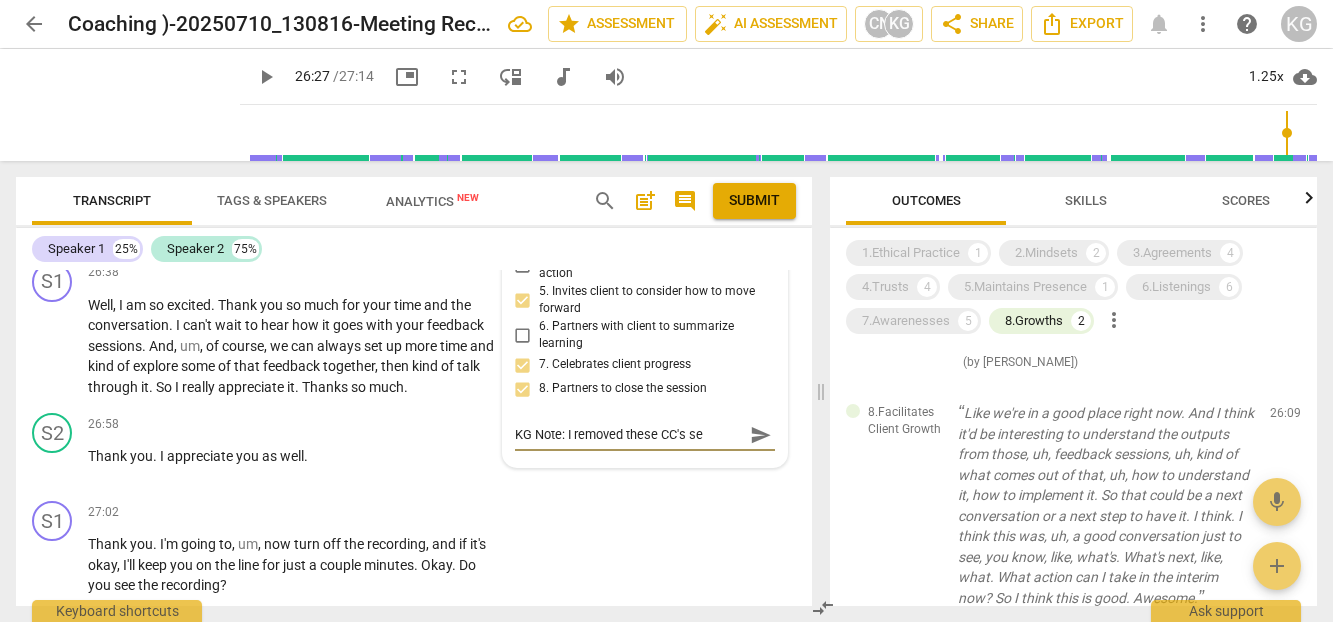 type on "KG Note: I removed these CC's s" 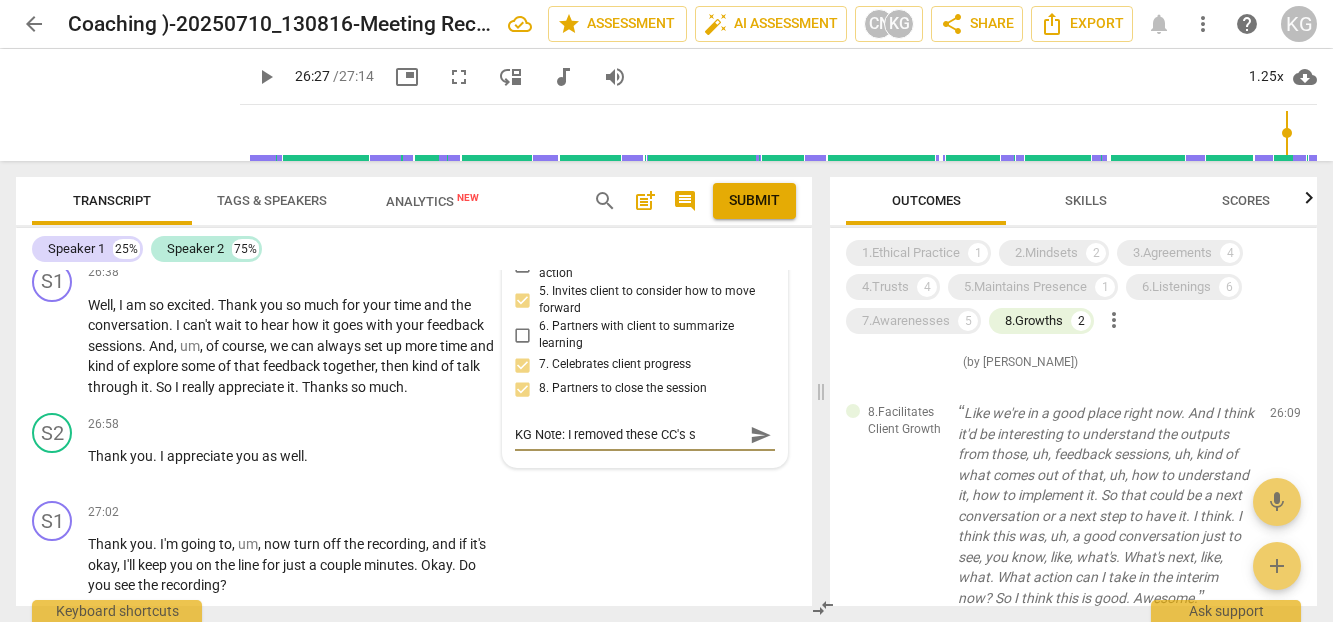 type on "KG Note: I removed these CC's si" 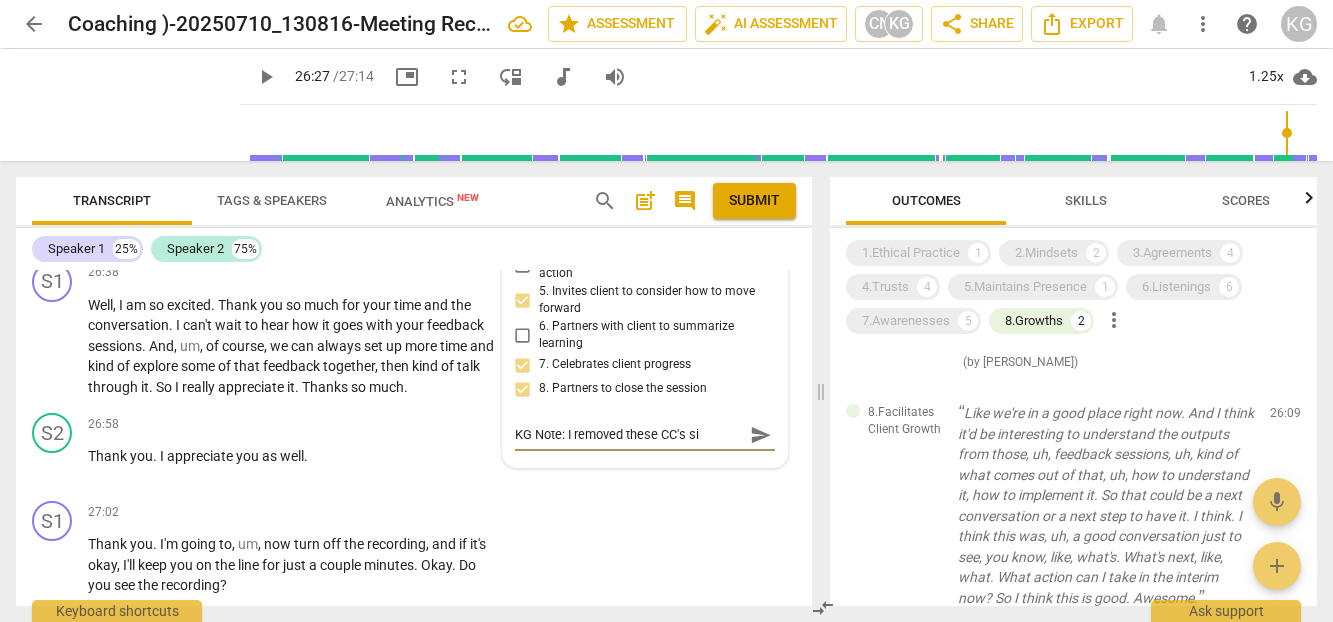 type on "KG Note: I removed these CC's sin" 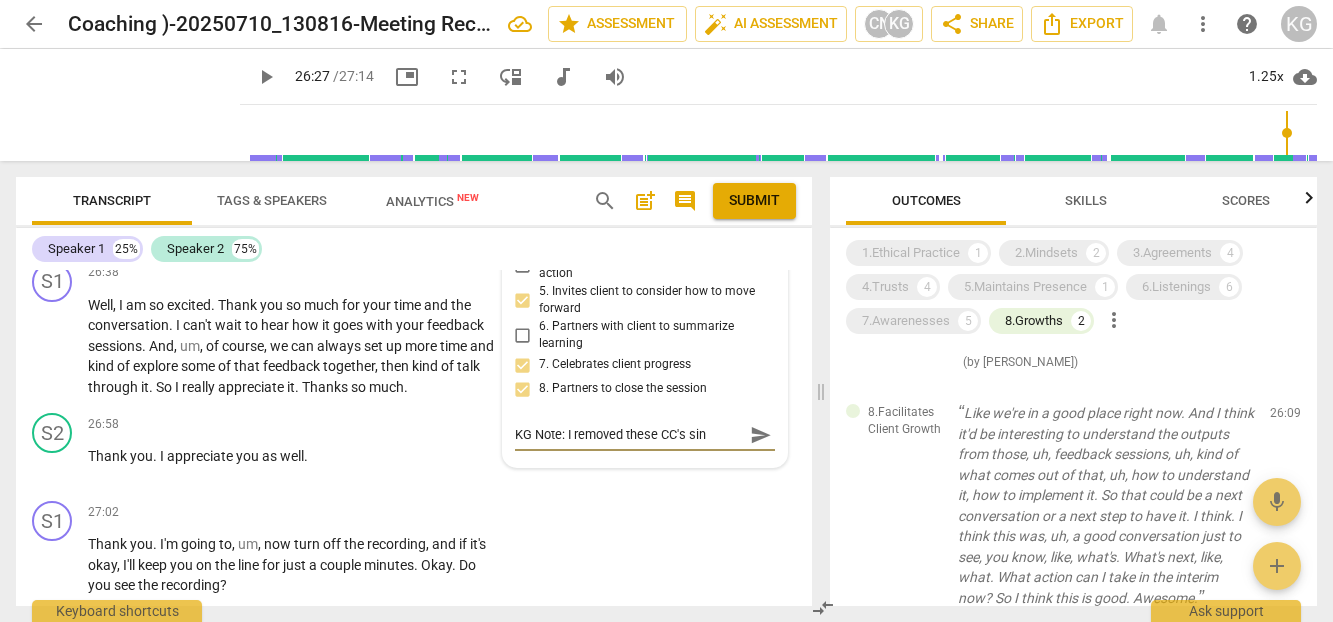 type on "KG Note: I removed these CC's sinc" 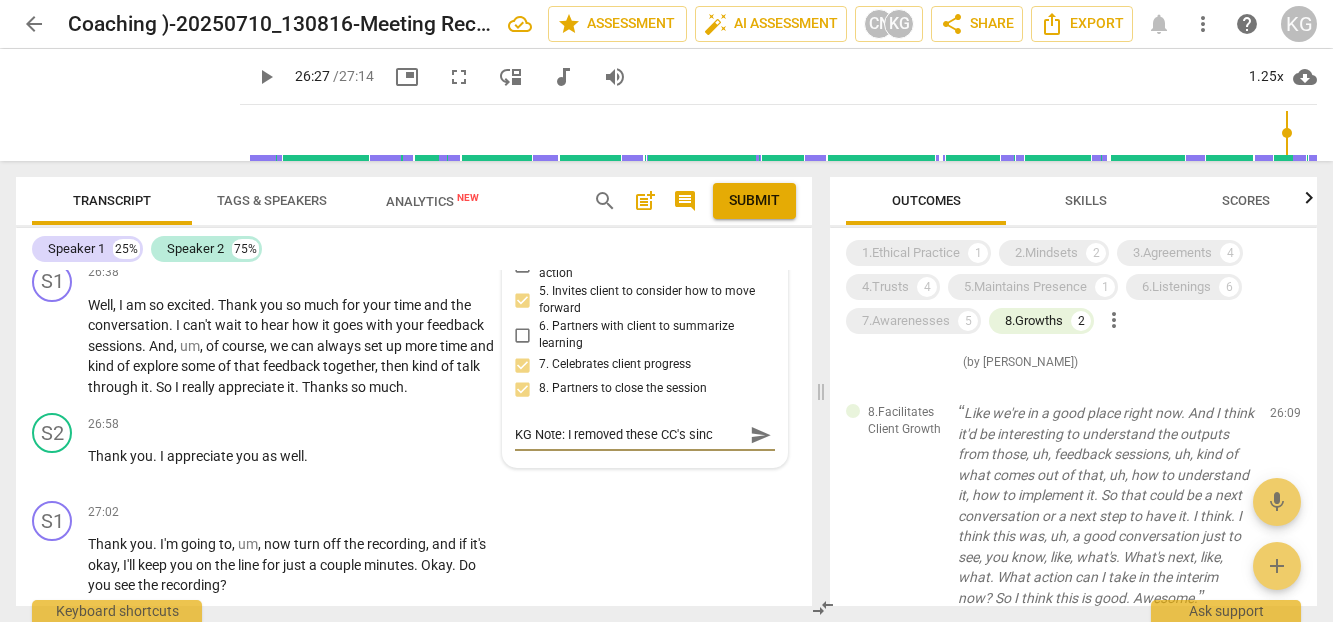 type on "KG Note: I removed these CC's since" 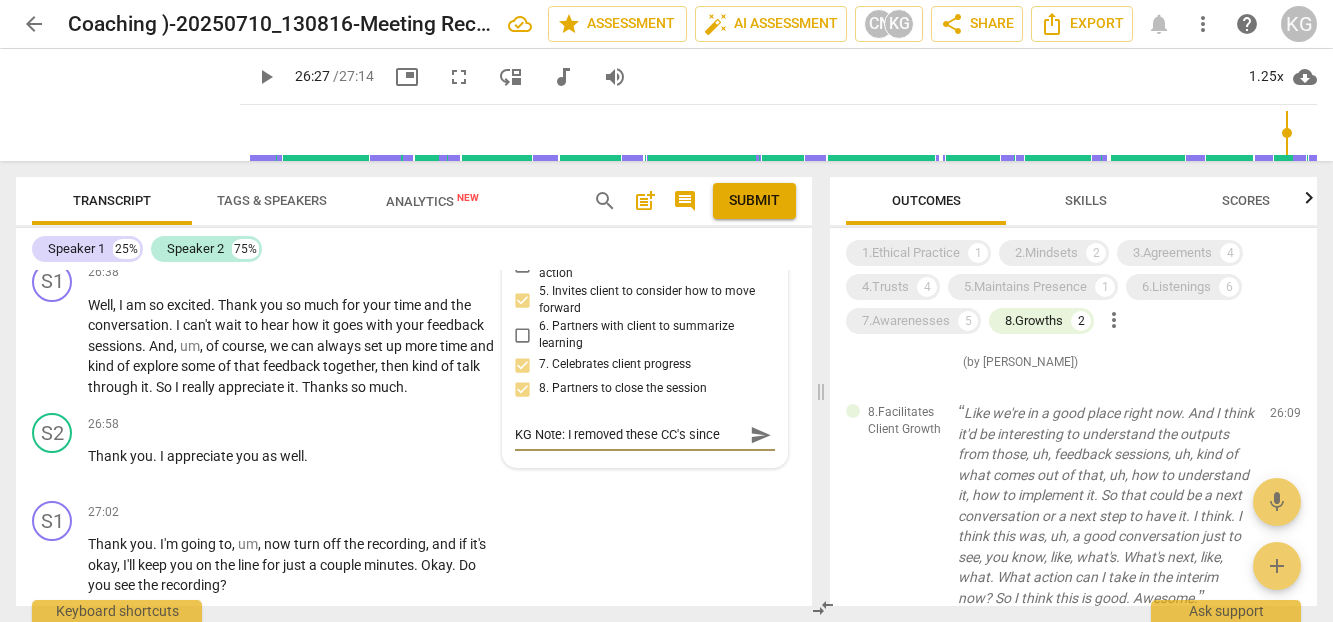 type on "KG Note: I removed these CC's since" 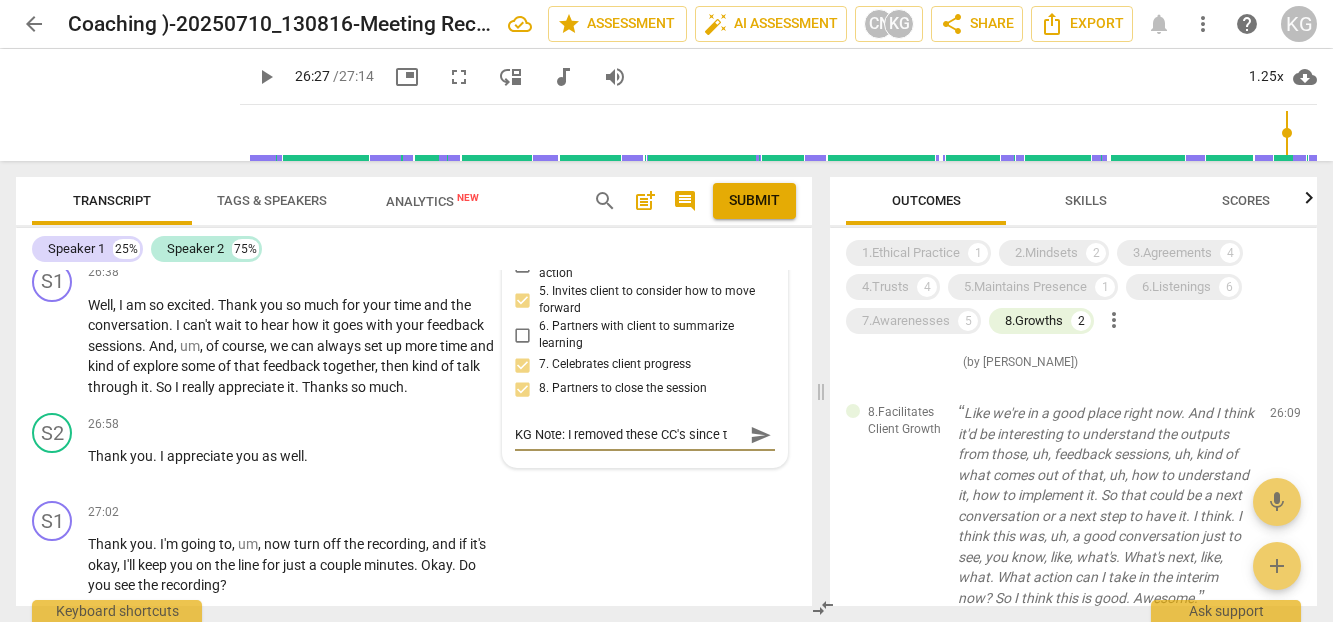 type on "KG Note: I removed these CC's since th" 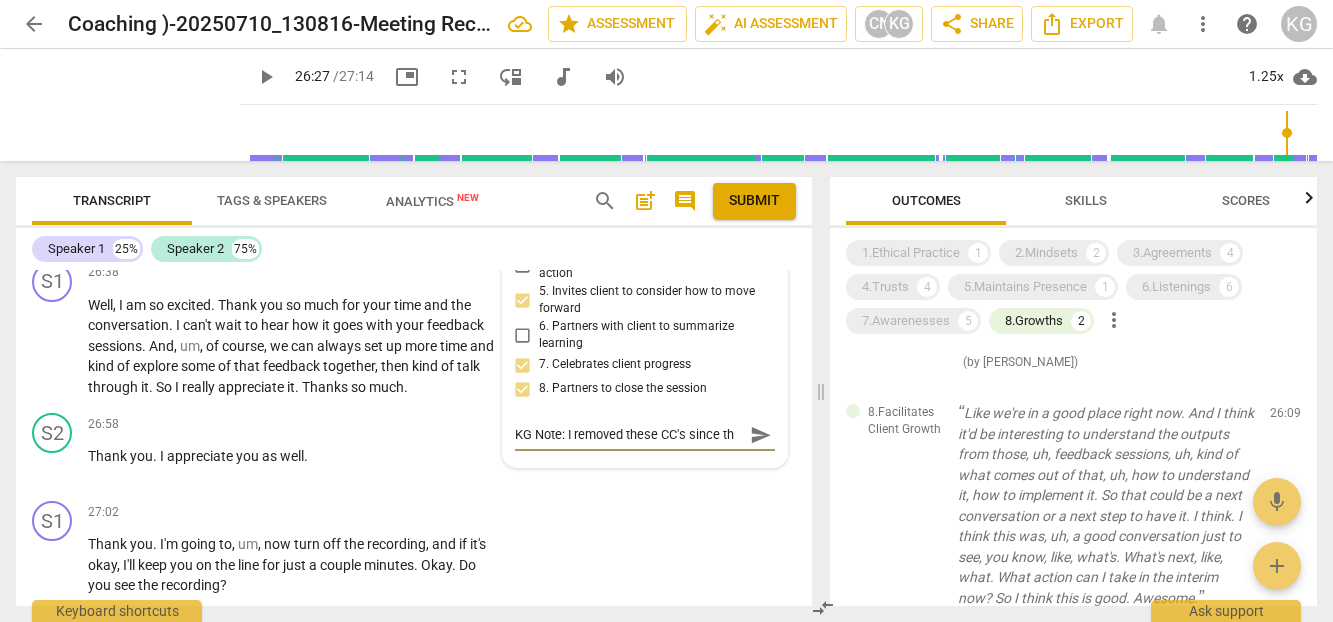 type on "KG Note: I removed these CC's since the" 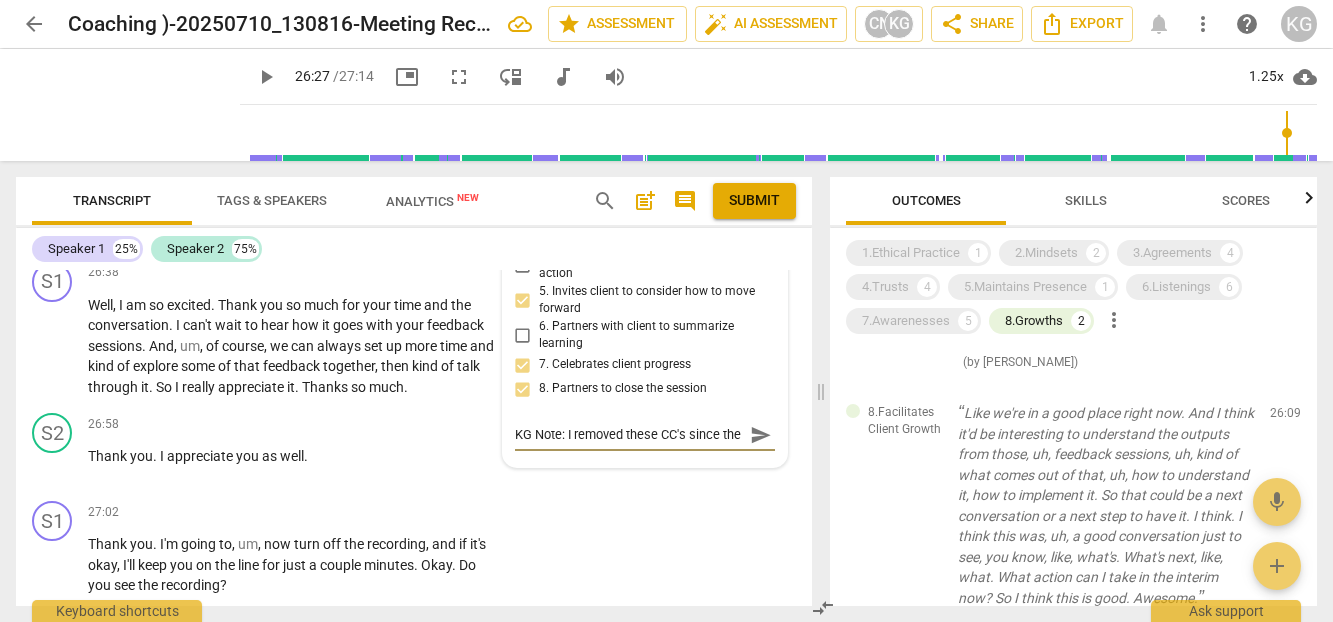 scroll, scrollTop: 17, scrollLeft: 0, axis: vertical 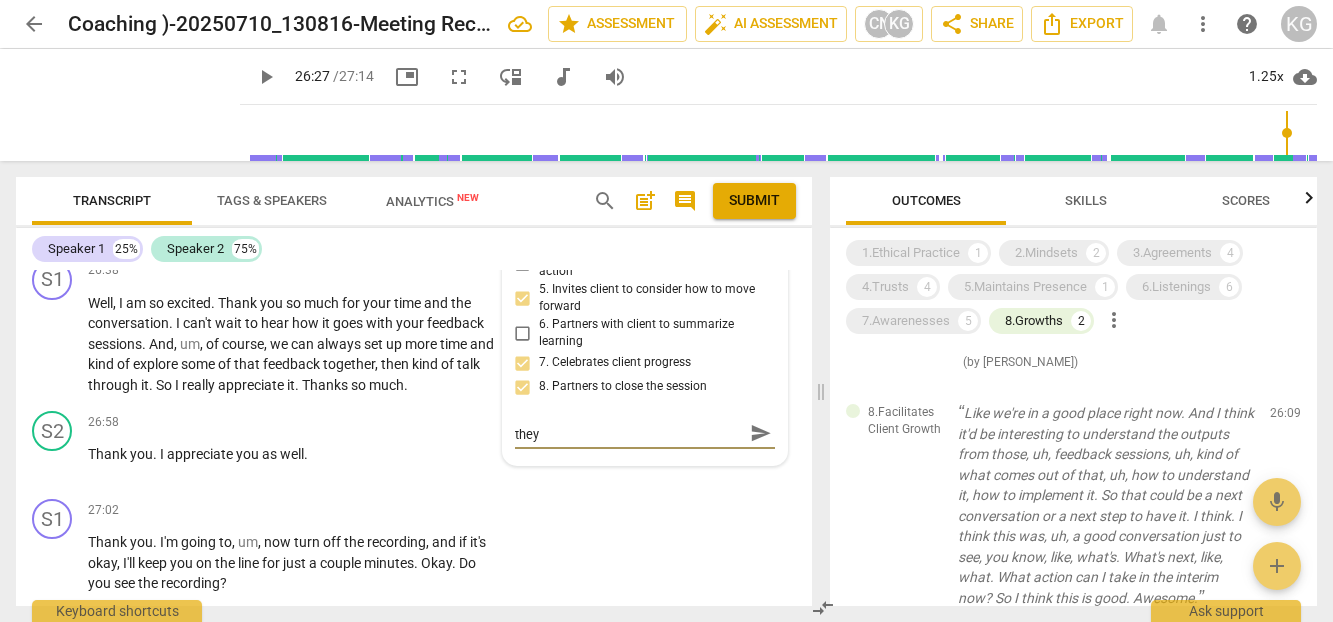 type on "KG Note: I removed these CC's since they" 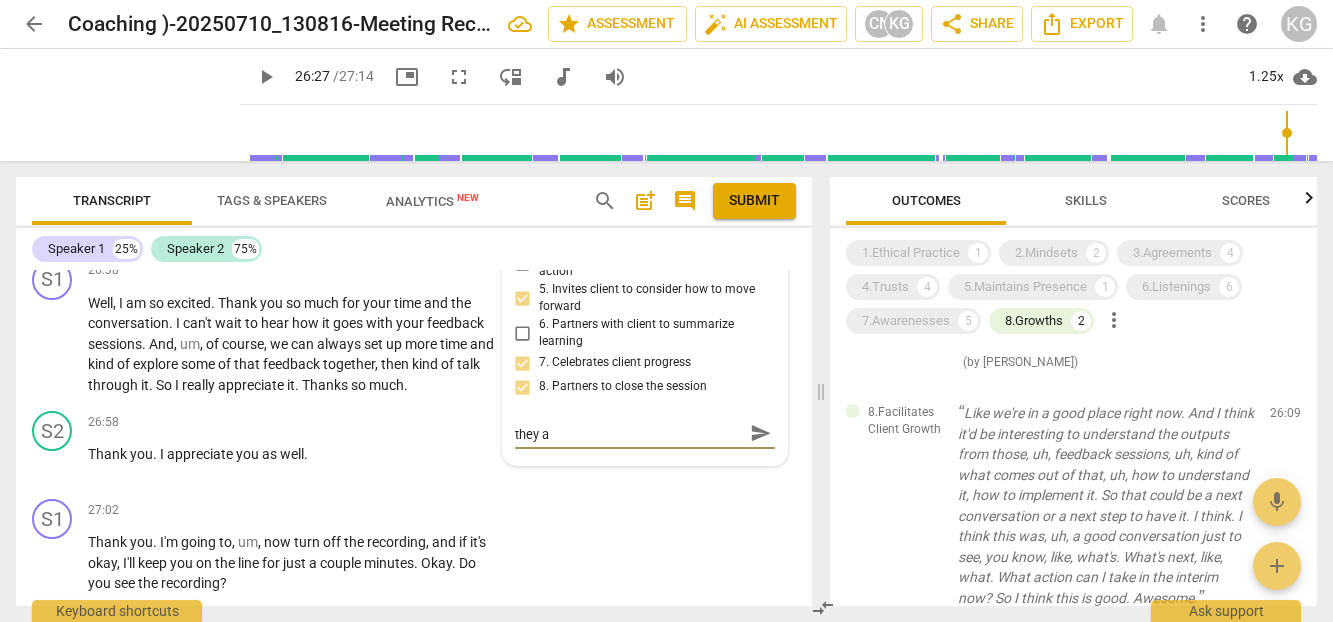 type on "KG Note: I removed these CC's since they ar" 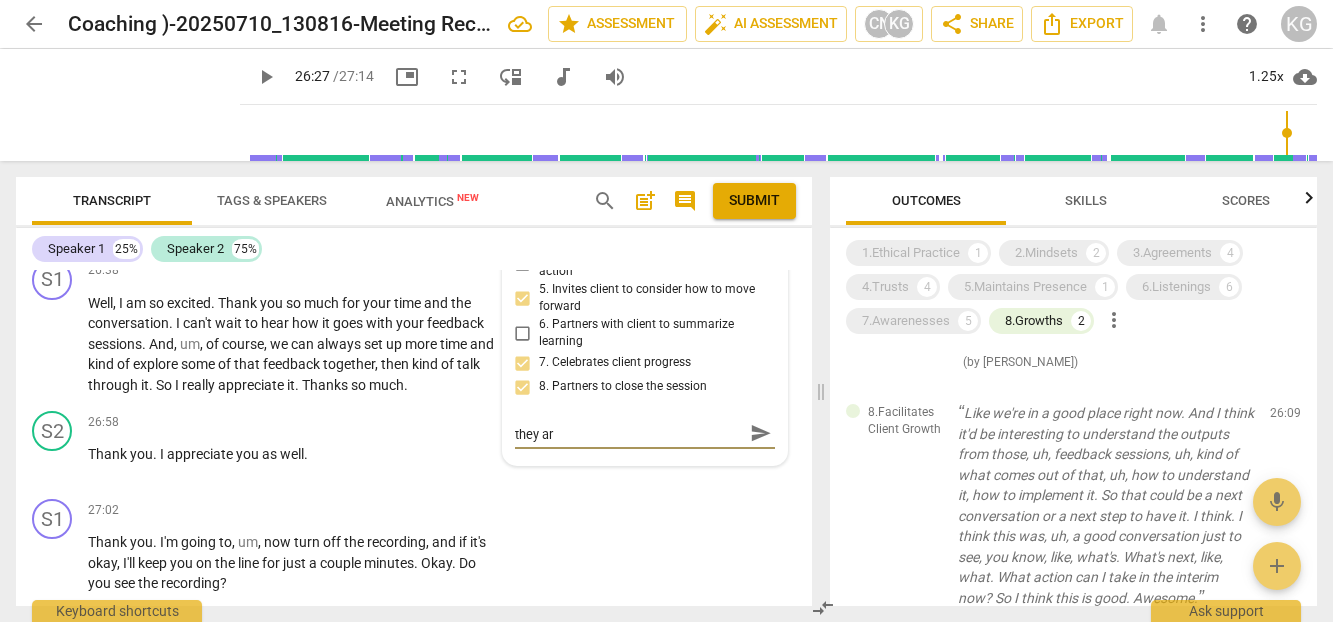 type on "KG Note: I removed these CC's since they are" 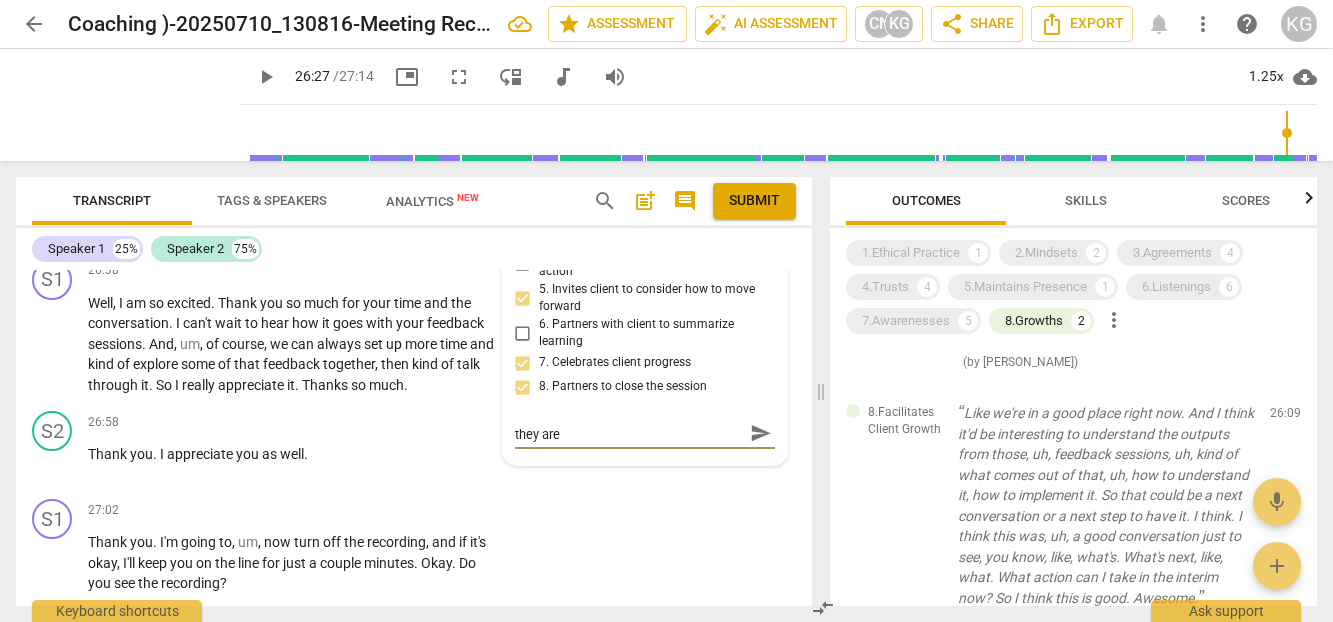 type on "KG Note: I removed these CC's since they aren" 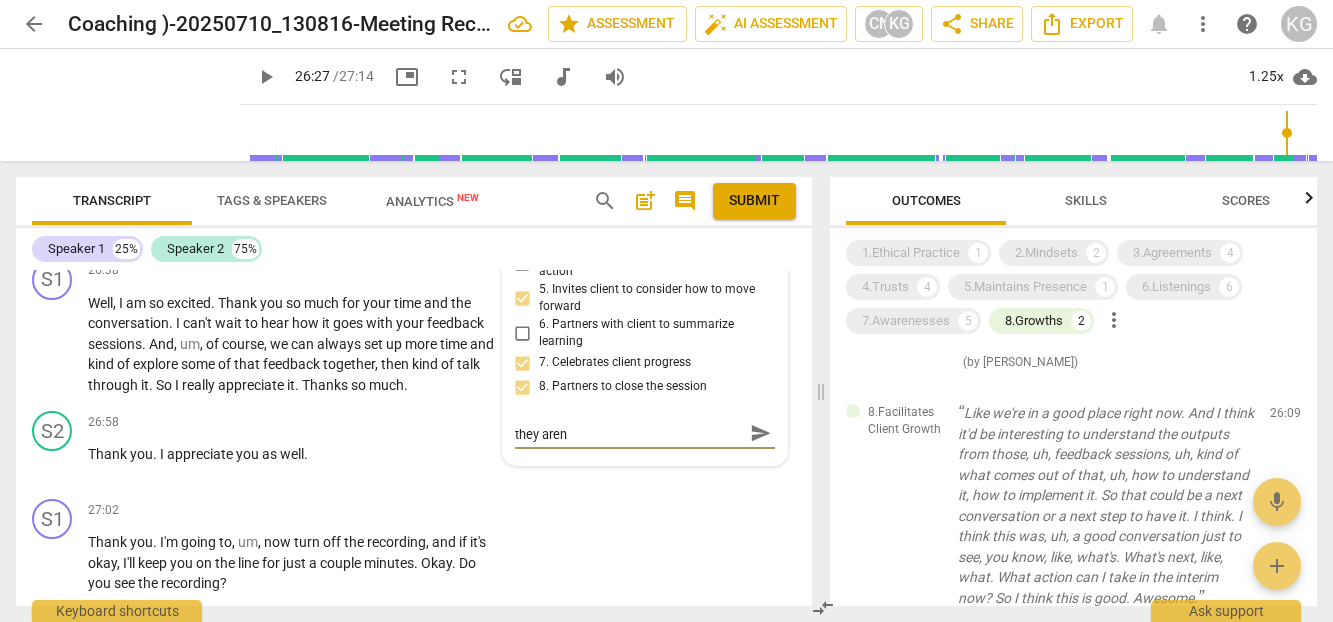 scroll, scrollTop: 10009, scrollLeft: 0, axis: vertical 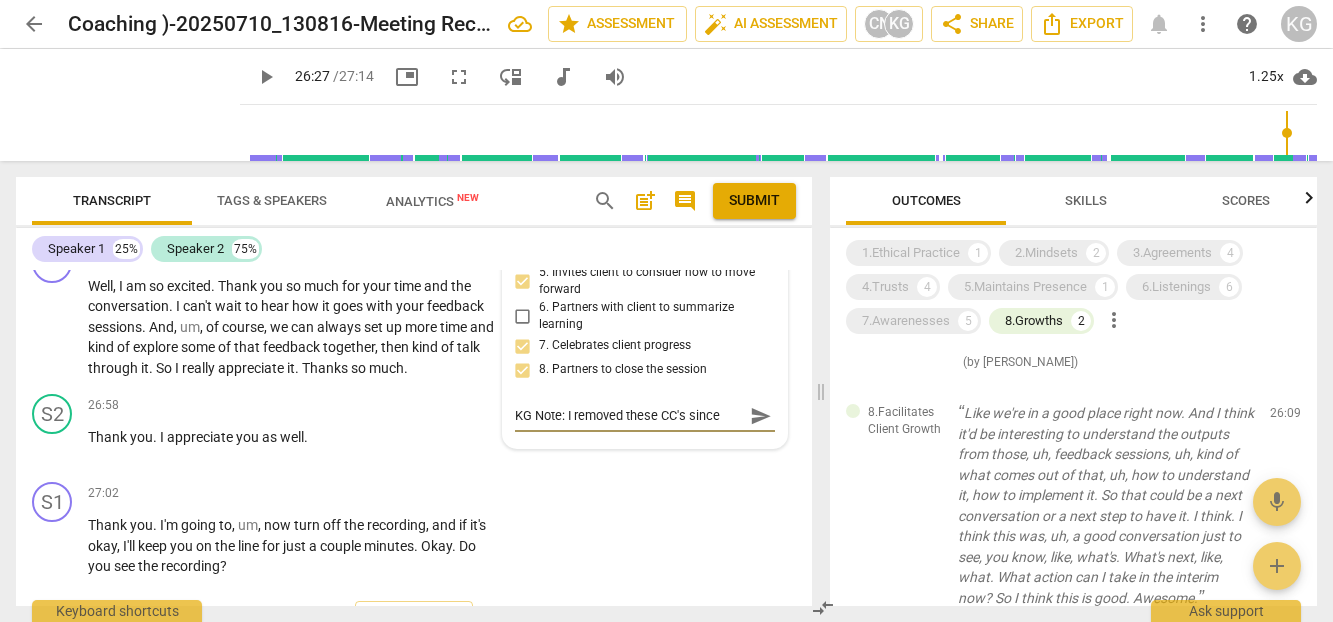 type on "KG Note: I removed these CC's since they aren'" 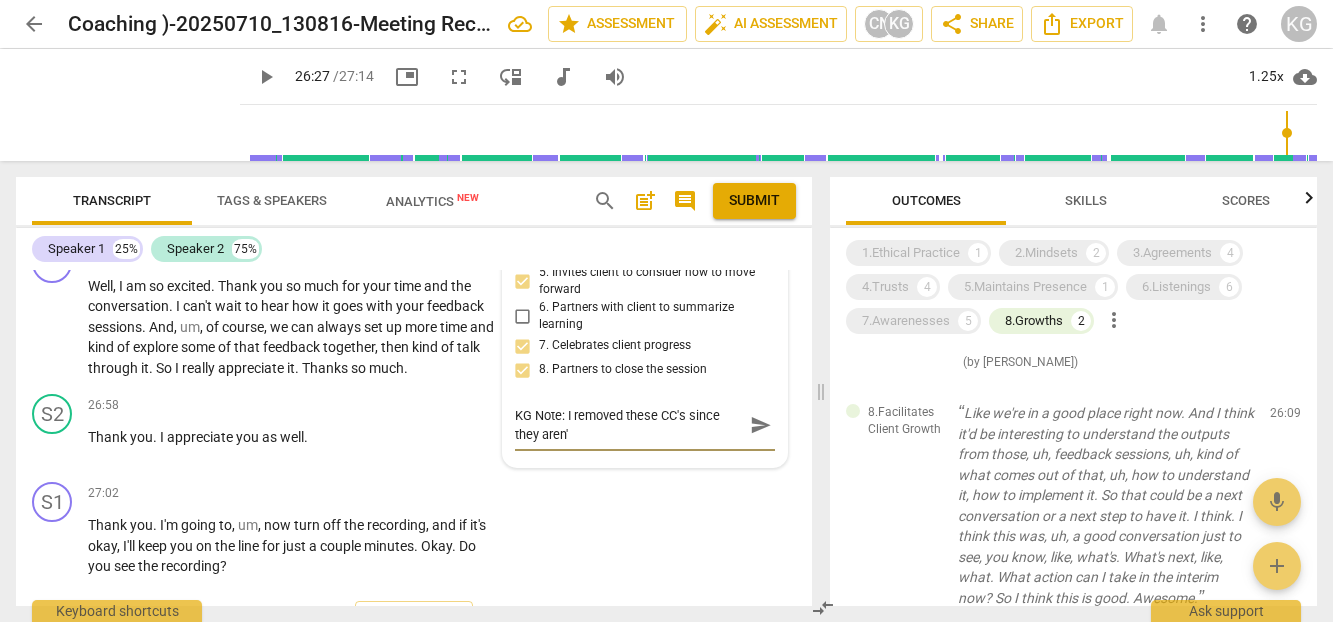 type on "KG Note: I removed these CC's since they aren't" 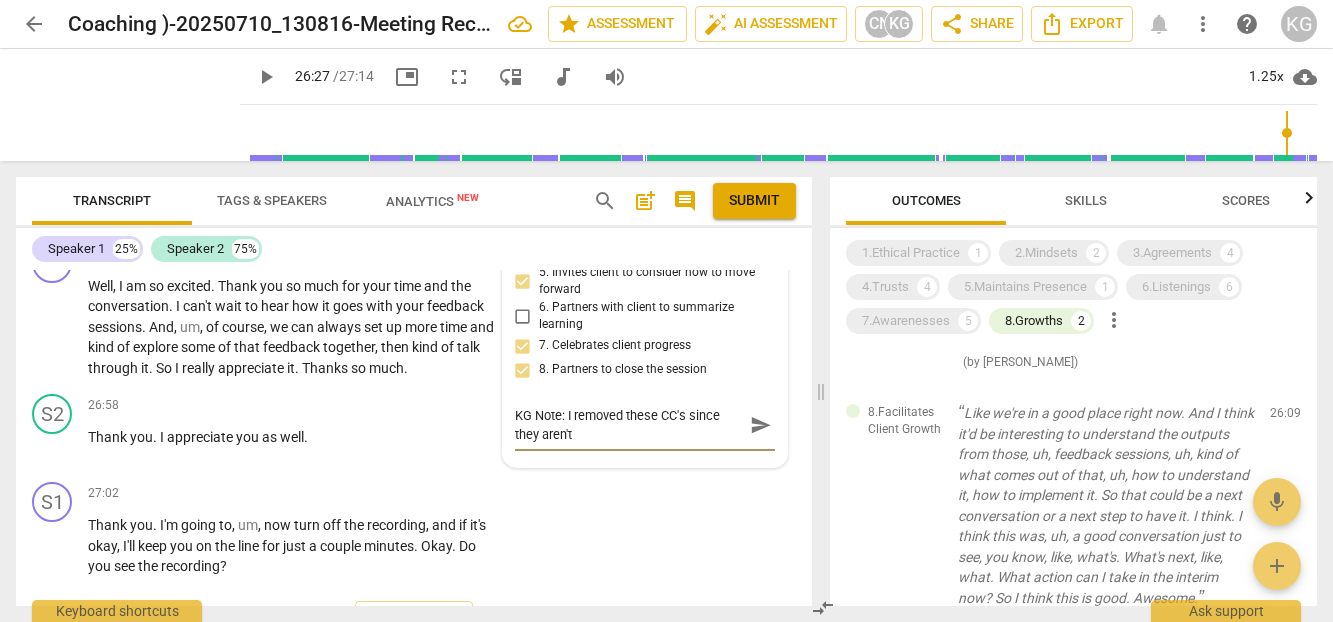 type on "KG Note: I removed these CC's since they aren't" 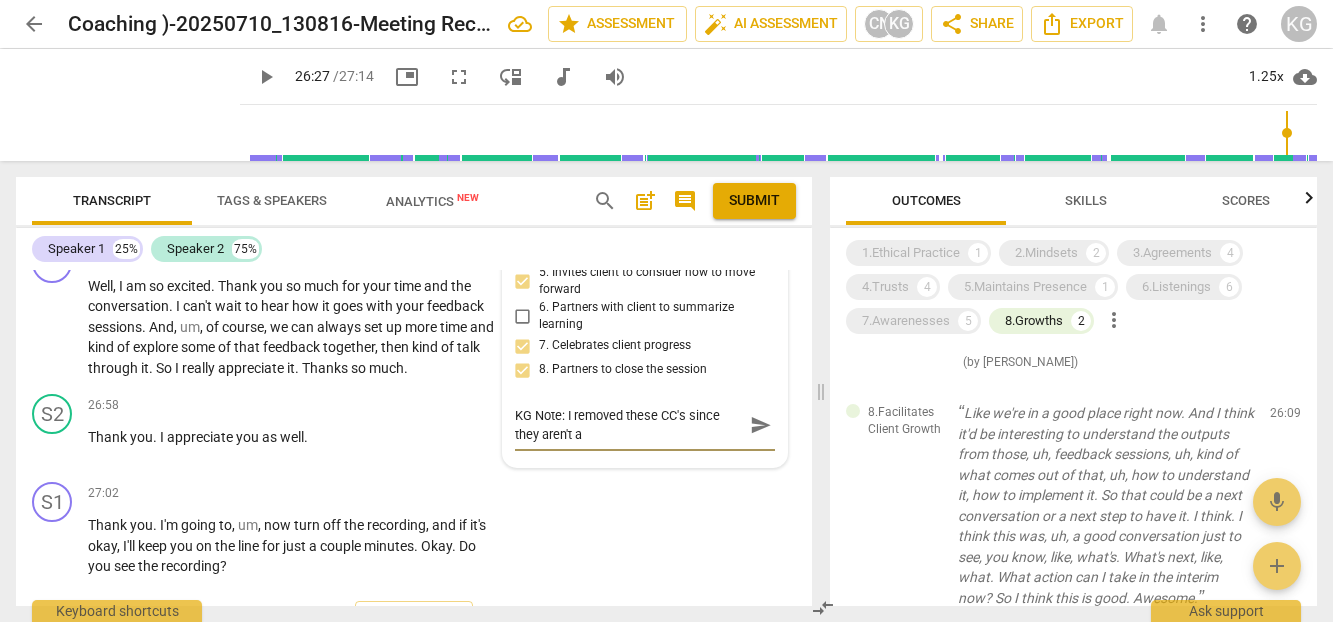 type on "KG Note: I removed these CC's since they aren't at" 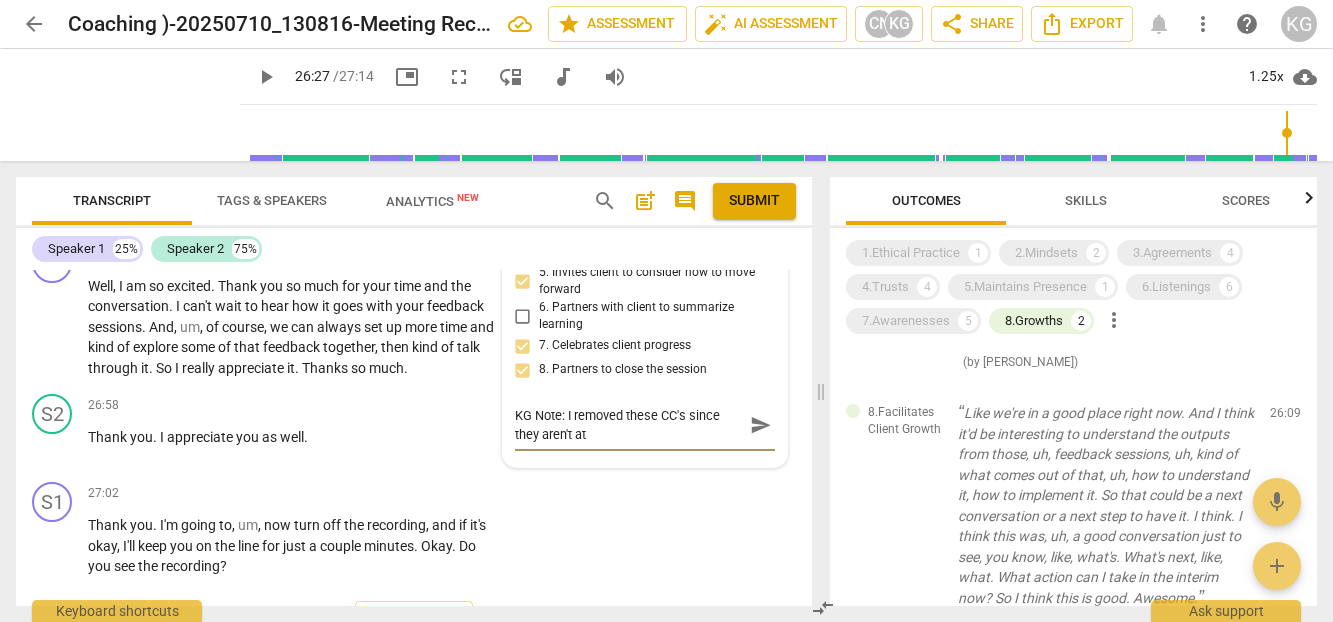 type on "KG Note: I removed these CC's since they aren't att" 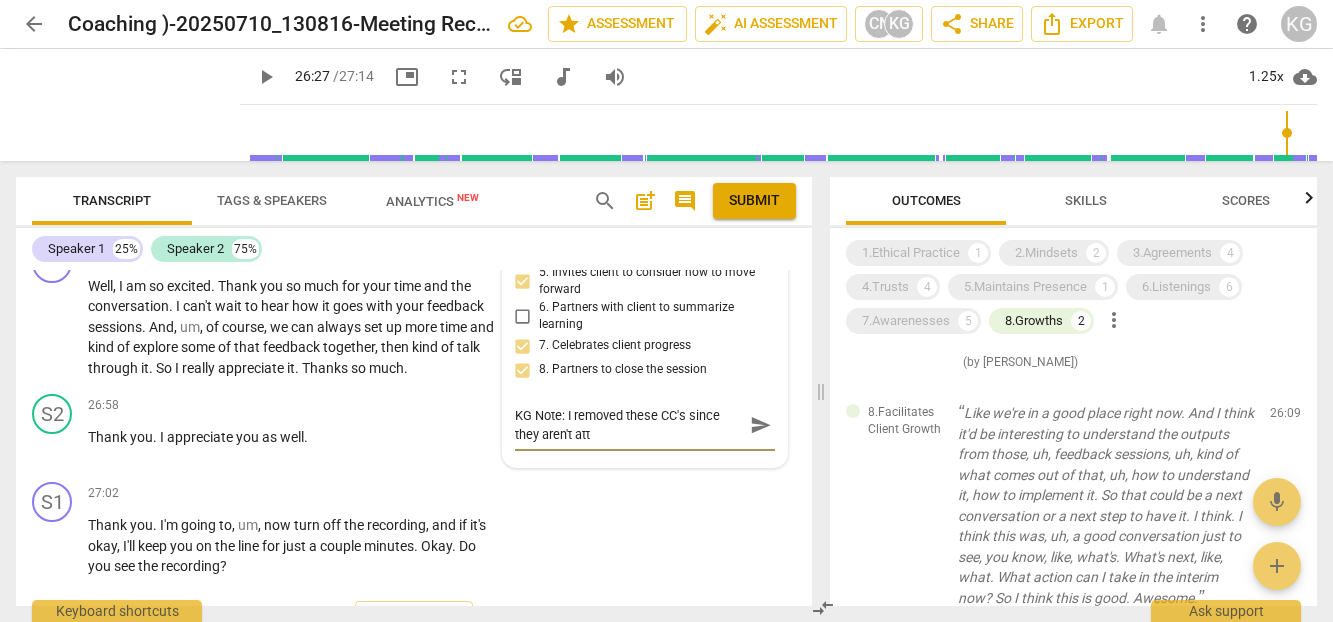 type on "KG Note: I removed these CC's since they aren't atte" 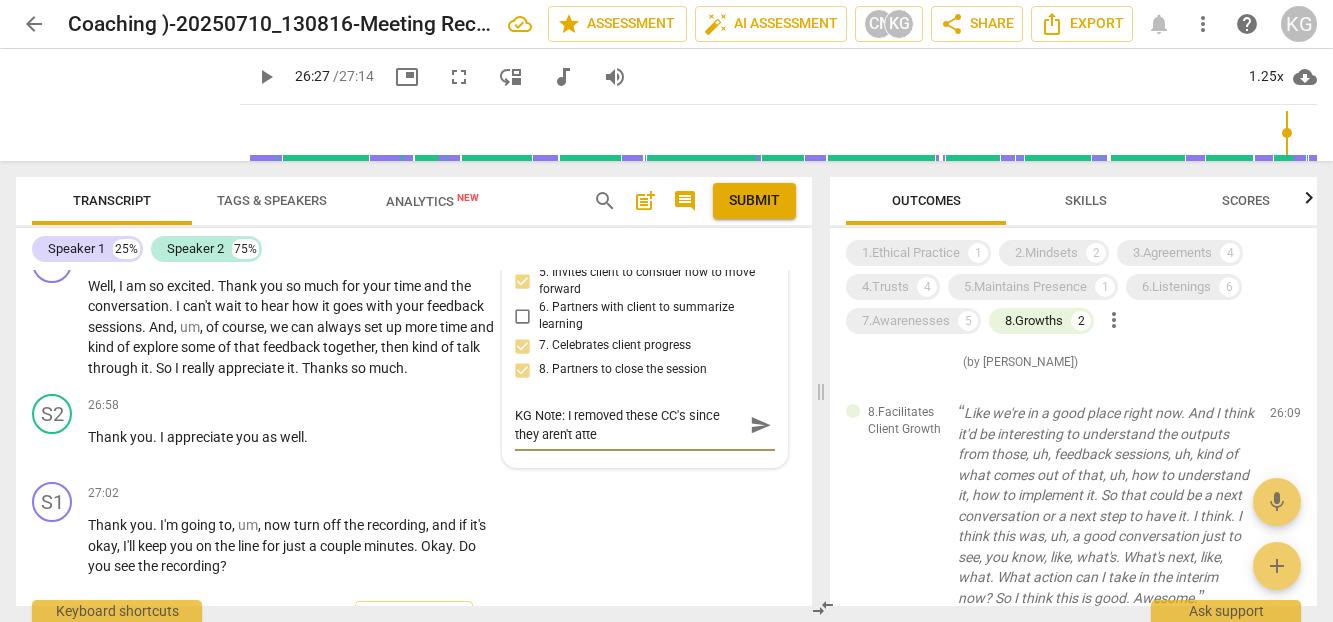 type on "KG Note: I removed these CC's since they aren't att" 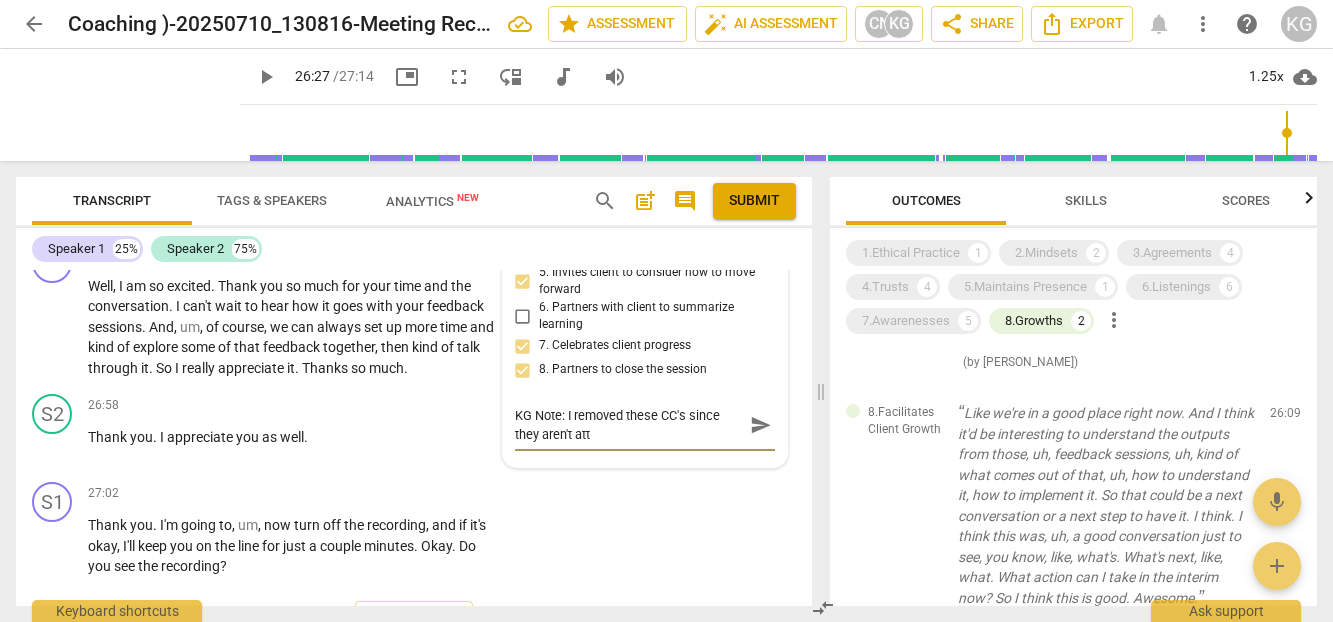 type on "KG Note: I removed these CC's since they aren't atta" 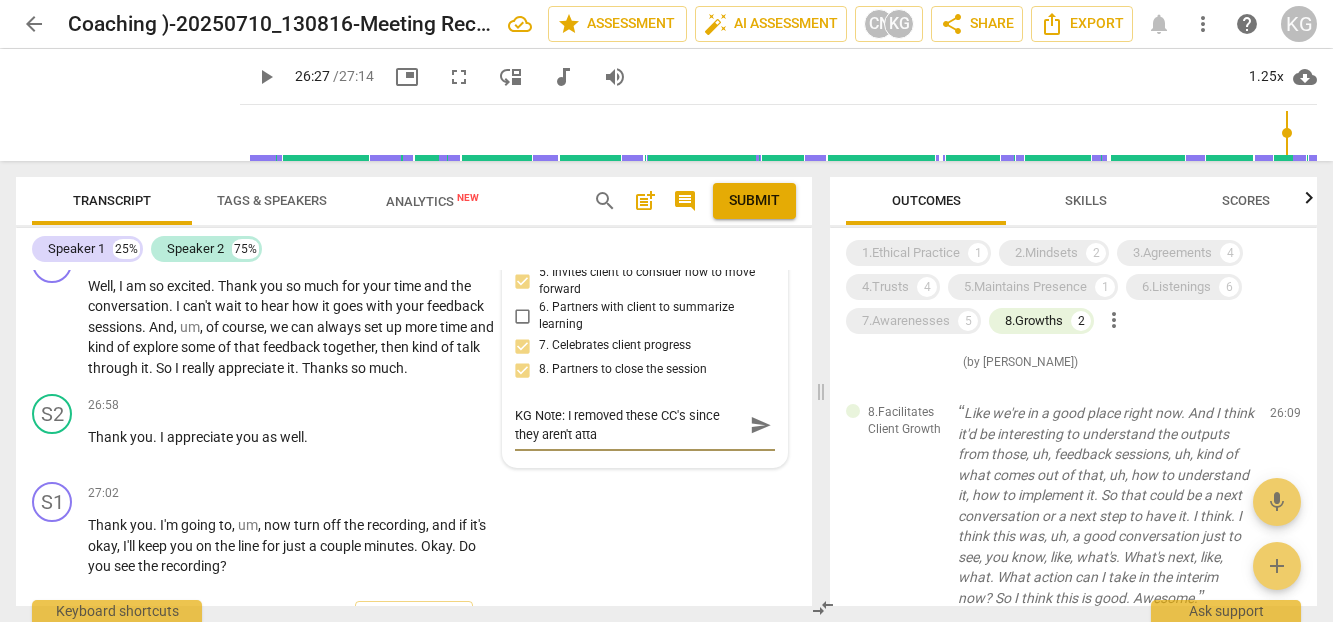 type on "KG Note: I removed these CC's since they aren't attac" 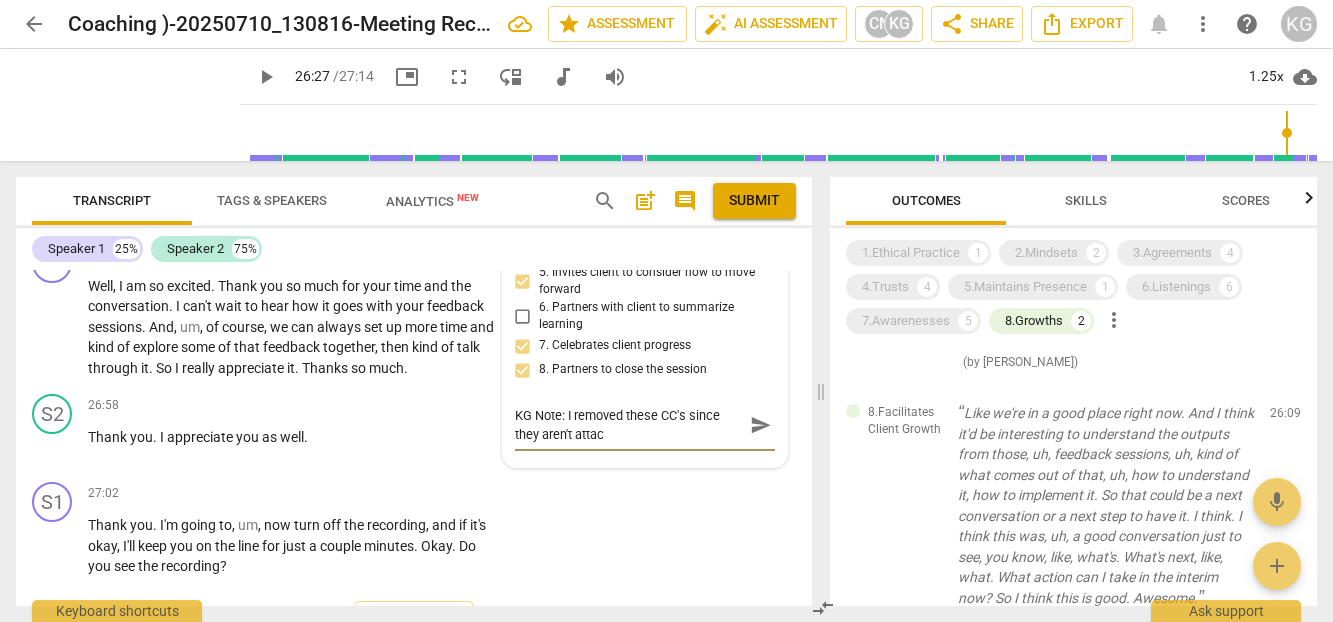type on "KG Note: I removed these CC's since they aren't attach" 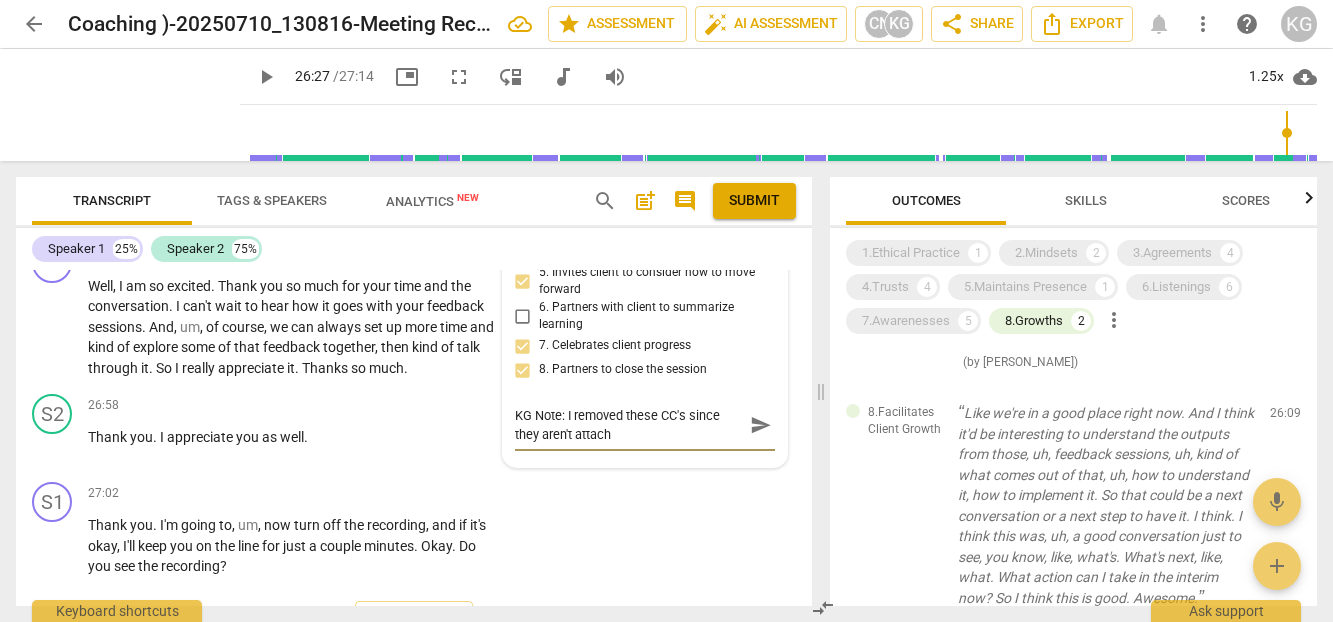 type on "KG Note: I removed these CC's since they aren't attache" 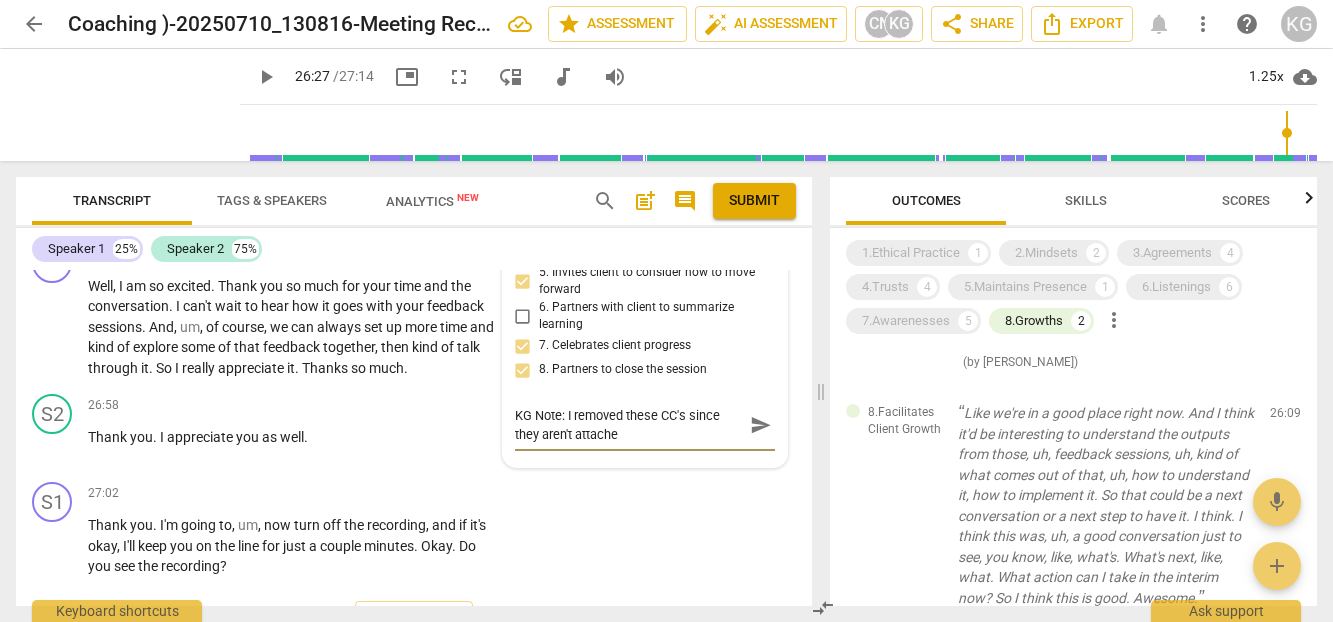 type on "KG Note: I removed these CC's since they aren't attached" 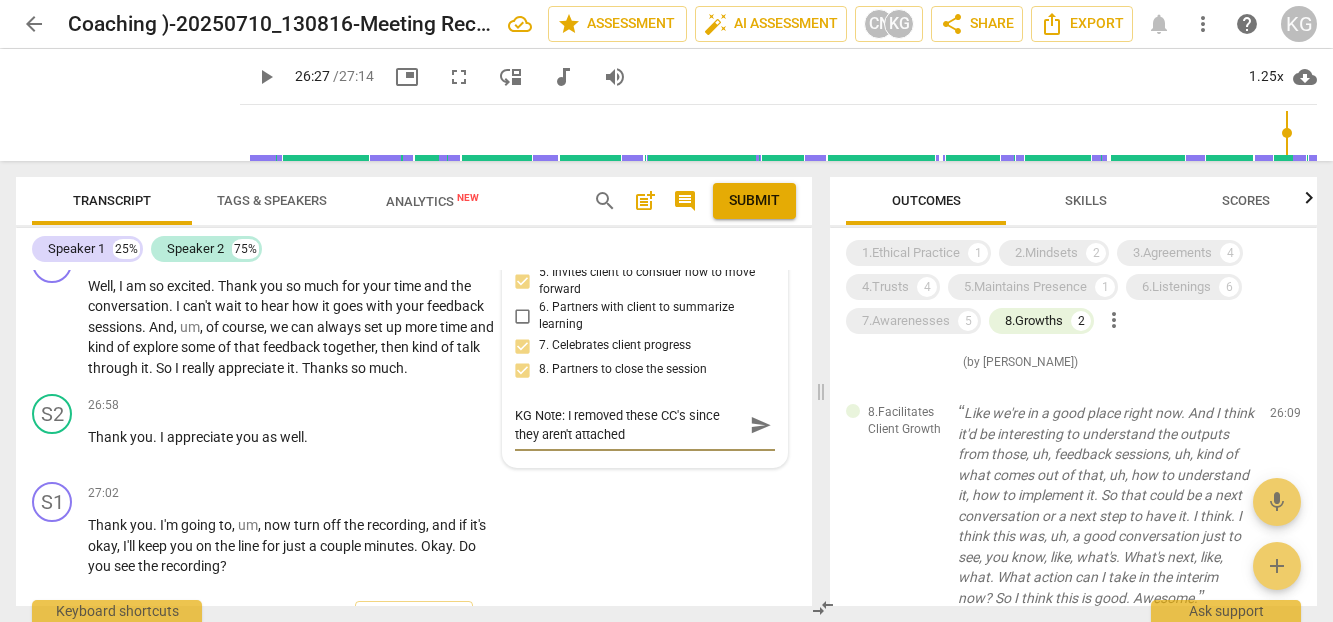 type on "KG Note: I removed these CC's since they aren't attached" 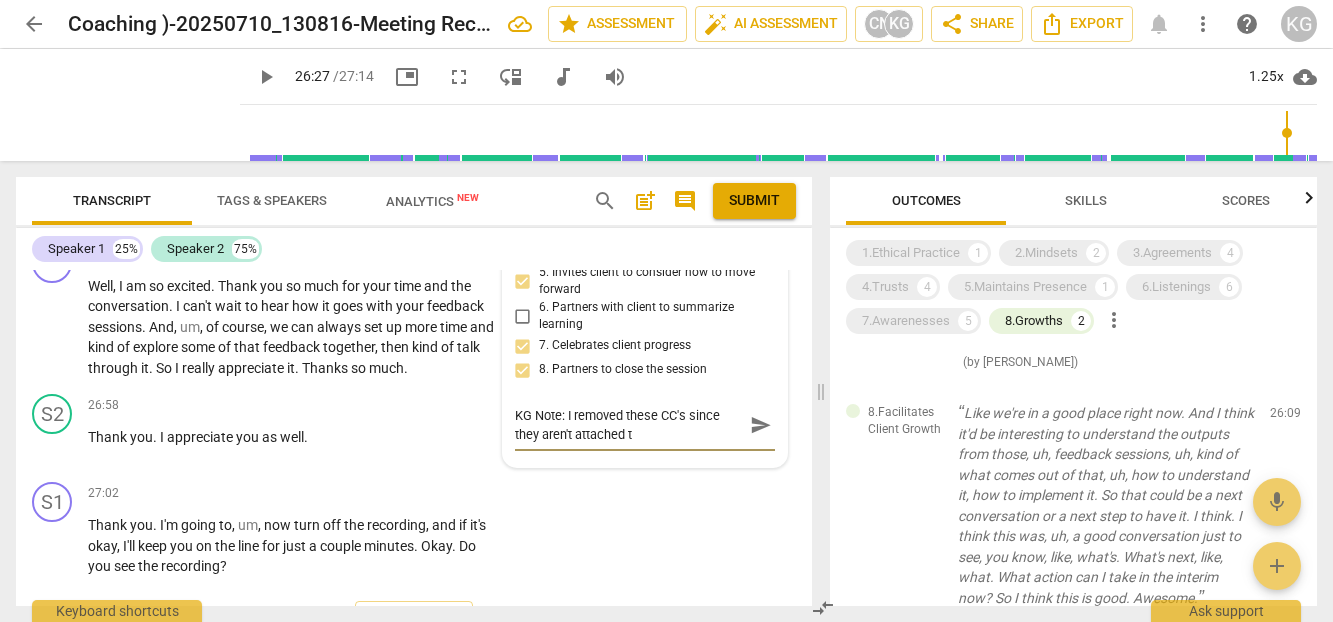 type on "KG Note: I removed these CC's since they aren't attached to" 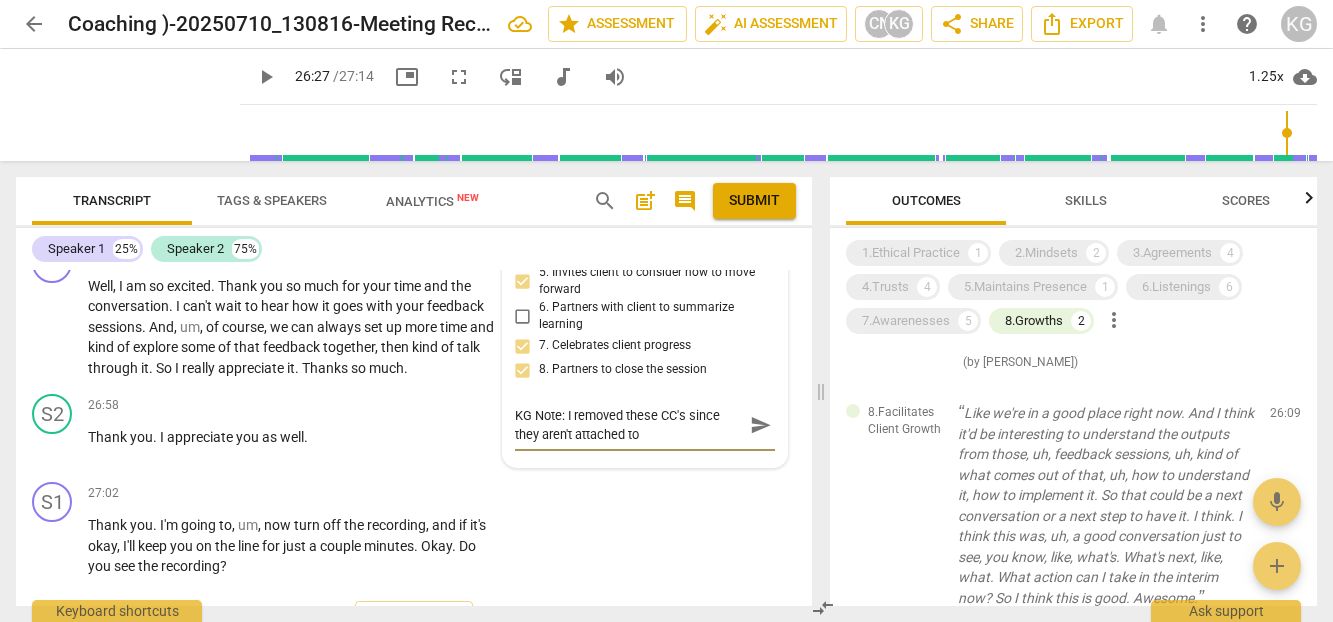 type on "KG Note: I removed these CC's since they aren't attached to" 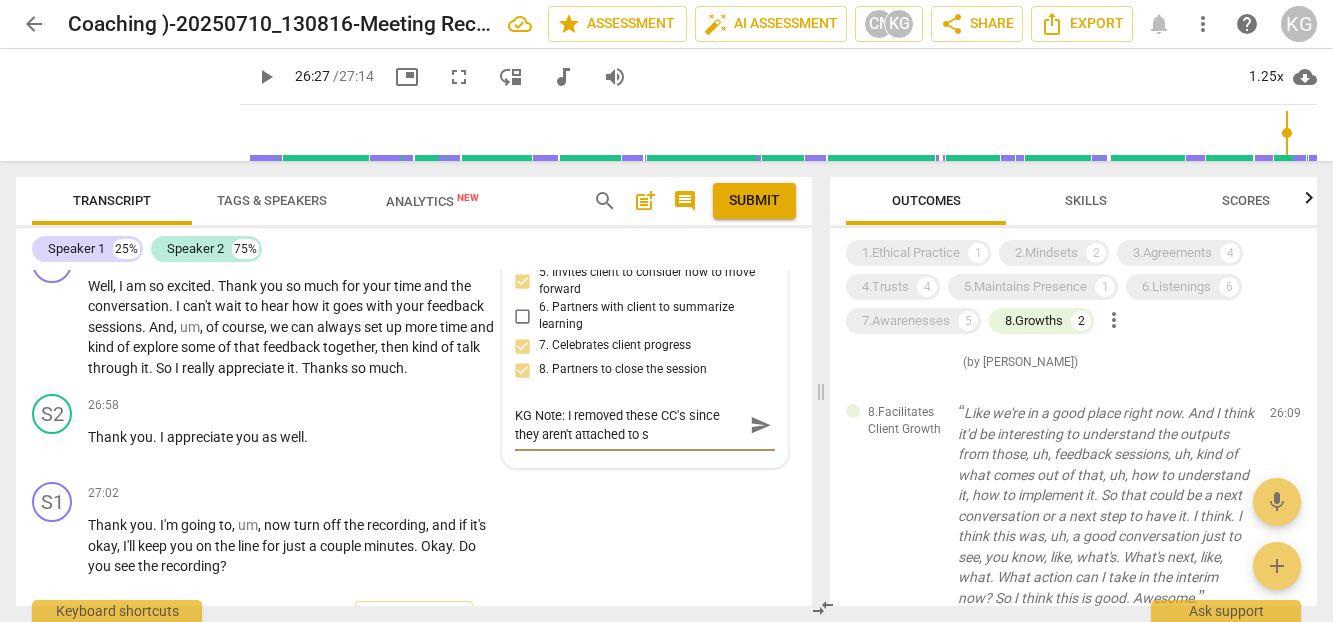 type on "KG Note: I removed these CC's since they aren't attached to so" 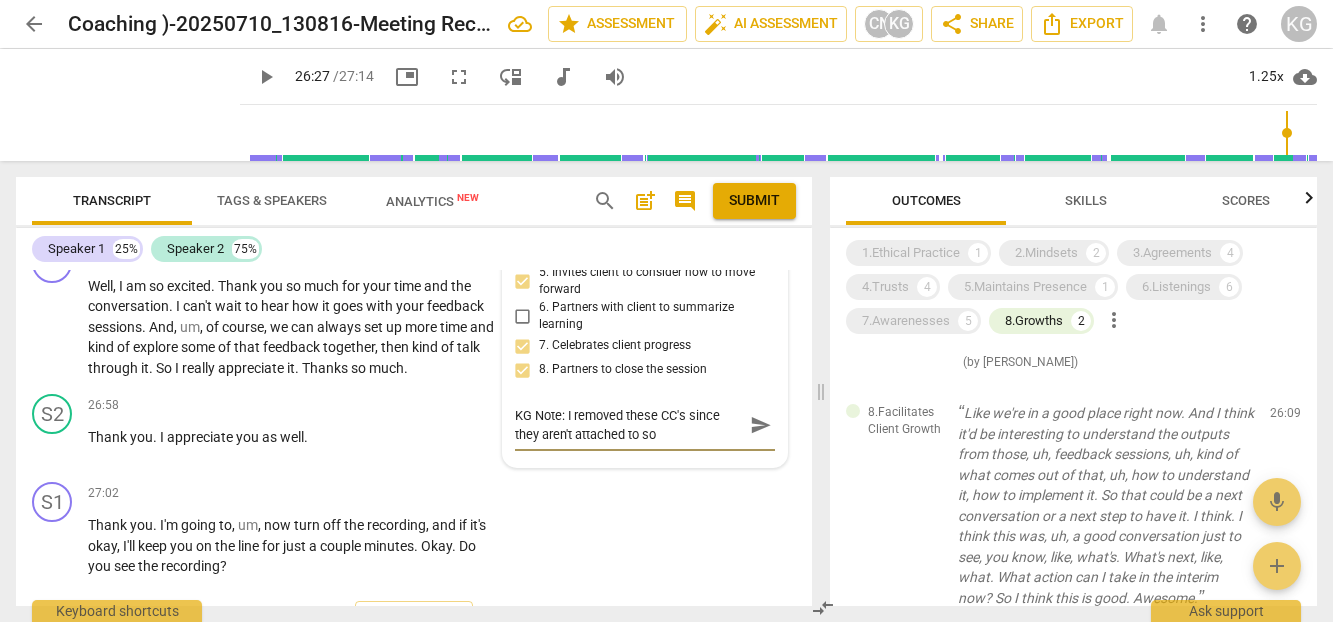 type on "KG Note: I removed these CC's since they aren't attached to som" 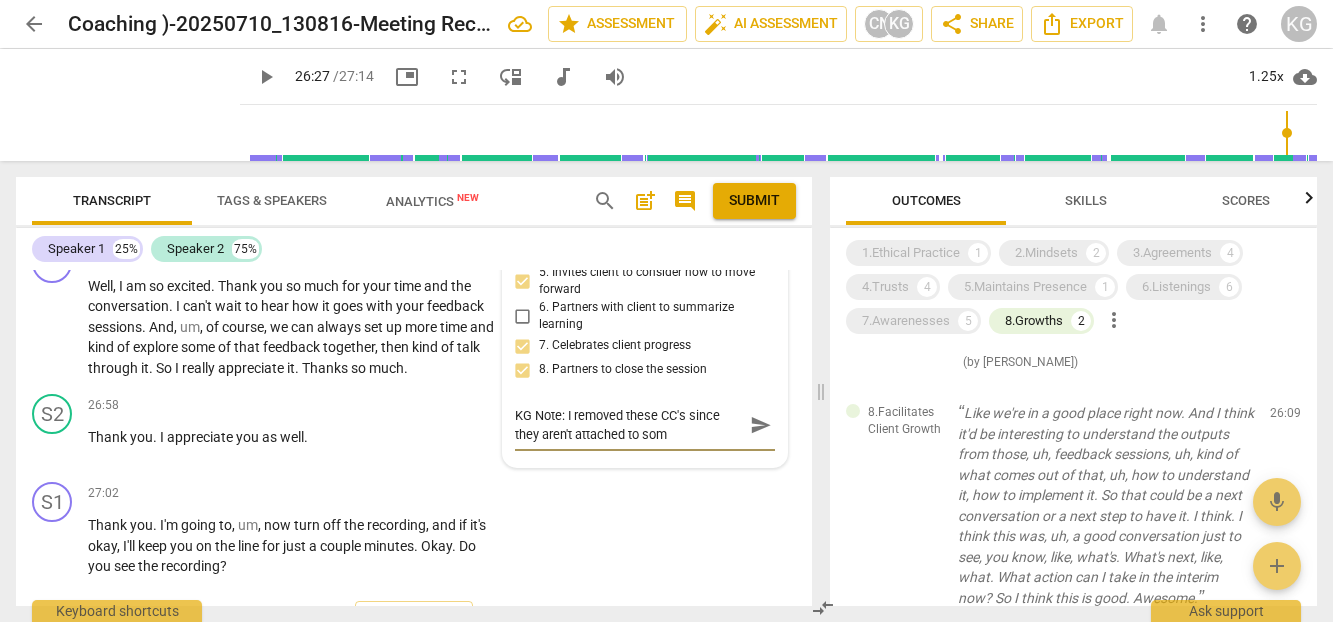 type on "KG Note: I removed these CC's since they aren't attached to some" 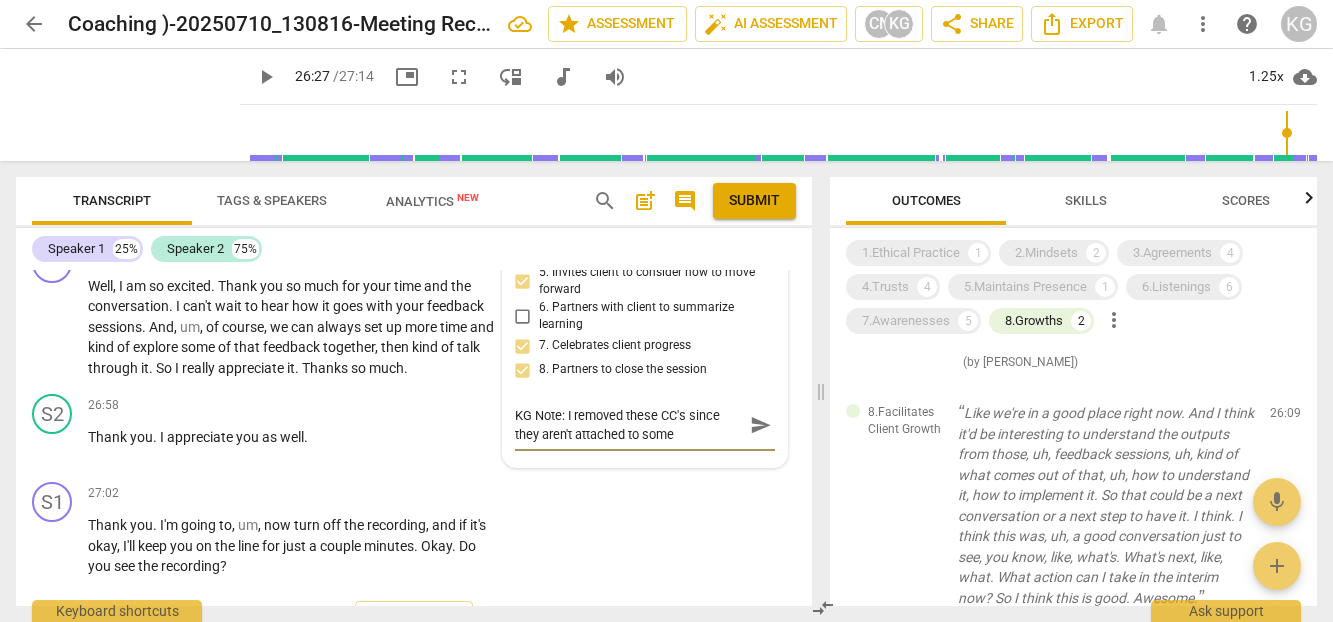 type on "KG Note: I removed these CC's since they aren't attached to somet" 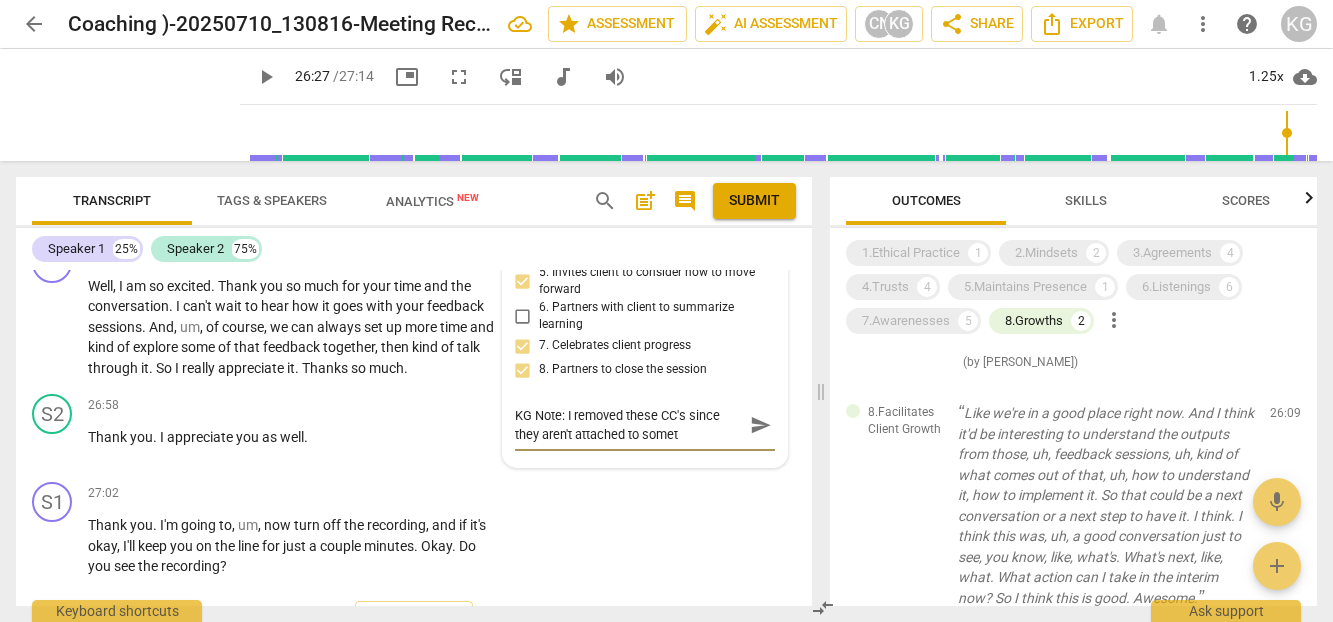 type on "KG Note: I removed these CC's since they aren't attached to someth" 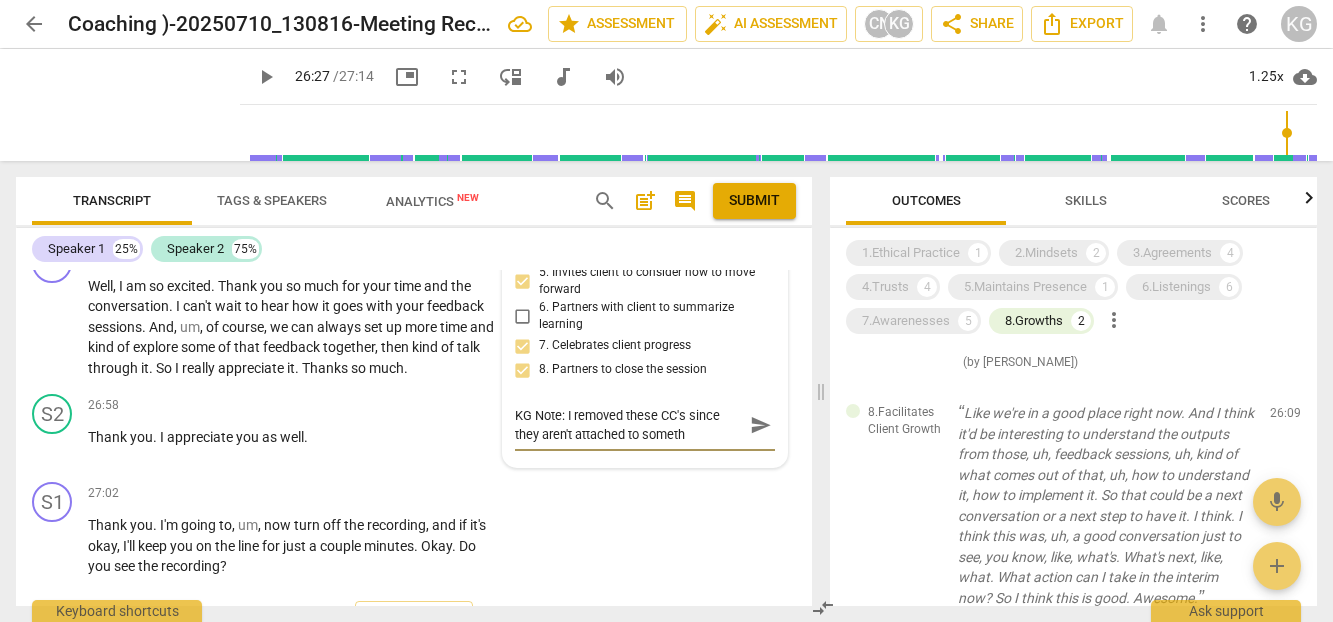 type on "KG Note: I removed these CC's since they aren't attached to somethi" 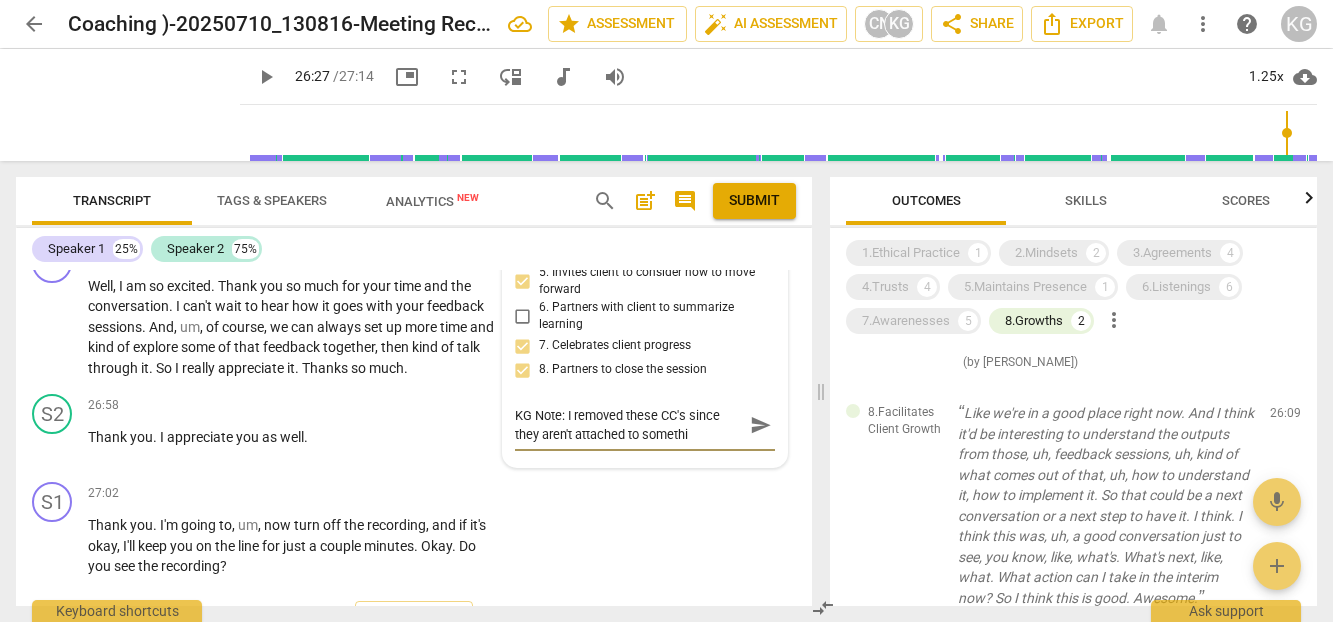type on "KG Note: I removed these CC's since they aren't attached to somethin" 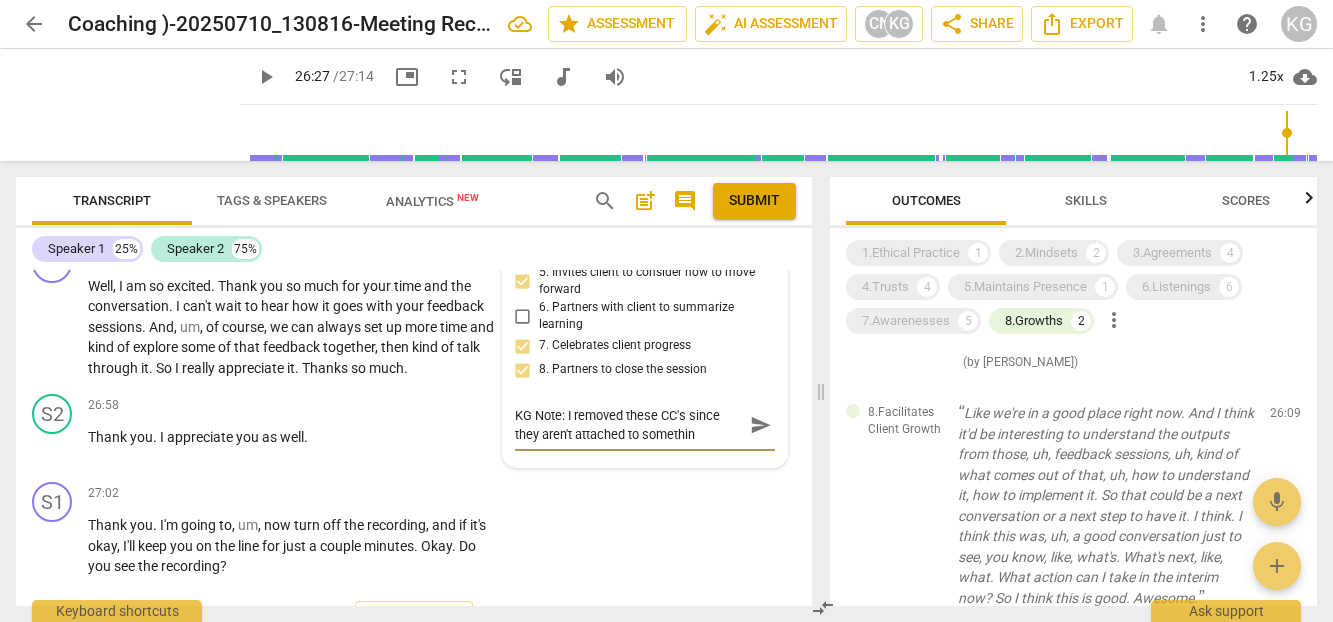 type on "KG Note: I removed these CC's since they aren't attached to somethi" 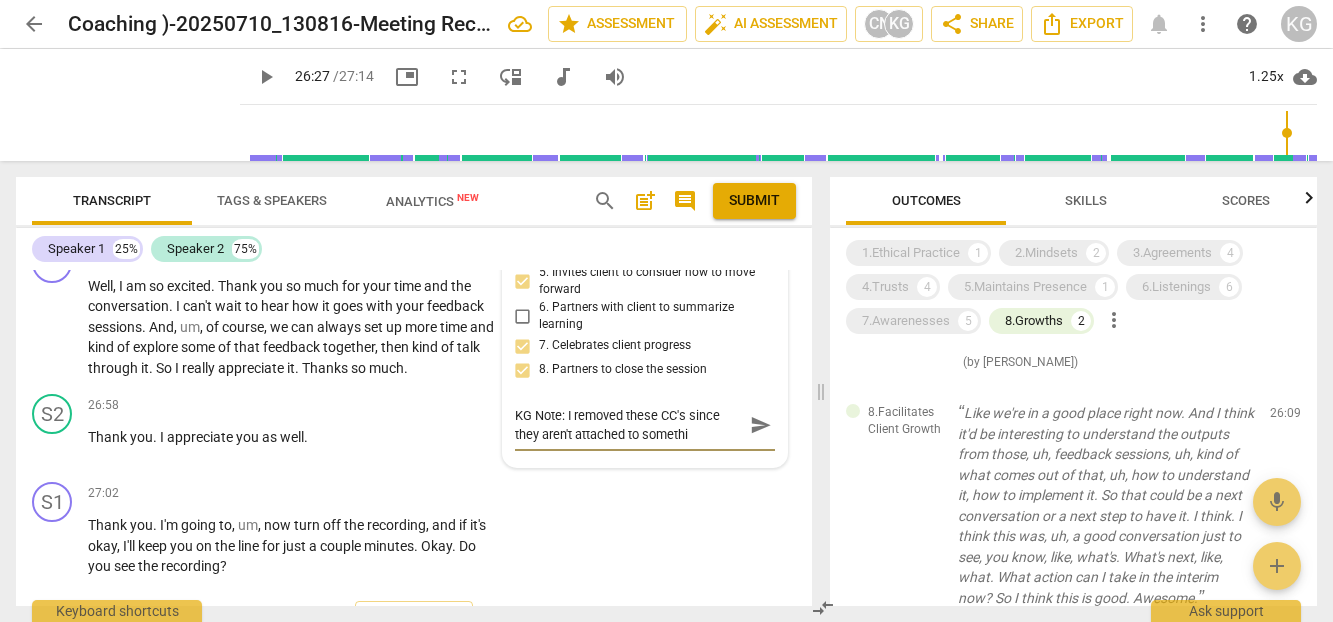 type on "KG Note: I removed these CC's since they aren't attached to someth" 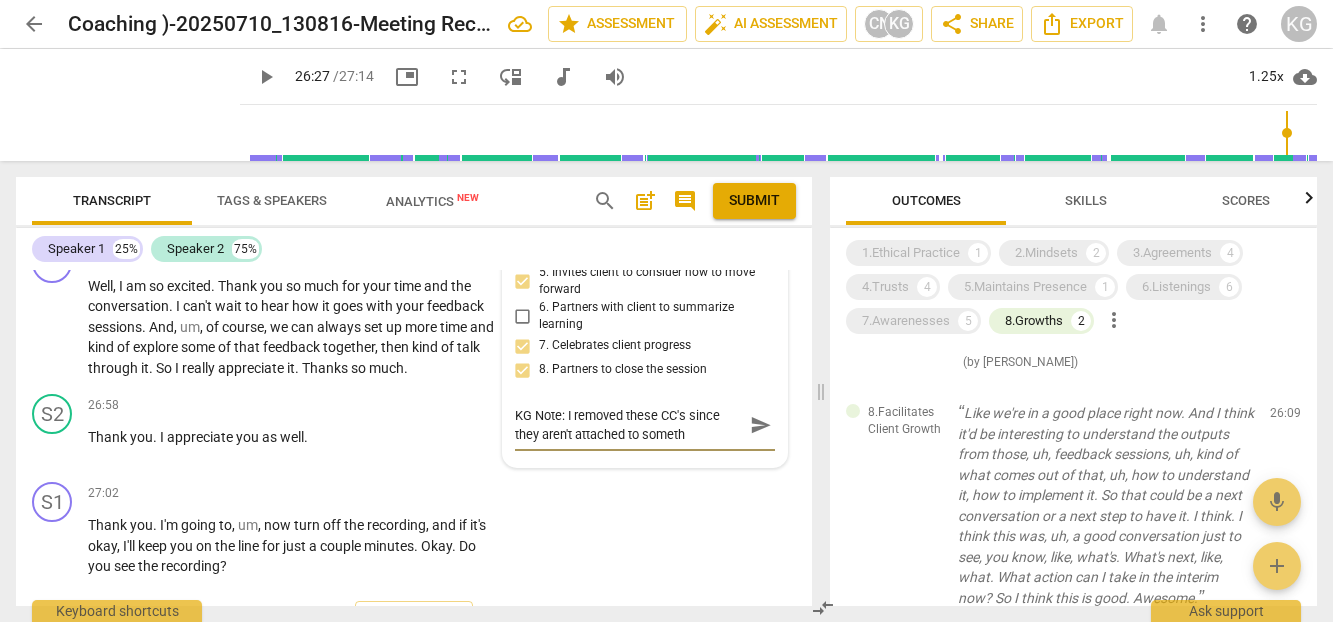 type on "KG Note: I removed these CC's since they aren't attached to somet" 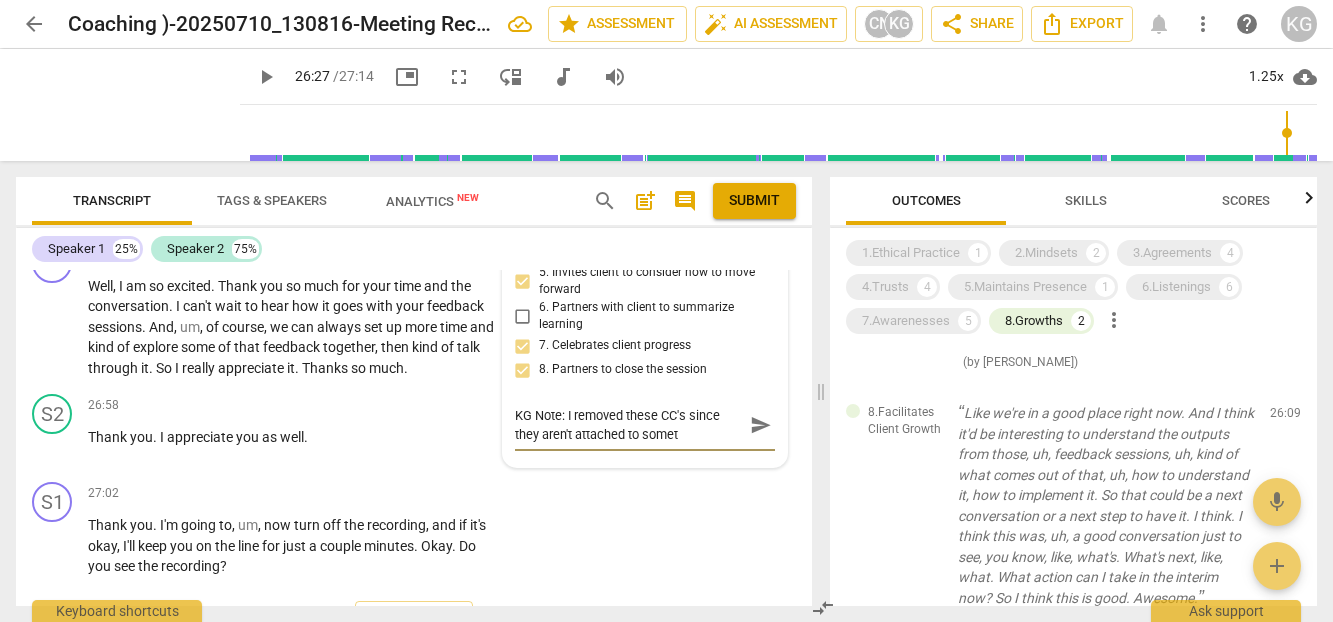 type on "KG Note: I removed these CC's since they aren't attached to some" 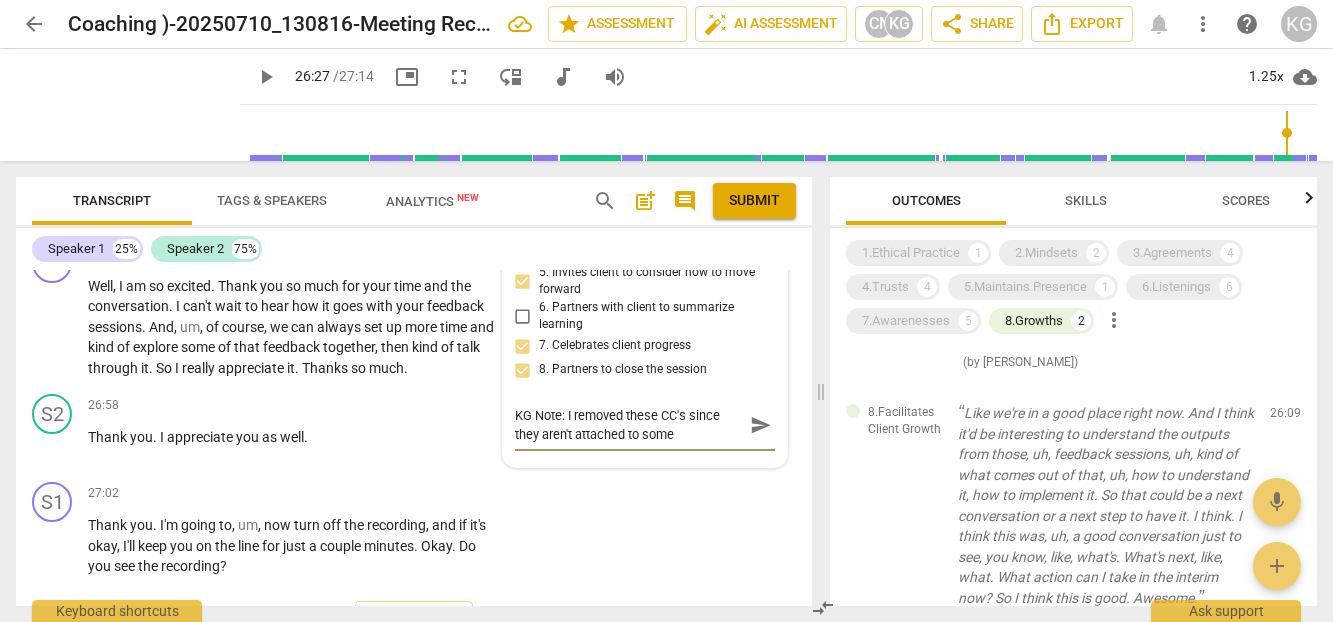 type on "KG Note: I removed these CC's since they aren't attached to som" 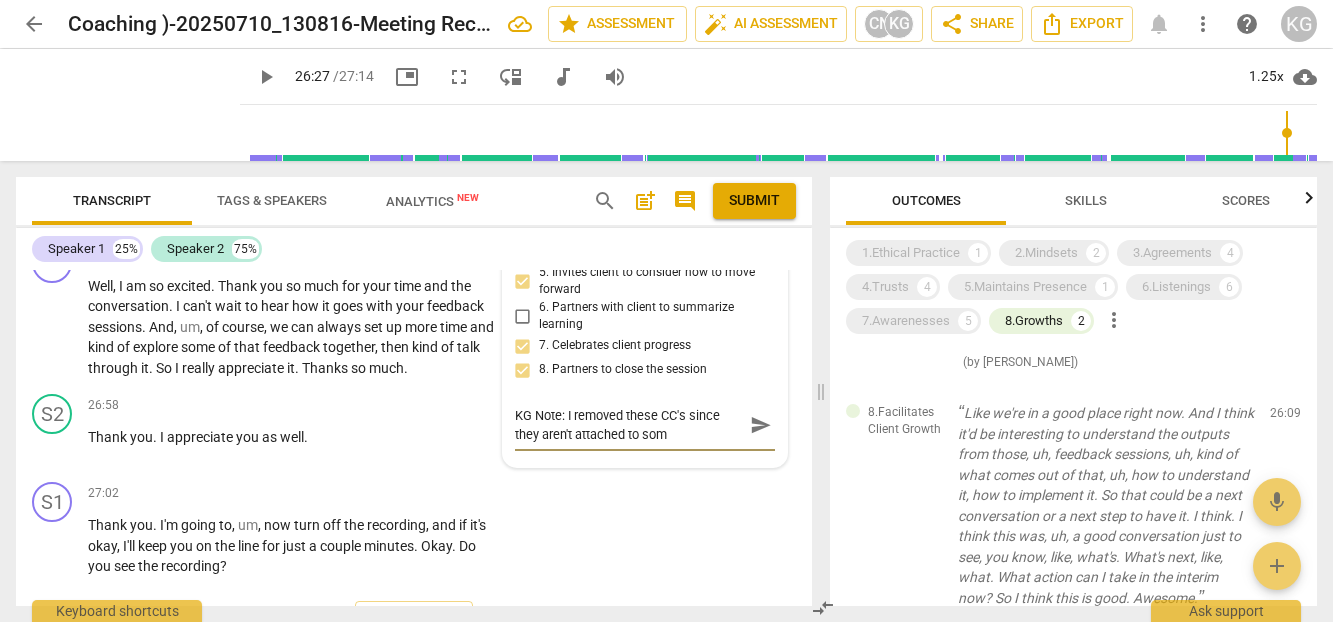 type on "KG Note: I removed these CC's since they aren't attached to so" 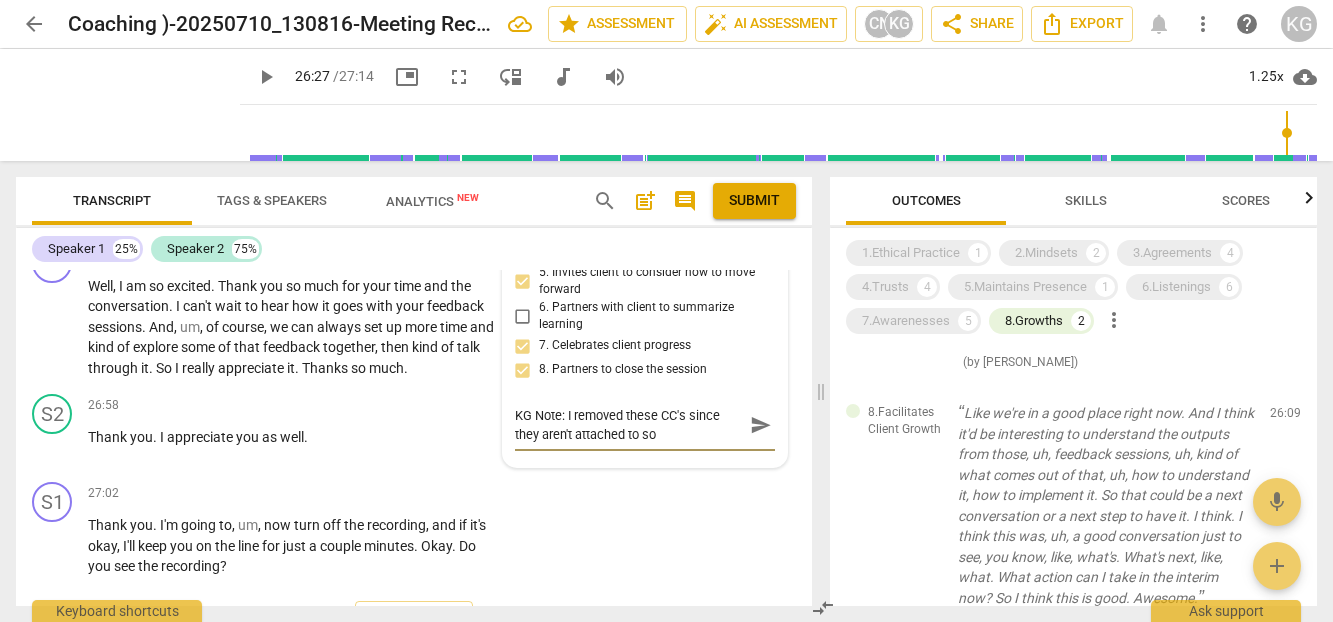 type on "KG Note: I removed these CC's since they aren't attached to s" 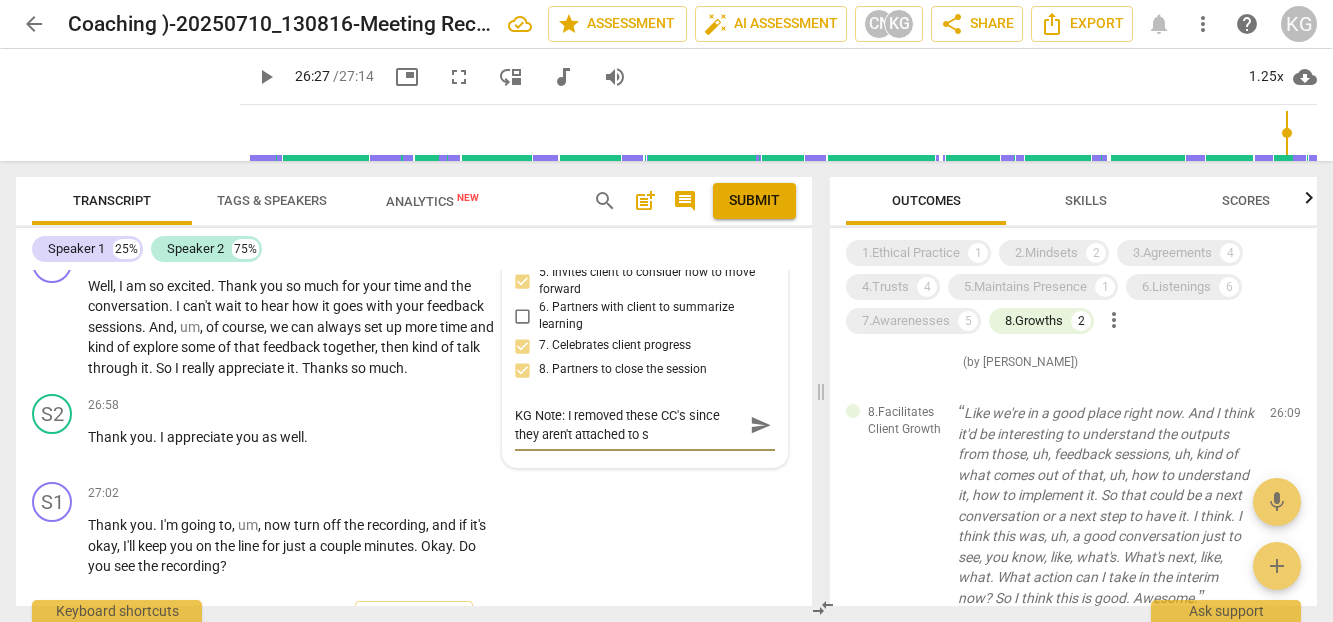 type on "KG Note: I removed these CC's since they aren't attached to" 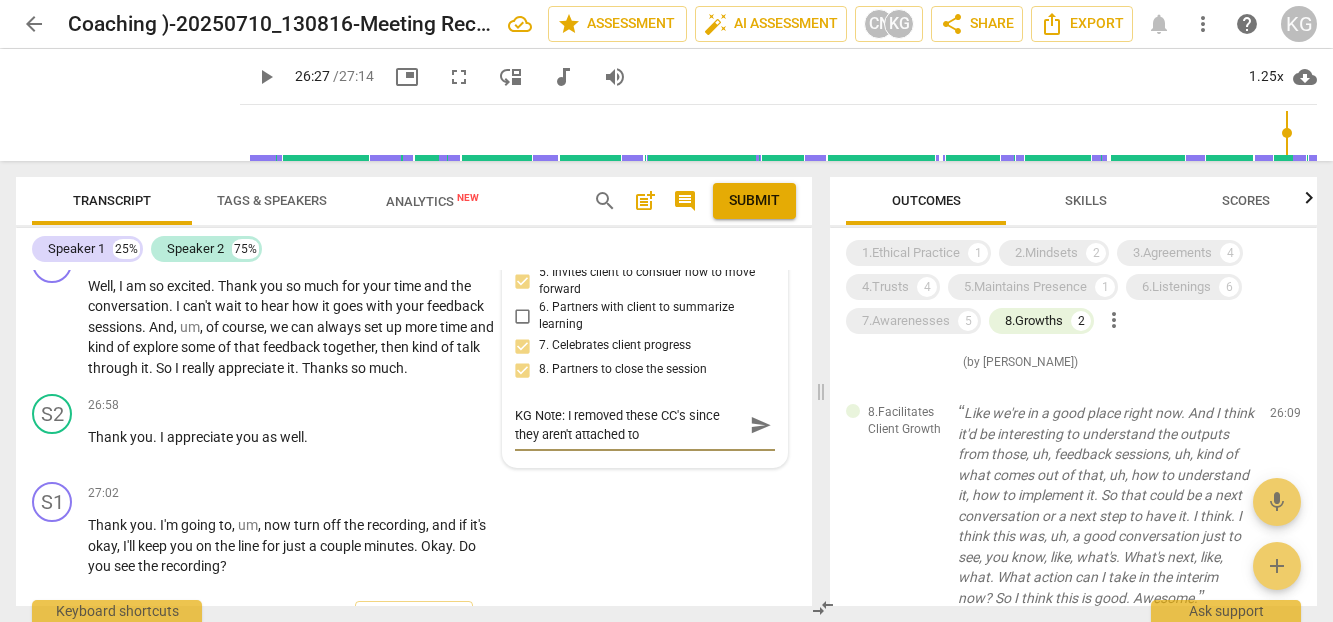 type on "KG Note: I removed these CC's since they aren't attached to" 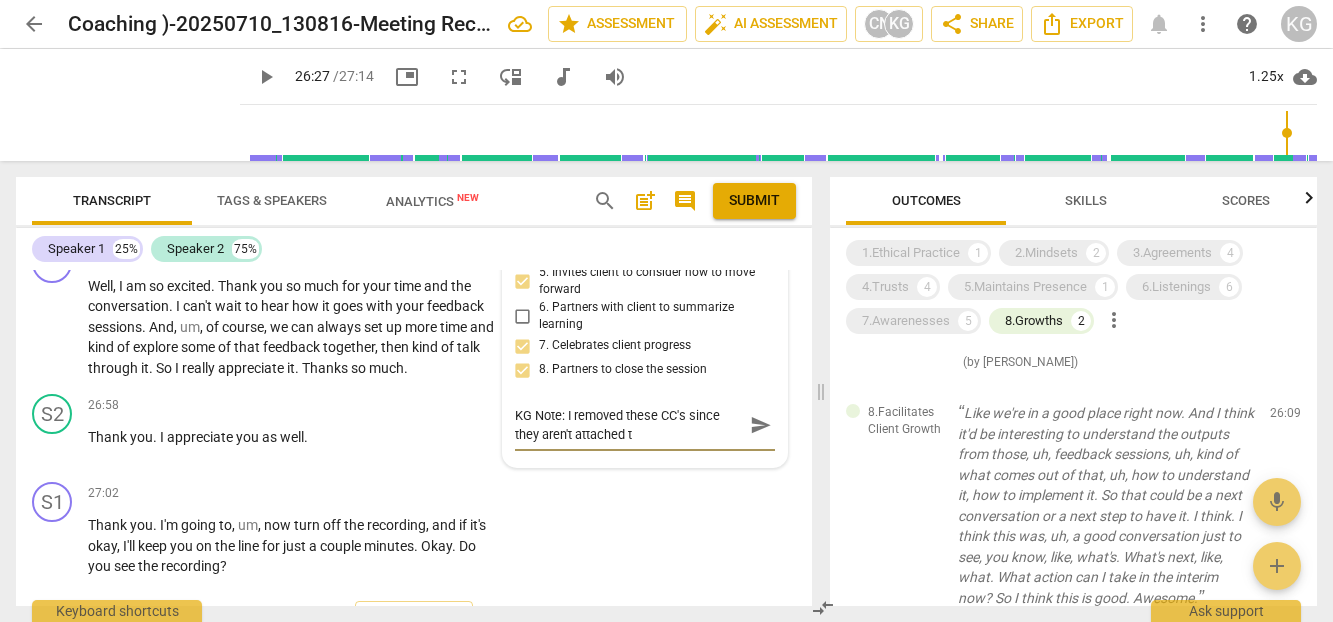 type on "KG Note: I removed these CC's since they aren't attached" 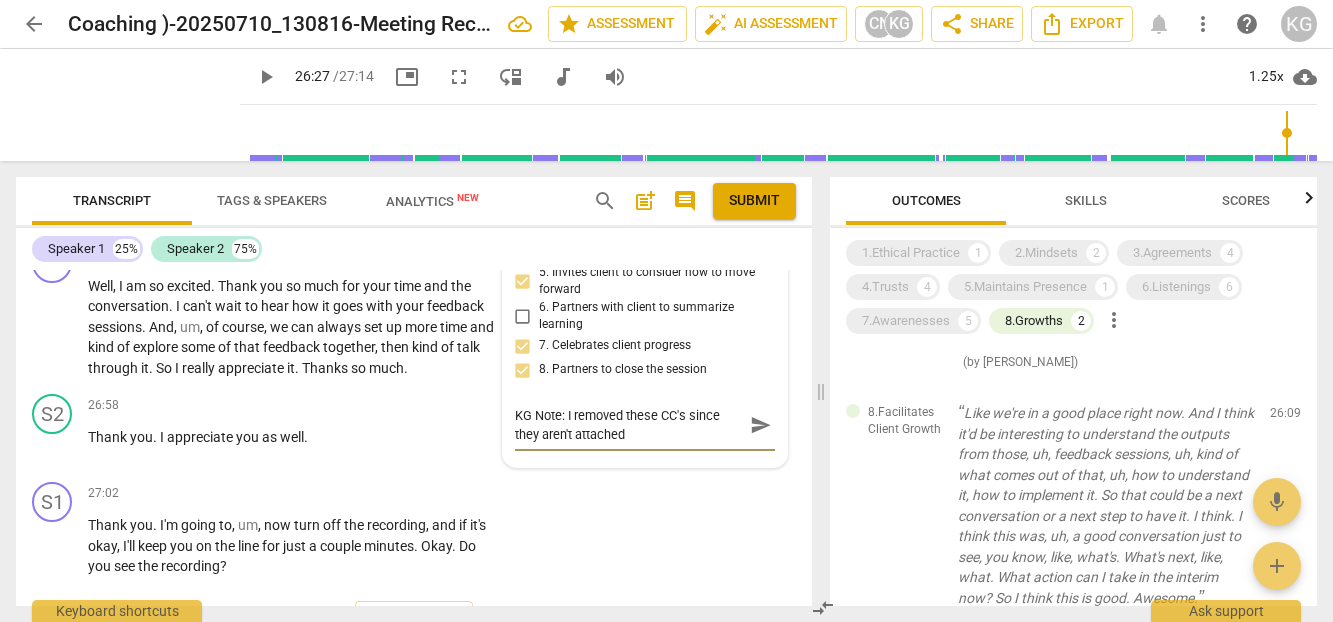 type on "KG Note: I removed these CC's since they aren't attached" 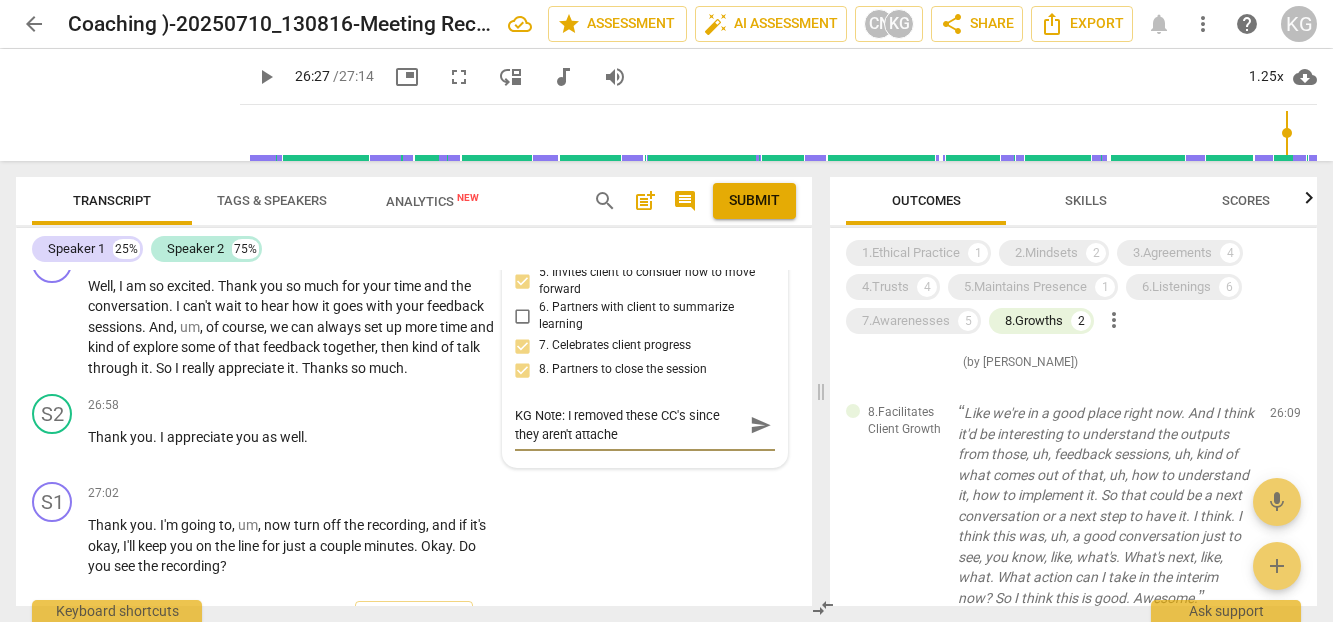 type on "KG Note: I removed these CC's since they aren't attach" 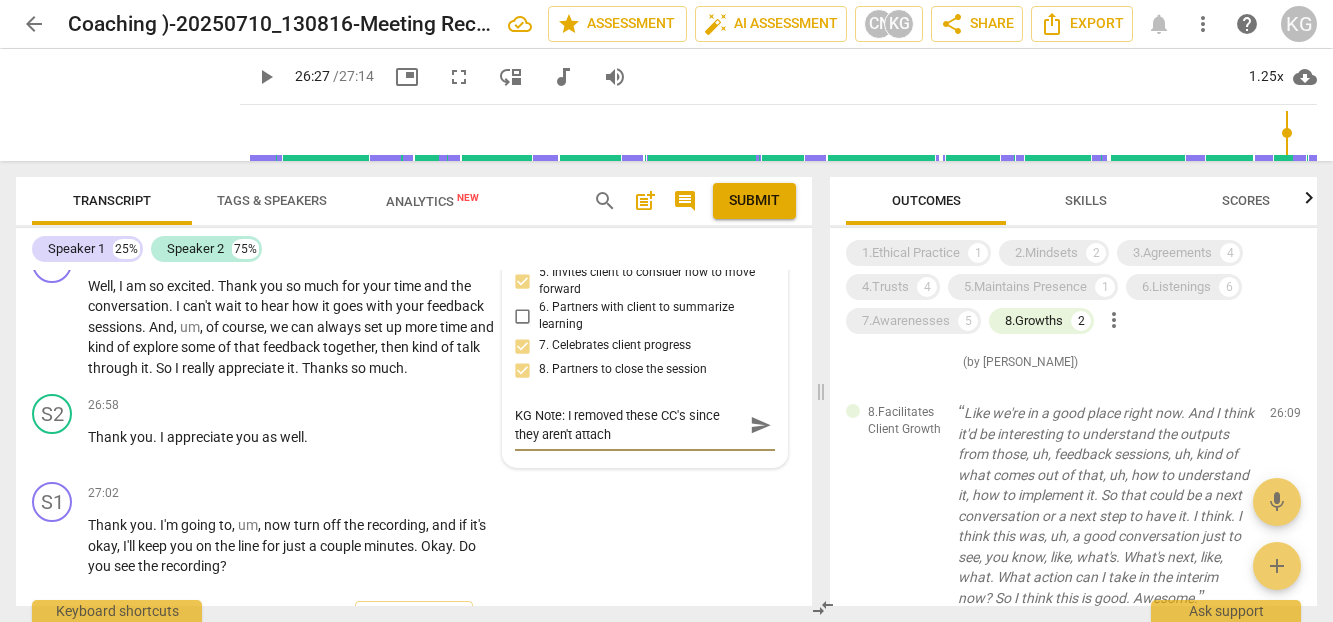 type on "KG Note: I removed these CC's since they aren't attac" 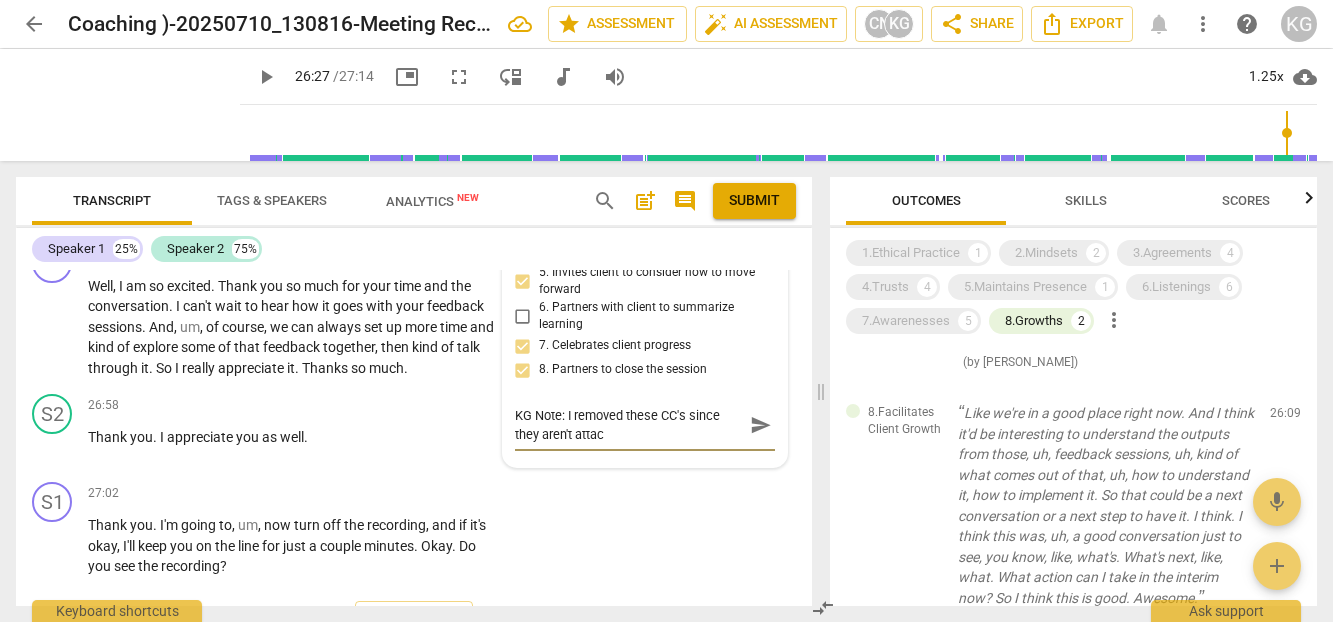 type on "KG Note: I removed these CC's since they aren't atta" 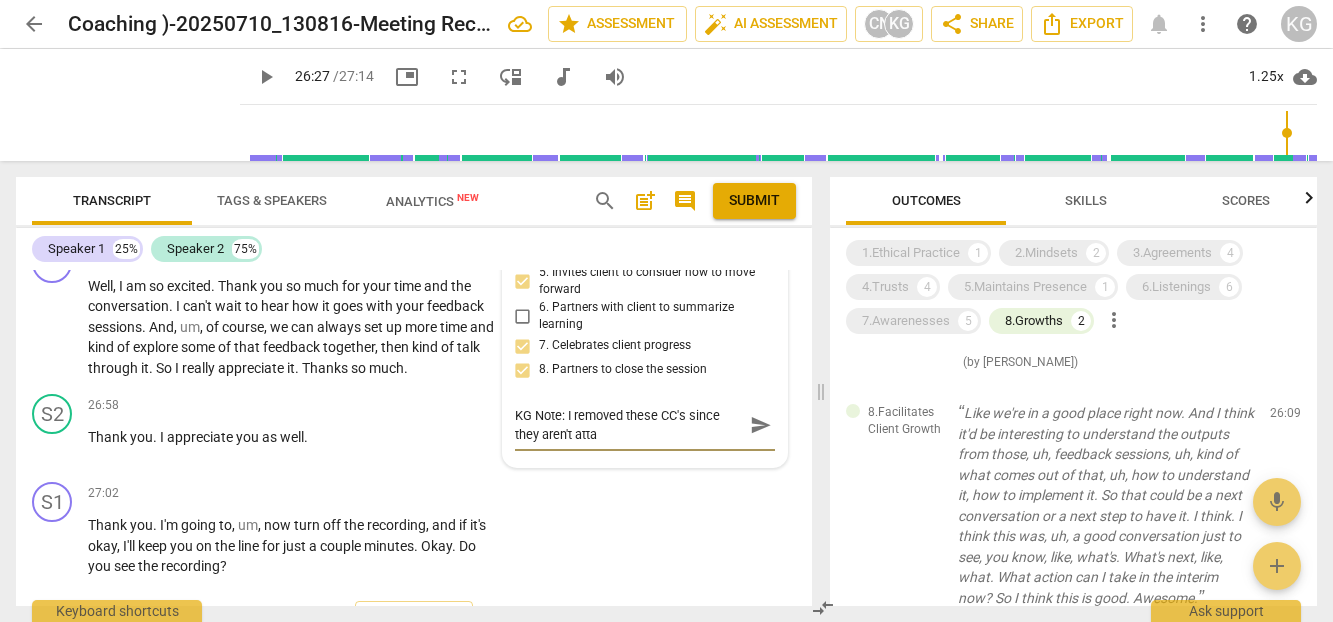 type on "KG Note: I removed these CC's since they aren't att" 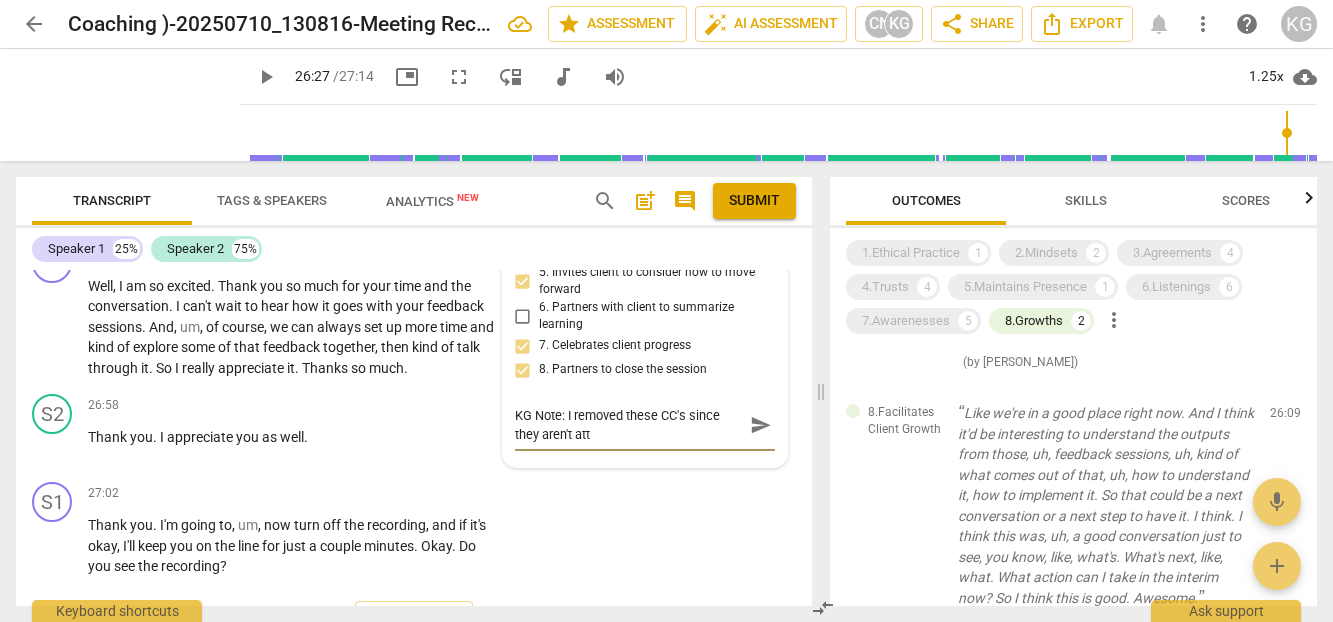 type on "KG Note: I removed these CC's since they aren't at" 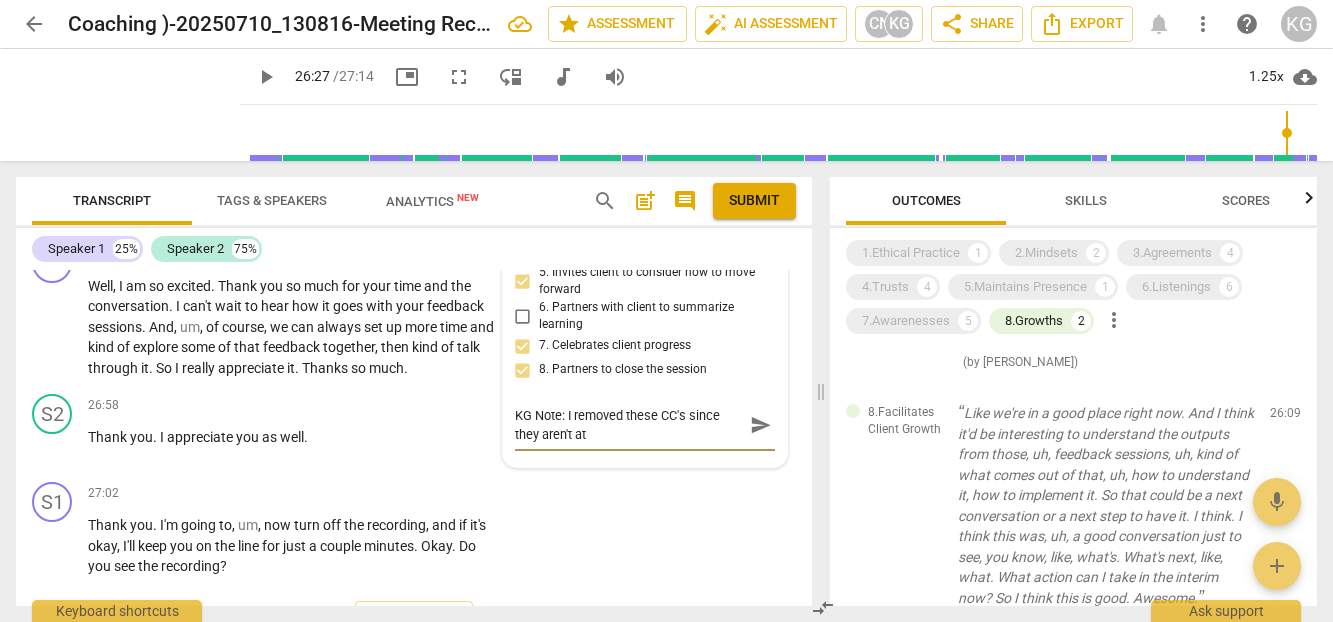 type on "KG Note: I removed these CC's since they aren't a" 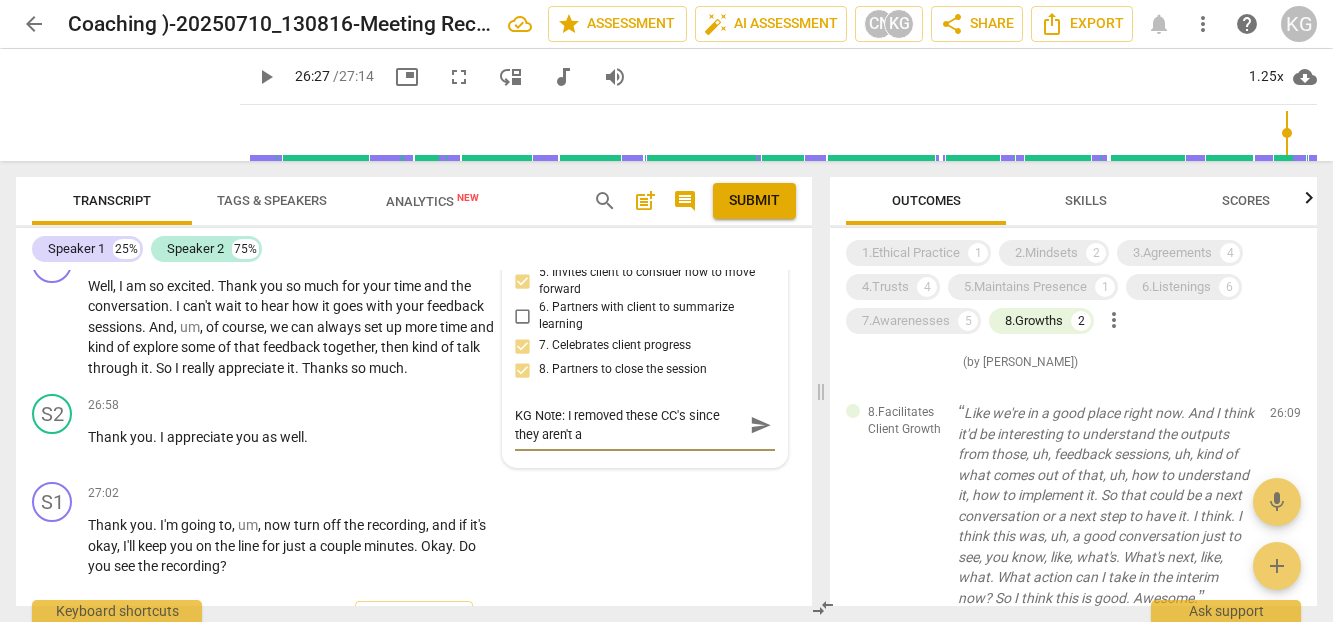 type on "KG Note: I removed these CC's since they aren't" 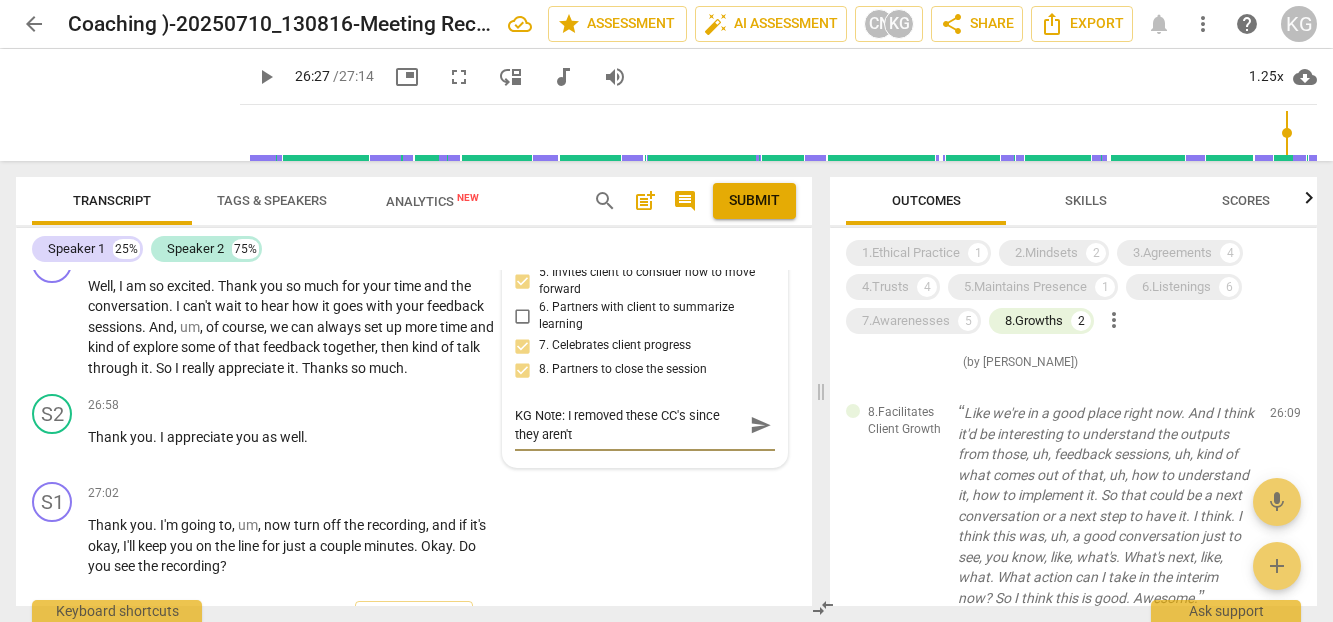 type on "KG Note: I removed these CC's since they aren't" 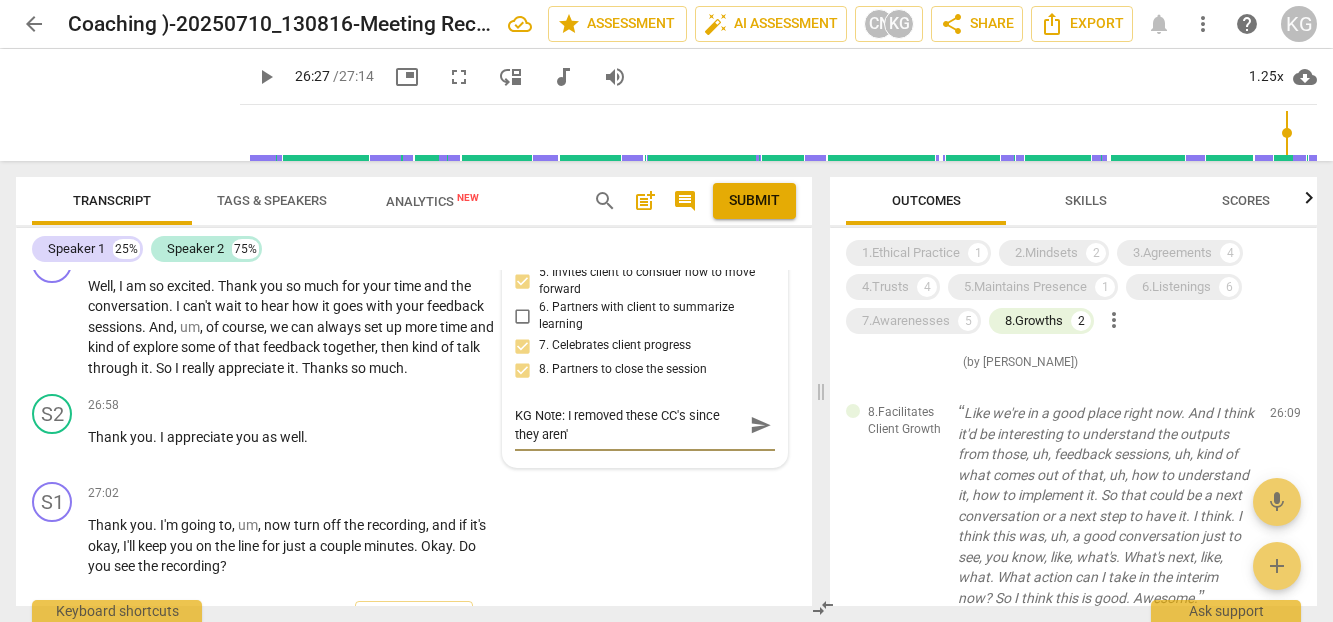 type on "KG Note: I removed these CC's since they aren" 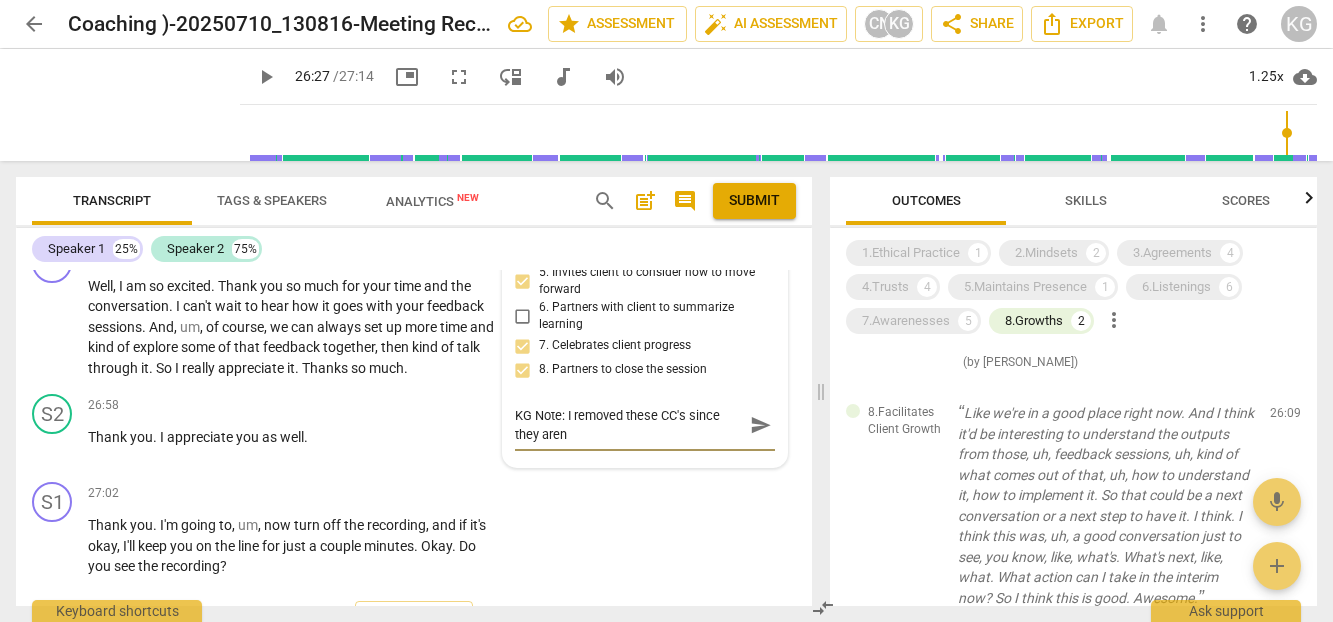 type on "KG Note: I removed these CC's since they are" 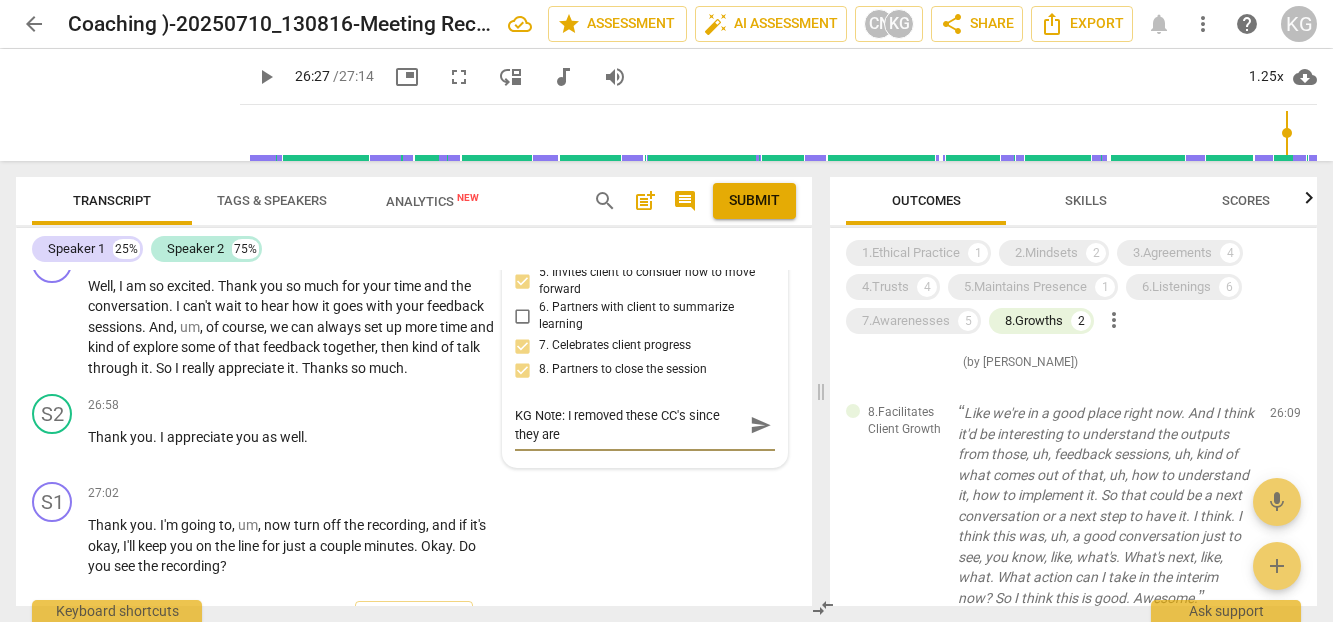 scroll, scrollTop: 17, scrollLeft: 0, axis: vertical 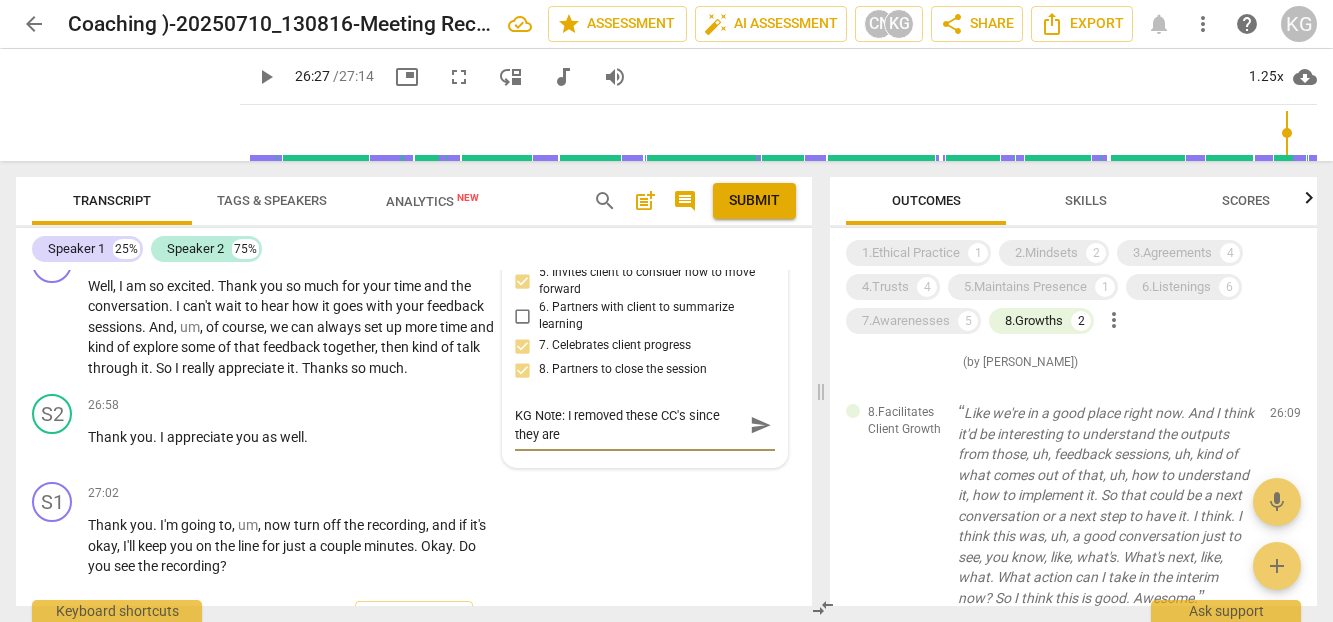type on "KG Note: I removed these CC's since they ar" 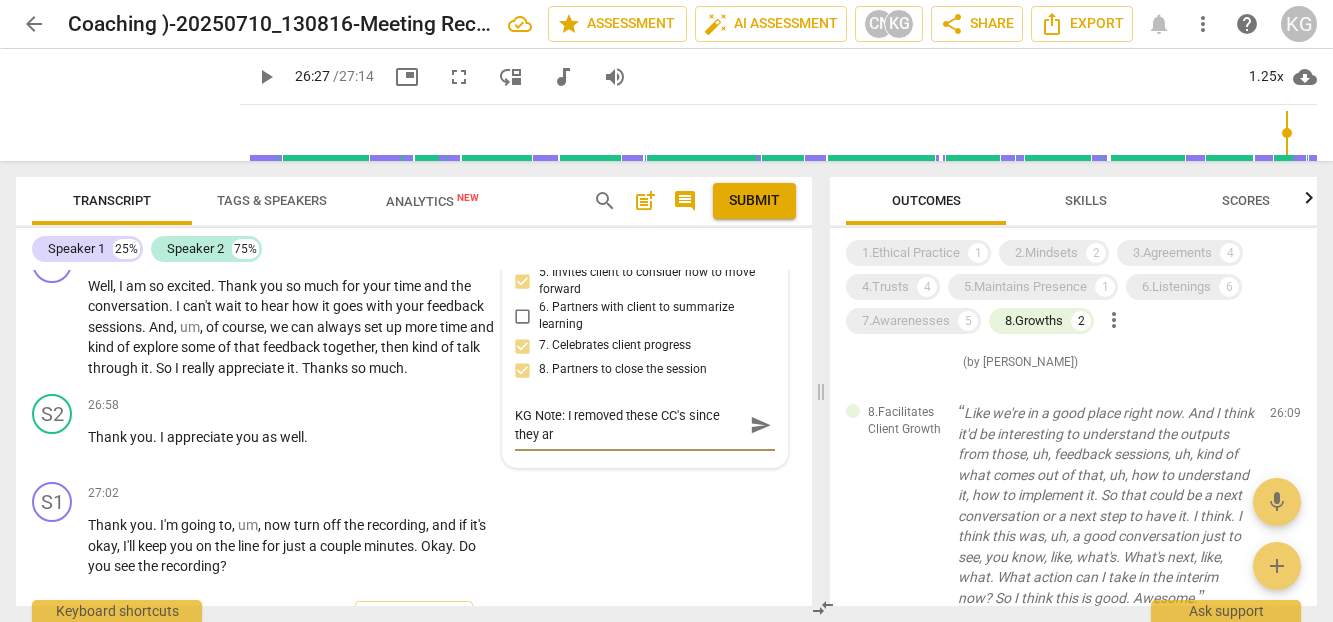 type on "KG Note: I removed these CC's since they a" 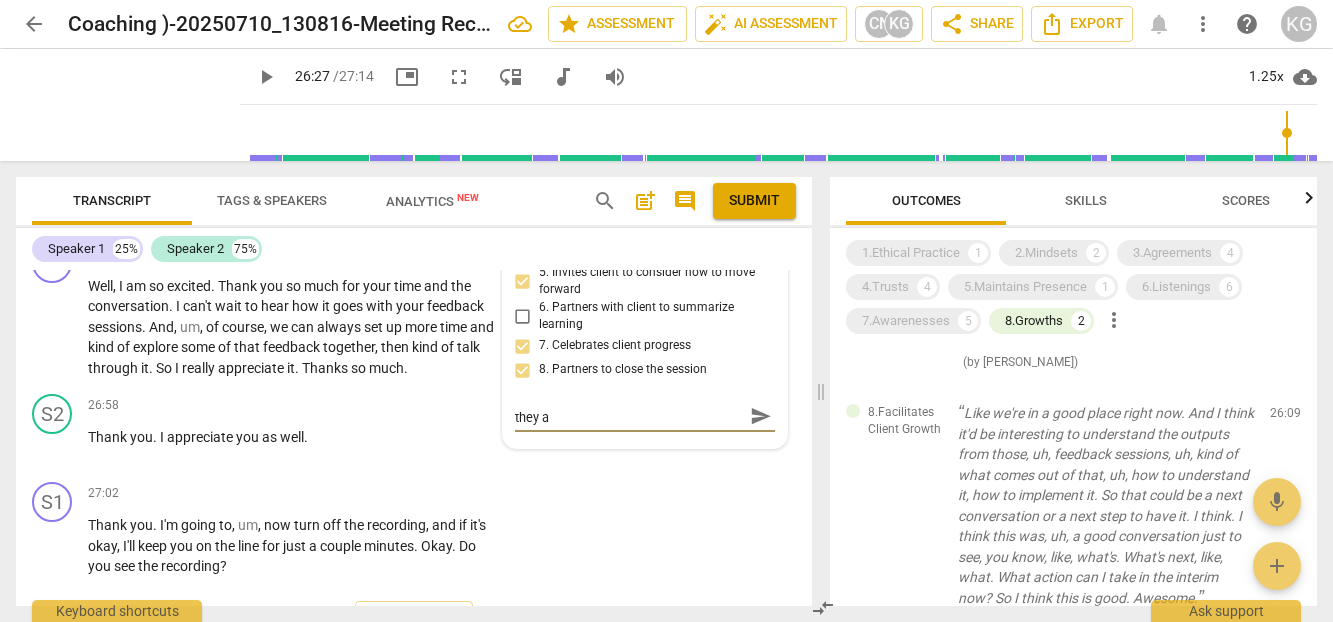 type on "KG Note: I removed these CC's since they" 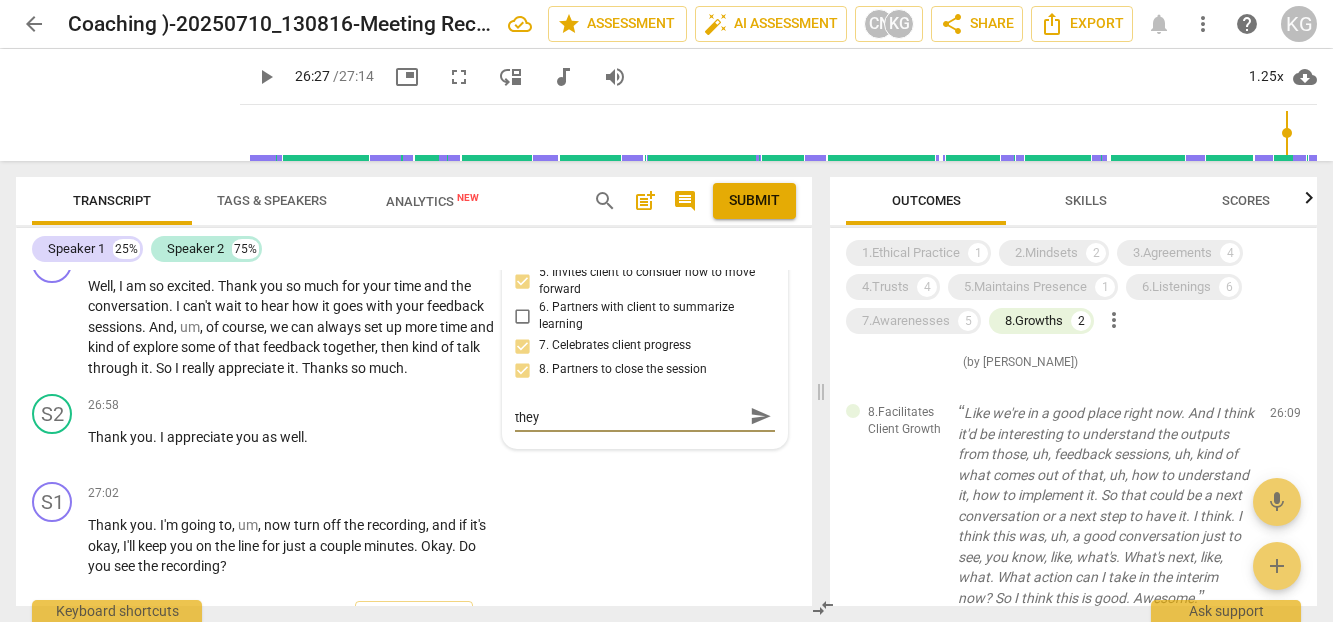 type on "KG Note: I removed these CC's since they" 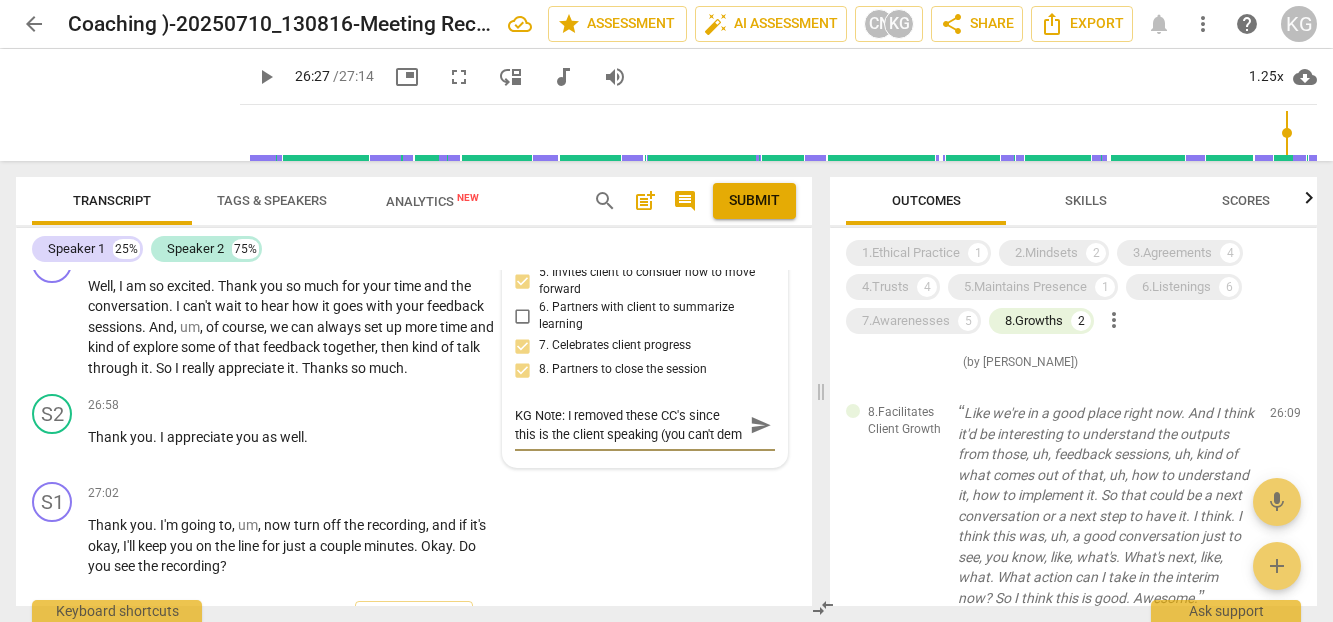 scroll, scrollTop: 17, scrollLeft: 0, axis: vertical 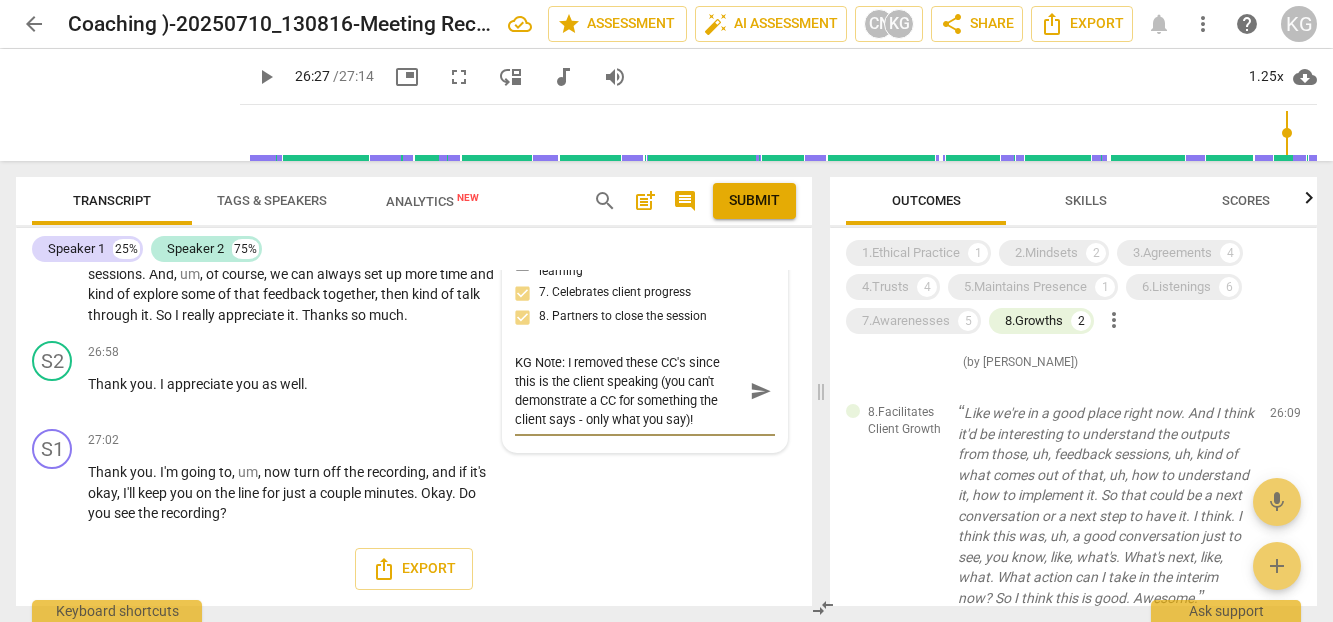 click on "KG Note: I removed these CC's since this is the client speaking (you can't demonstrate a CC for something the client says - only what you say)!" at bounding box center (629, 391) 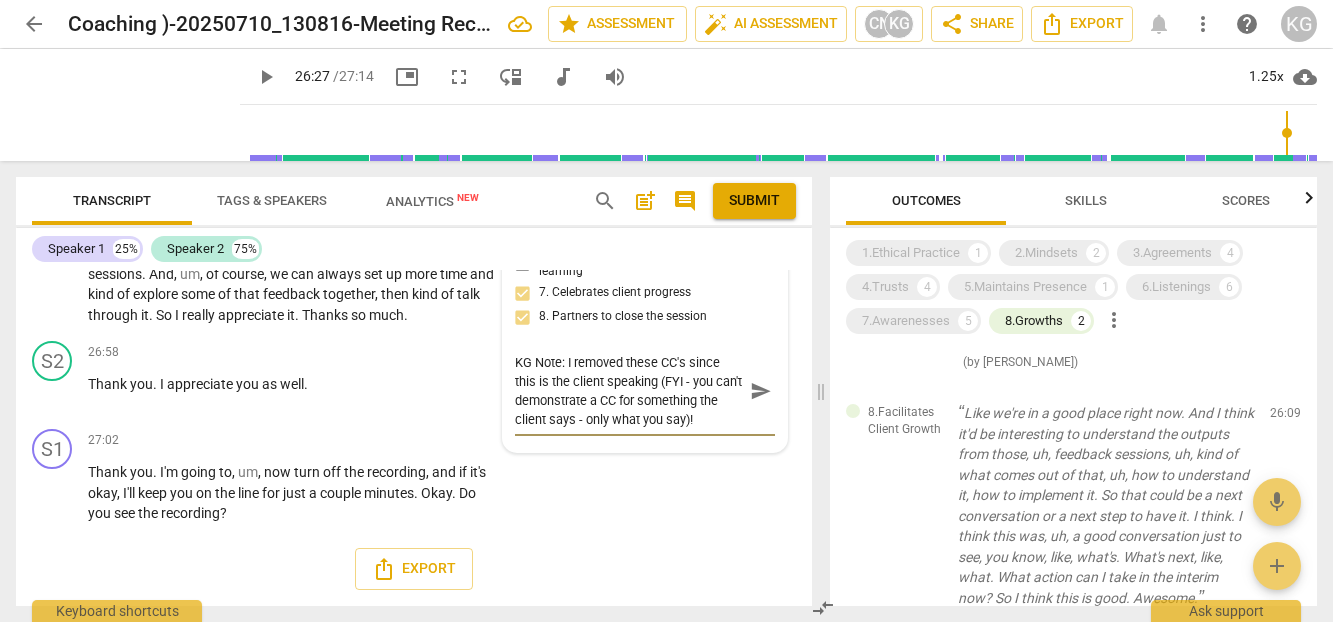 click on "8. Partners to close the session" at bounding box center (523, 317) 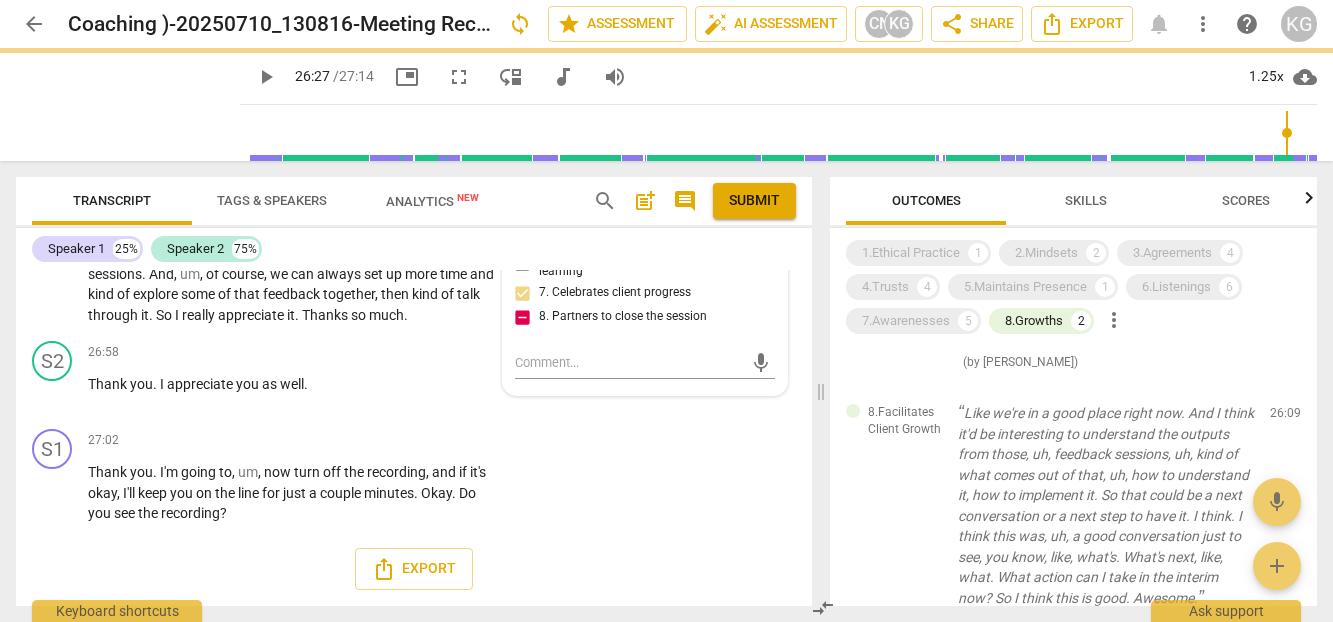 click on "8. Partners to close the session" at bounding box center (523, 317) 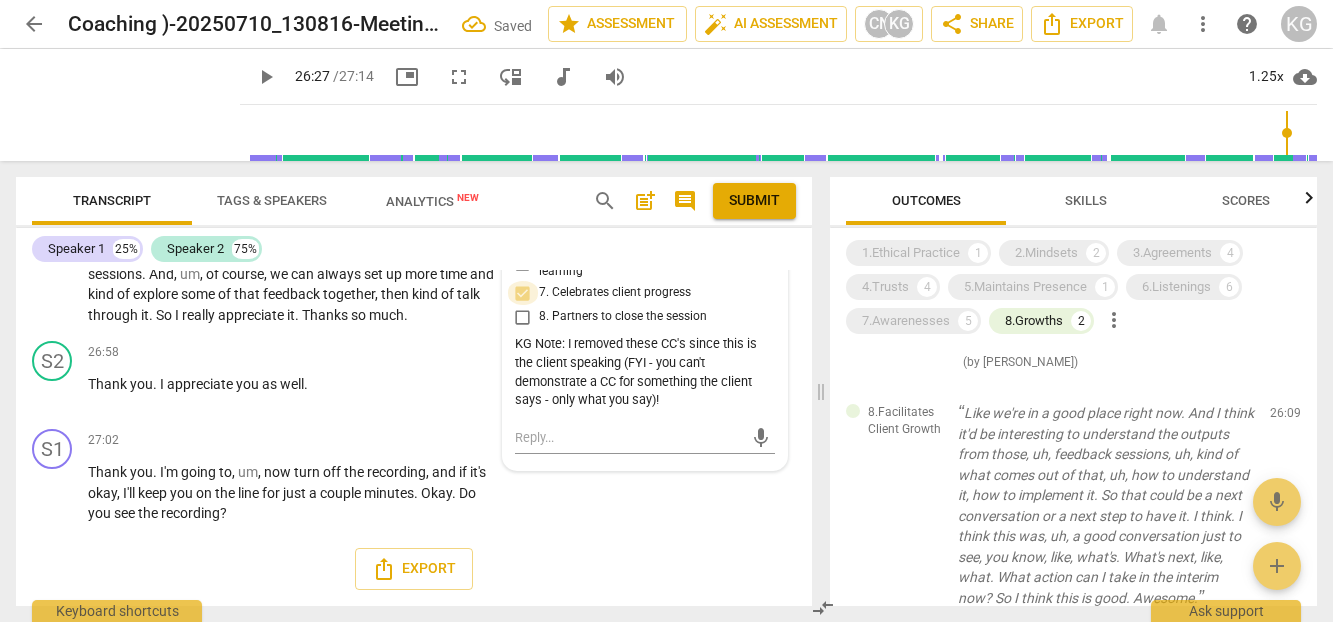 click on "7. Celebrates client progress" at bounding box center (523, 293) 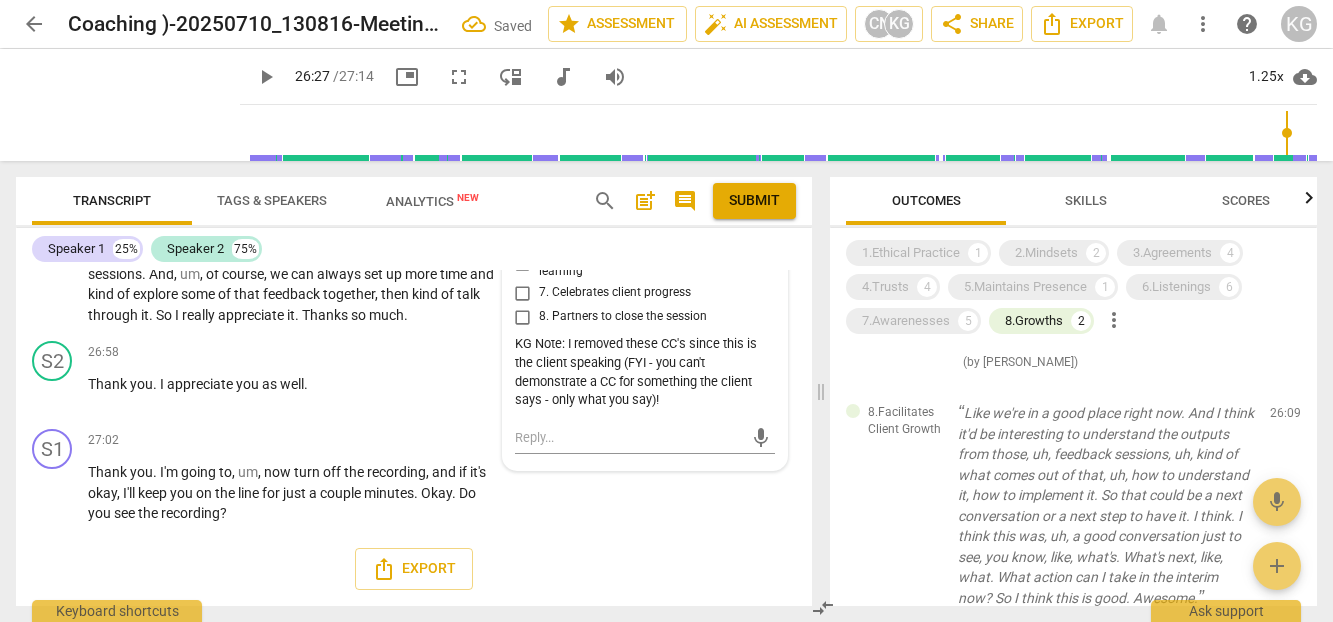 click on "5. Invites client to consider how to move forward" at bounding box center [523, 228] 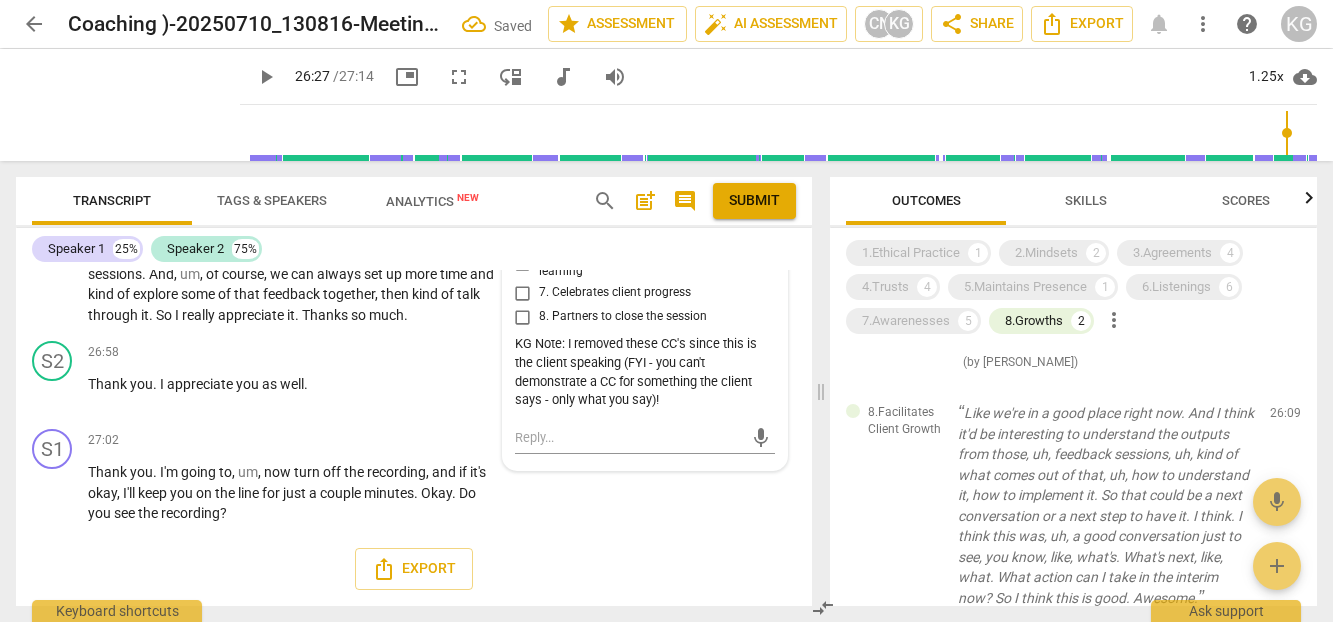 click on "KG Note: I removed these CC's since this is the client speaking (FYI - you can't demonstrate a CC for something the client says - only what you say)!" at bounding box center [645, 372] 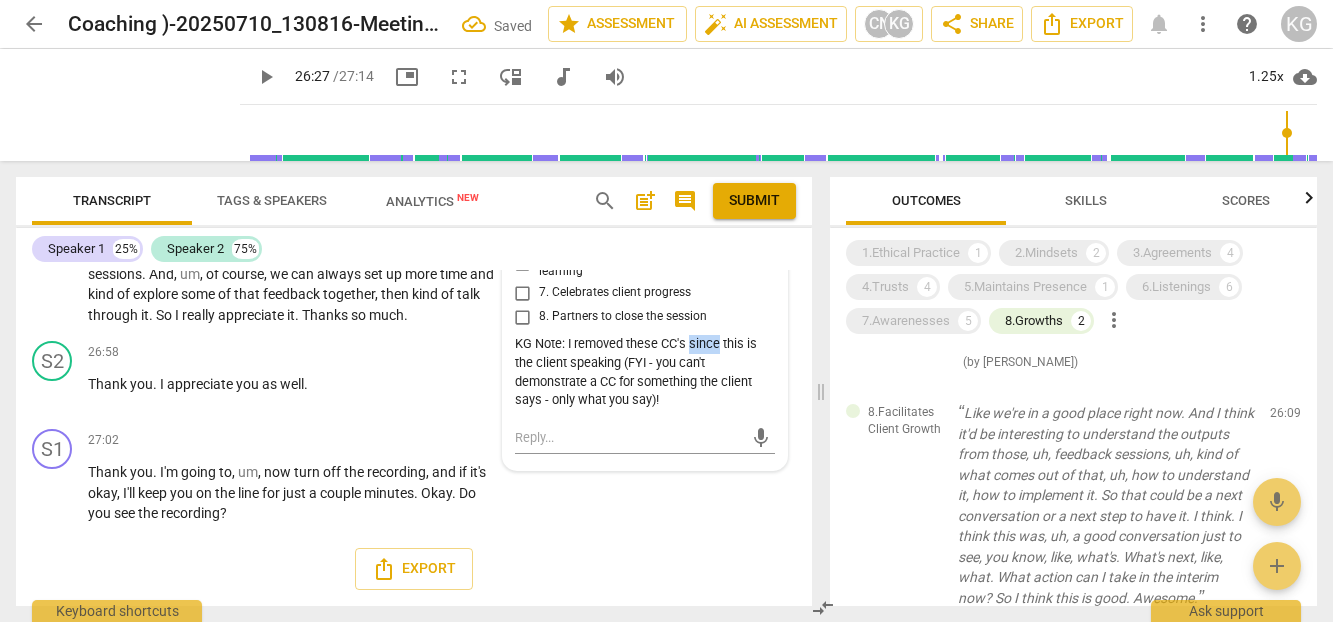click on "KG Note: I removed these CC's since this is the client speaking (FYI - you can't demonstrate a CC for something the client says - only what you say)!" at bounding box center (645, 372) 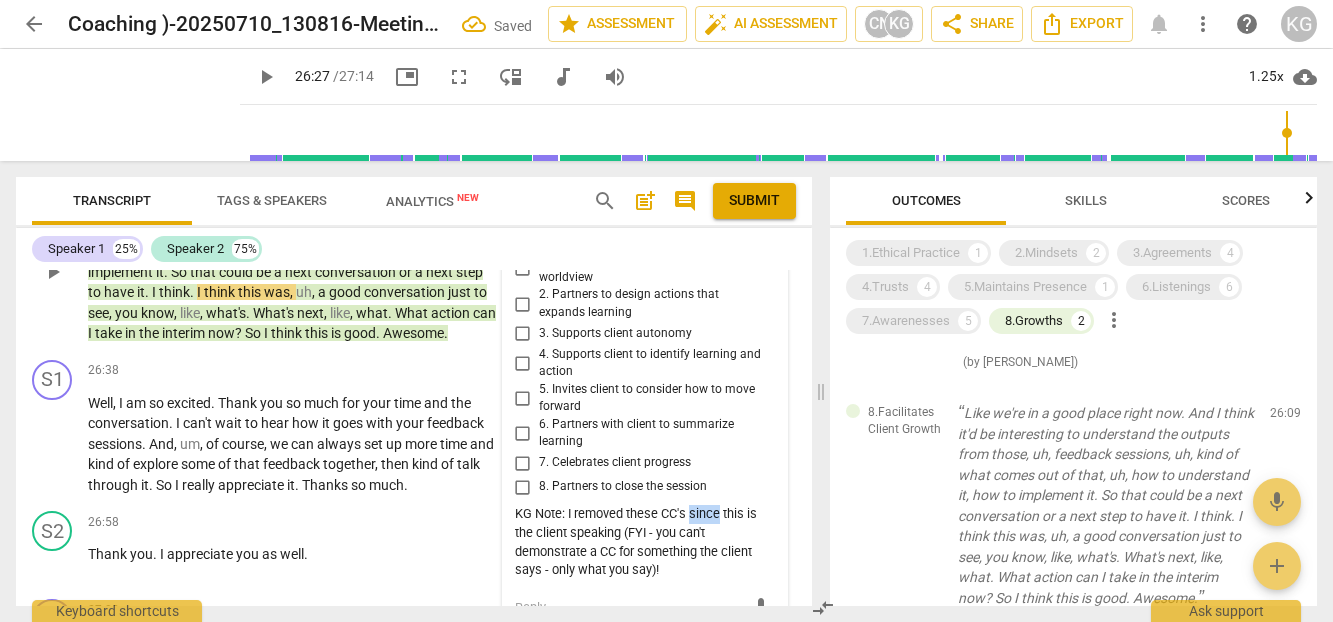 scroll, scrollTop: 9902, scrollLeft: 0, axis: vertical 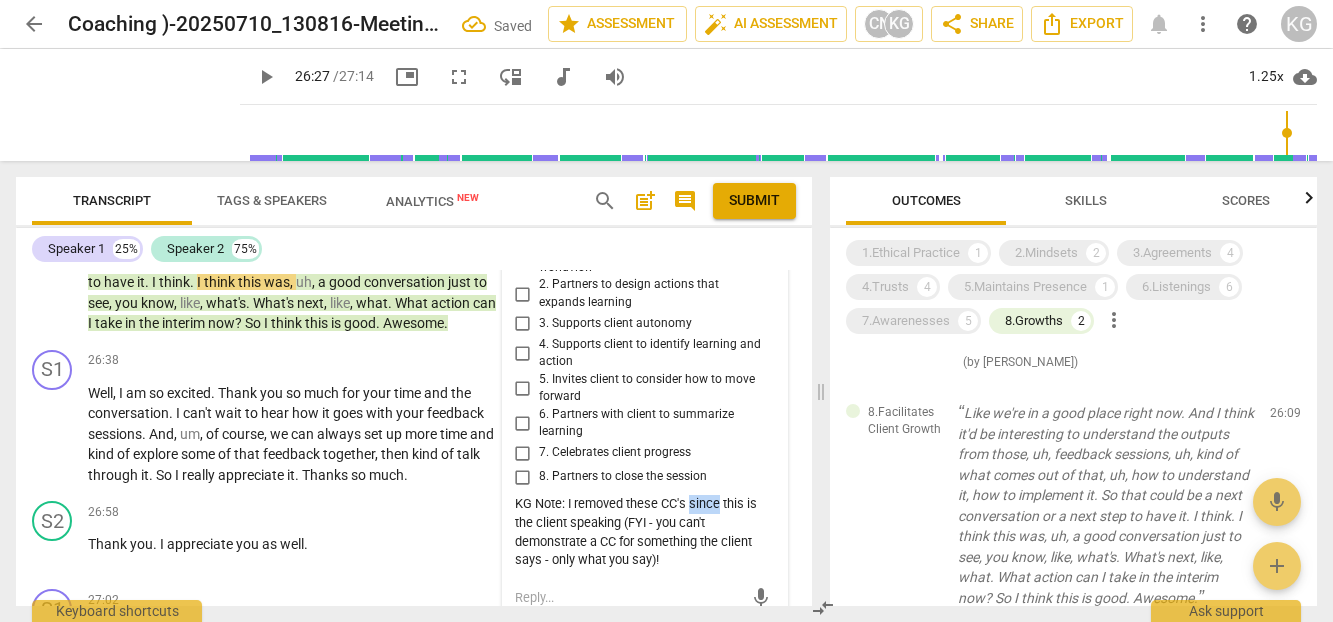 click on "more_vert" at bounding box center (763, 218) 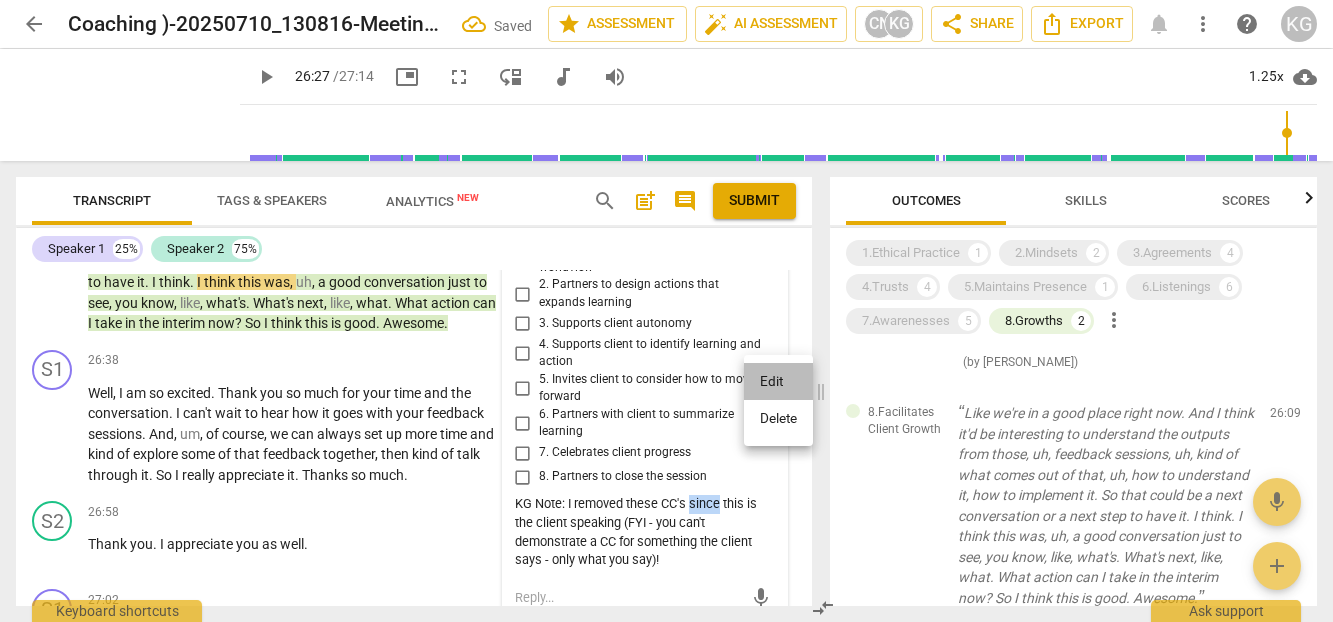 click on "Edit" at bounding box center [778, 382] 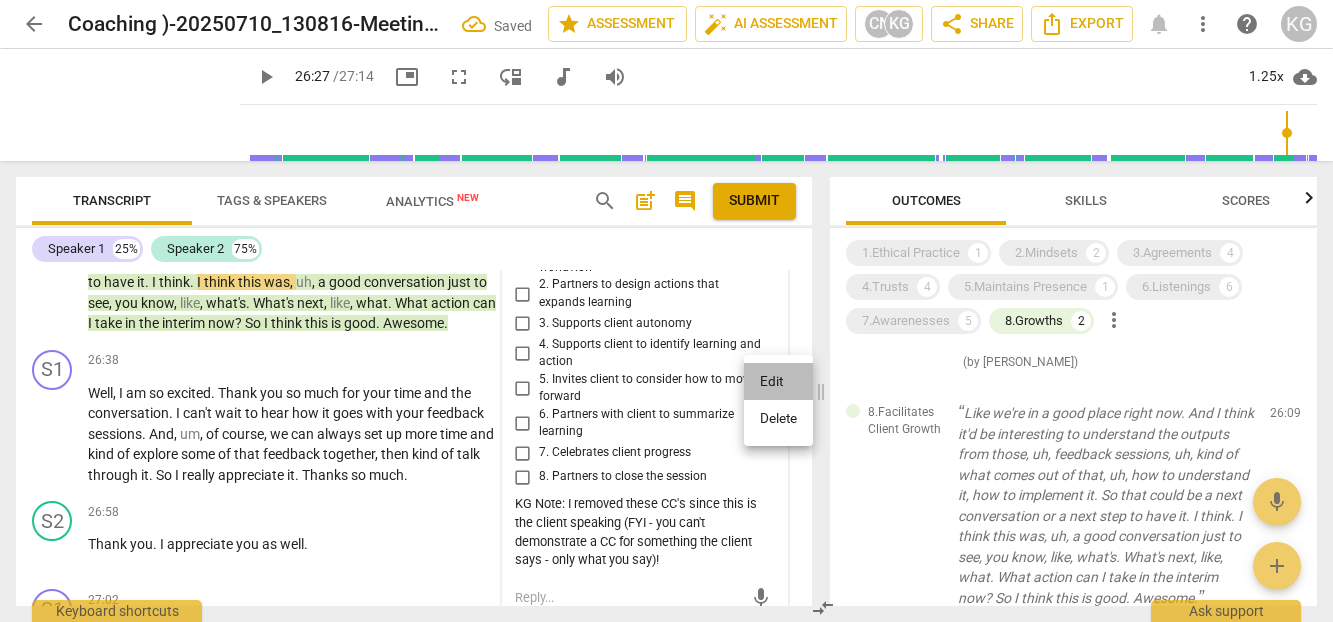 scroll, scrollTop: 10143, scrollLeft: 0, axis: vertical 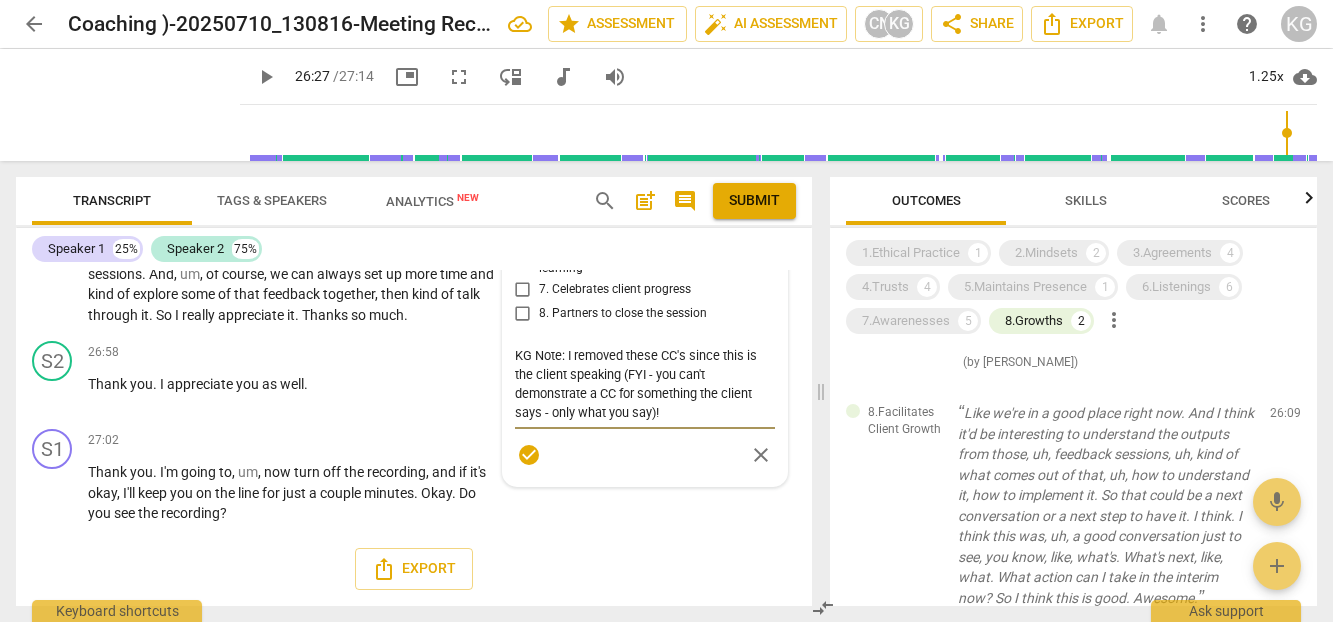 click on "KG Note: I removed these CC's since this is the client speaking (FYI - you can't demonstrate a CC for something the client says - only what you say)!" at bounding box center [645, 384] 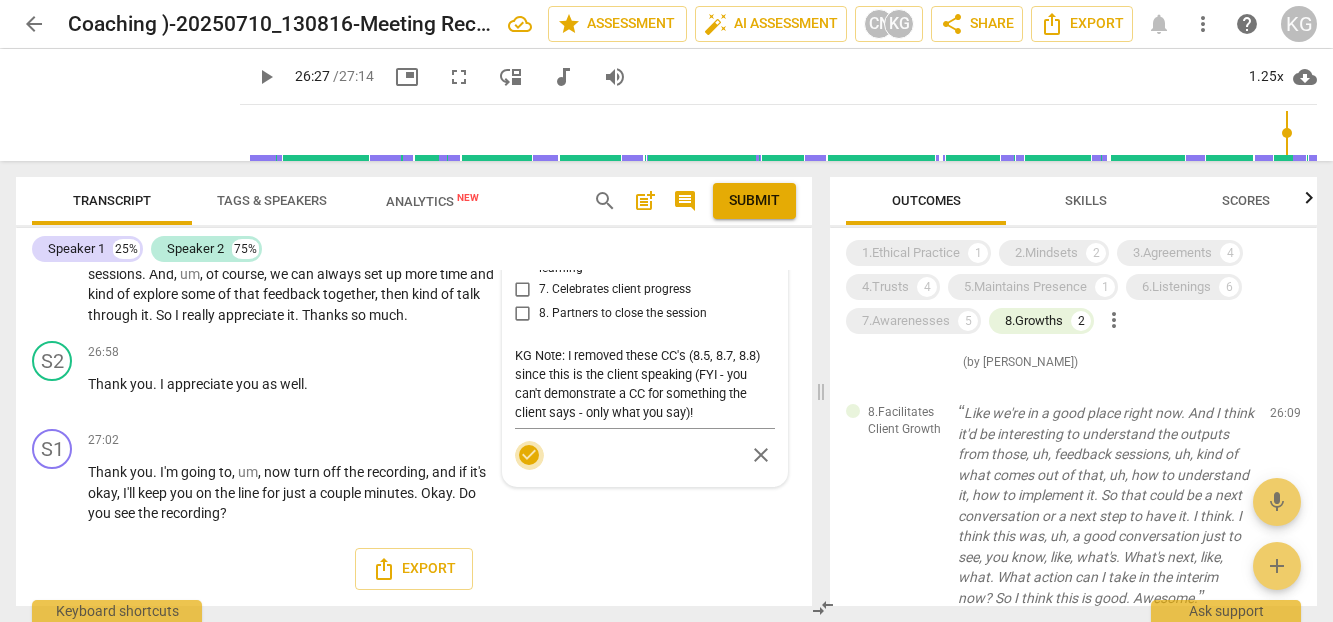 click on "check_circle" at bounding box center [529, 455] 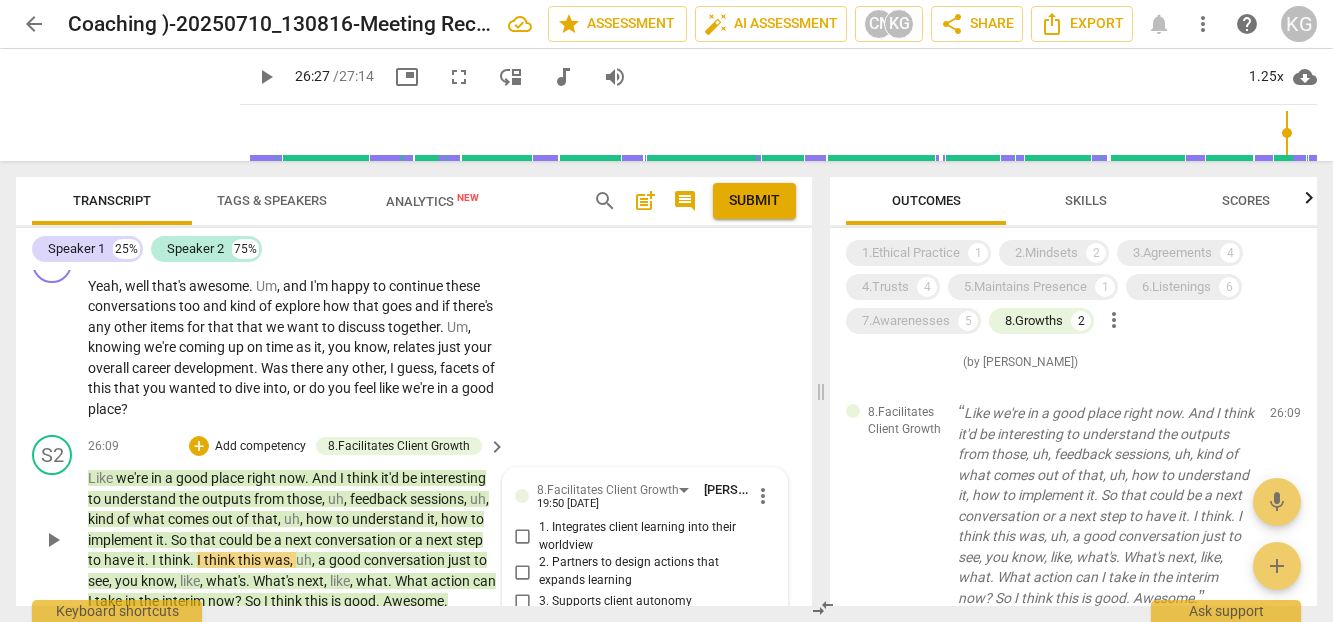 scroll, scrollTop: 9651, scrollLeft: 0, axis: vertical 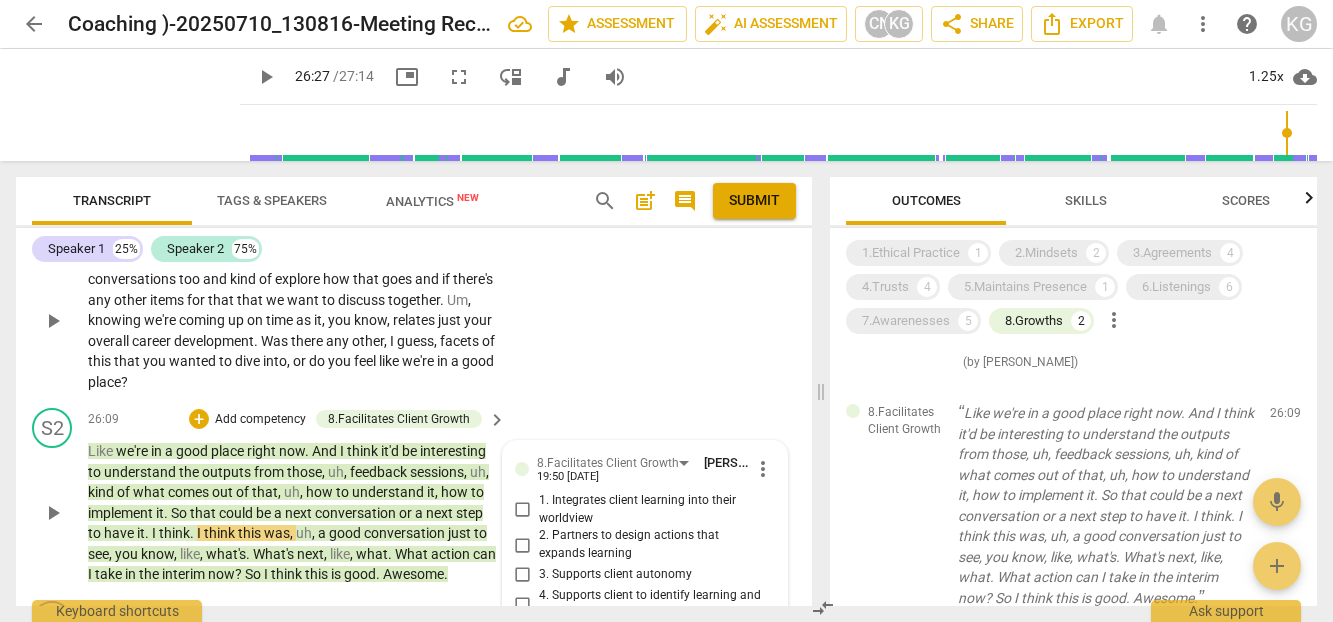 click on "Was" at bounding box center [276, 341] 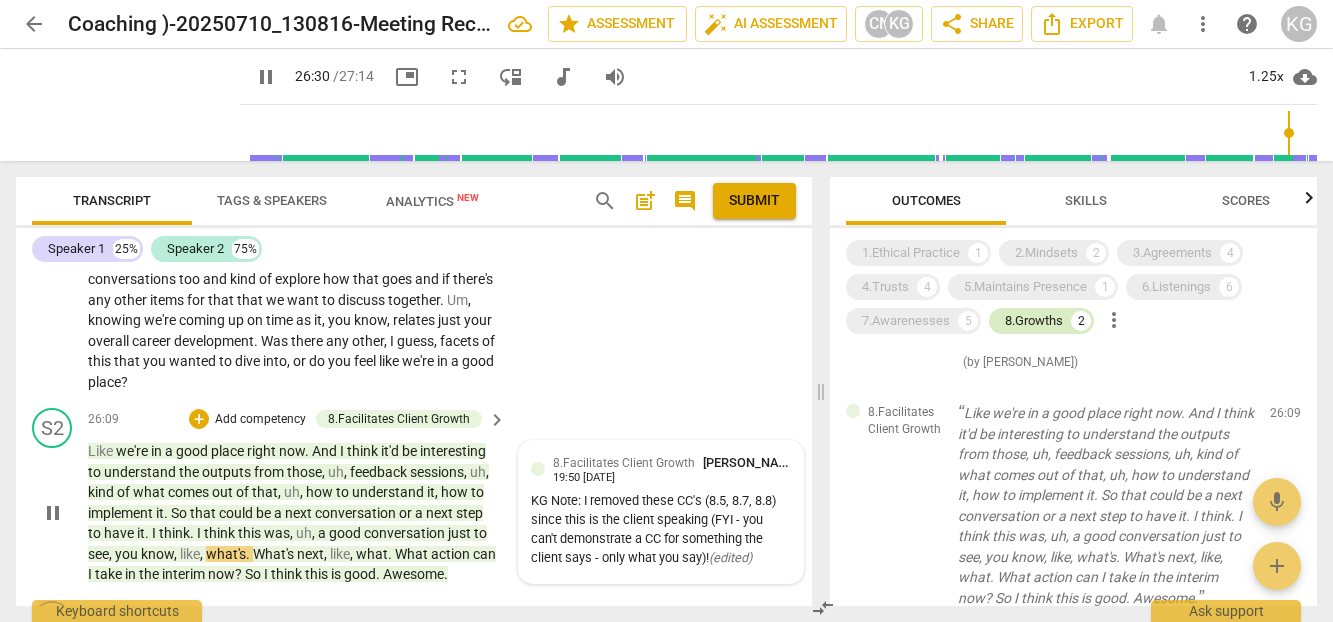 click on "8.Growths" at bounding box center (1034, 321) 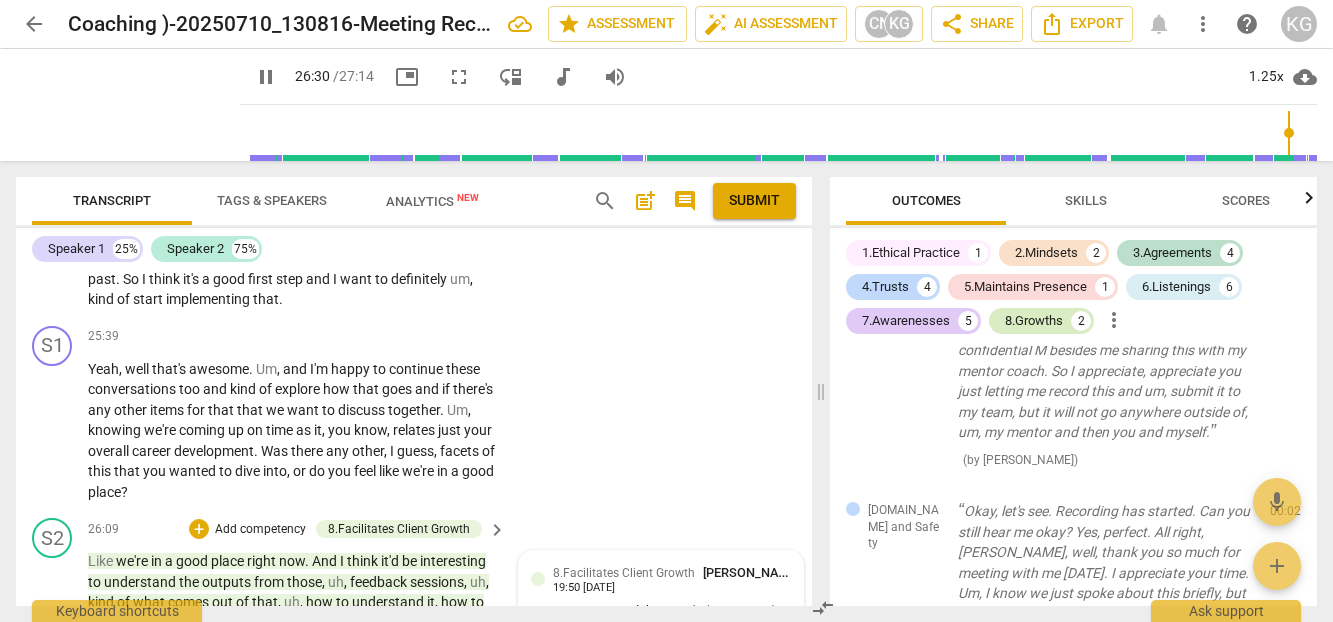 scroll, scrollTop: 9761, scrollLeft: 0, axis: vertical 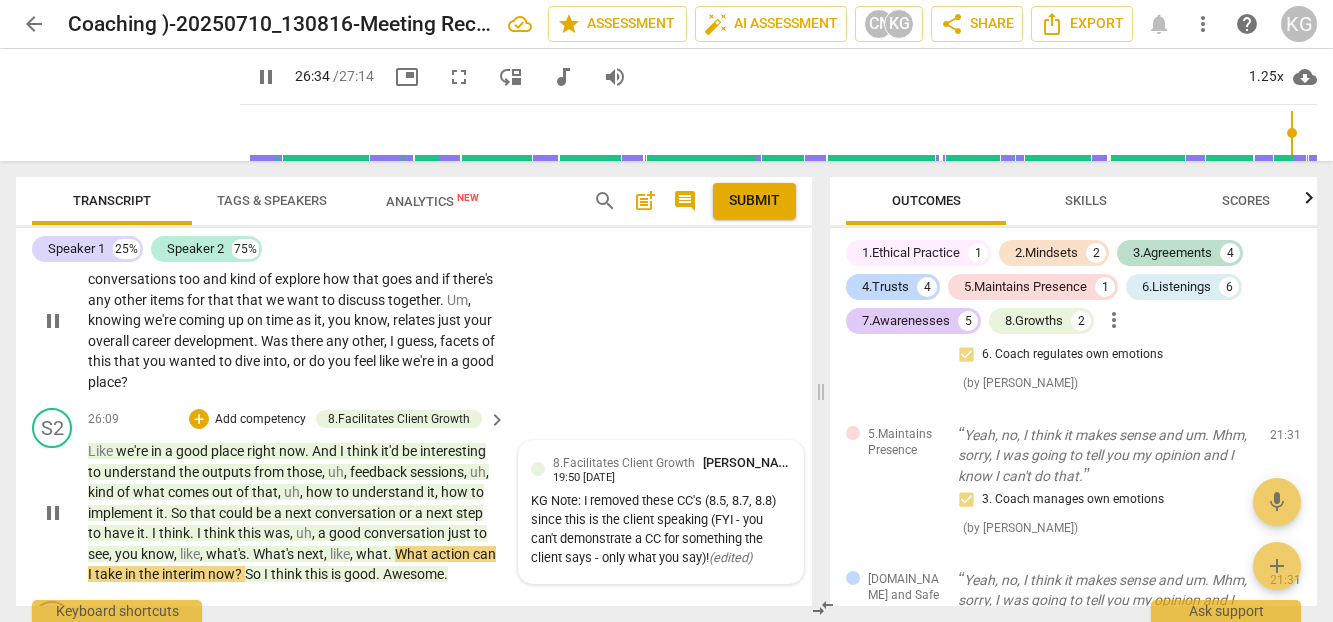 click on "you" at bounding box center (156, 361) 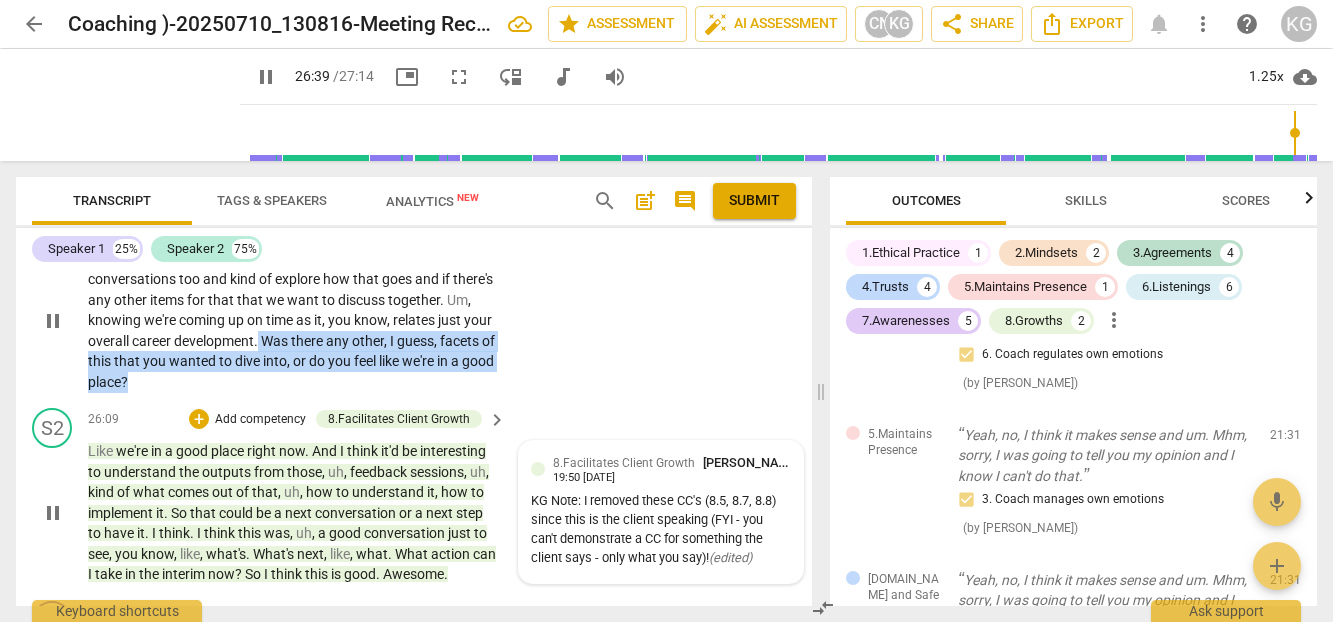 drag, startPoint x: 291, startPoint y: 502, endPoint x: 334, endPoint y: 542, distance: 58.728188 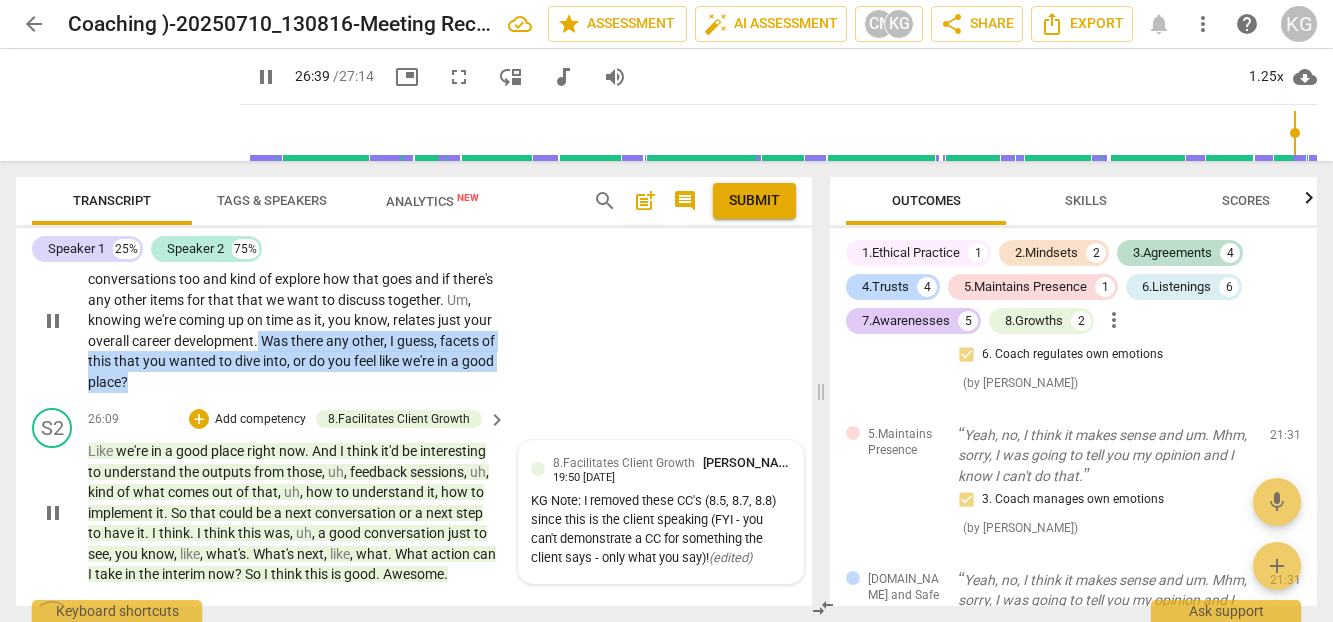click on "Yeah ,   well   that's   awesome .   Um ,   and   I'm   happy   to   continue   these   conversations   too   and   kind   of   explore   how   that   goes   and   if   there's   any   other   items   for   that   that   we   want   to   discuss   together .   Um ,   knowing   we're   coming   up   on   time   as   it ,   you   know ,   relates   just   your   overall   career   development .   Was   there   any   other ,   I   guess ,   facets   of   this   that   you   wanted   to   dive   into ,   or   do   you   feel   like   we're   in   a   good   place ?" at bounding box center (292, 321) 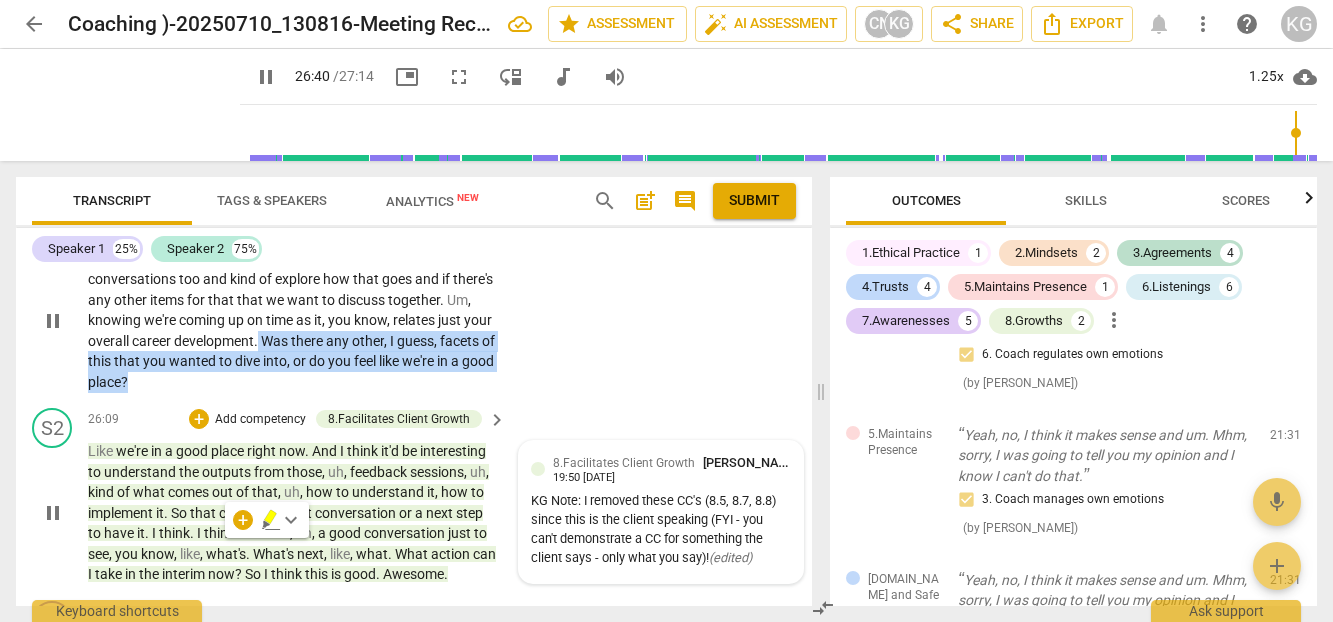 click on "+" at bounding box center [373, 227] 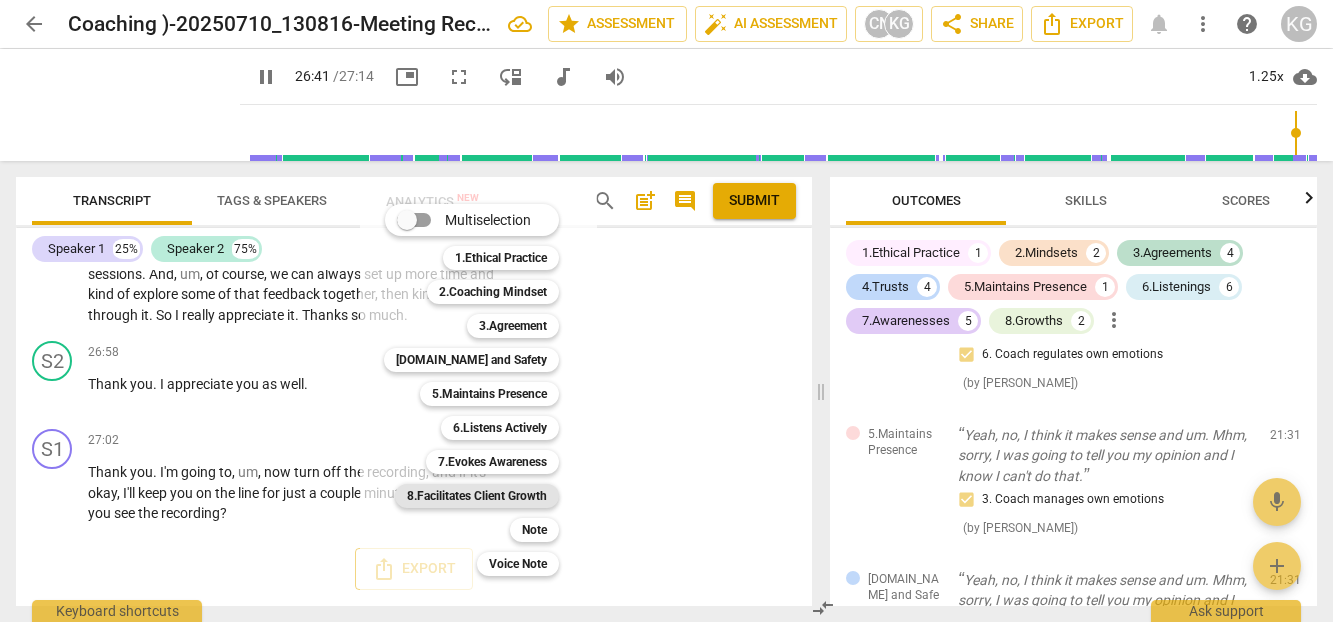 click on "8.Facilitates Client Growth" at bounding box center [477, 496] 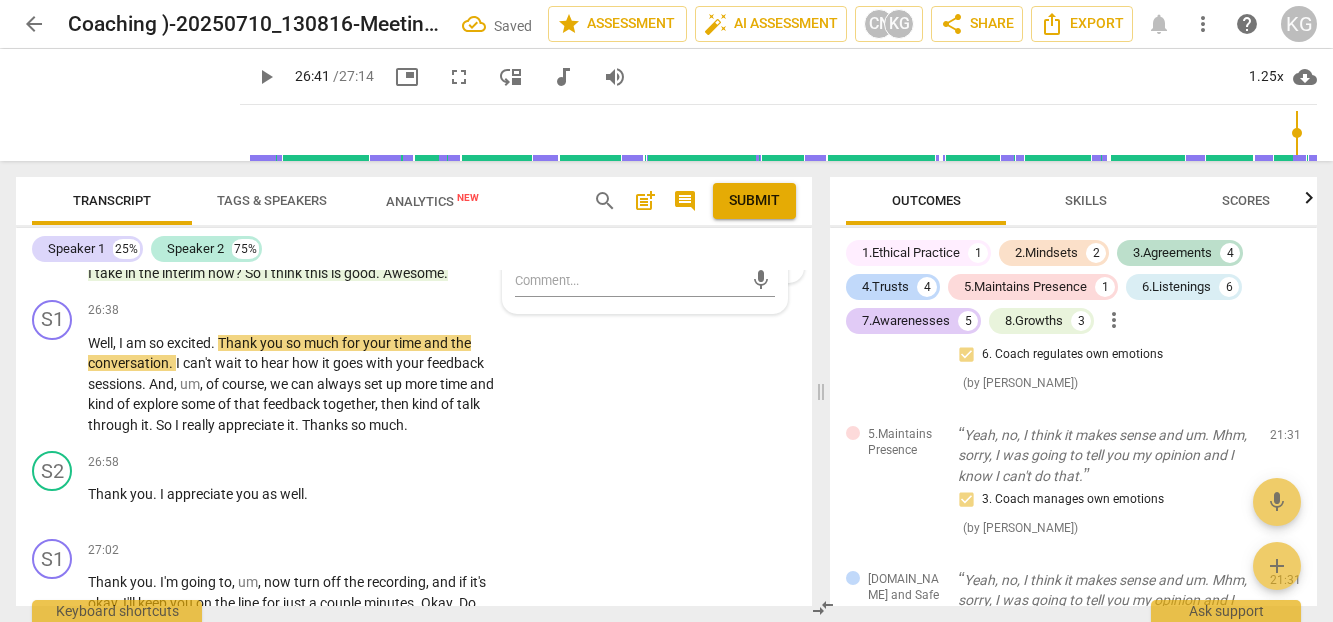 scroll, scrollTop: 9859, scrollLeft: 0, axis: vertical 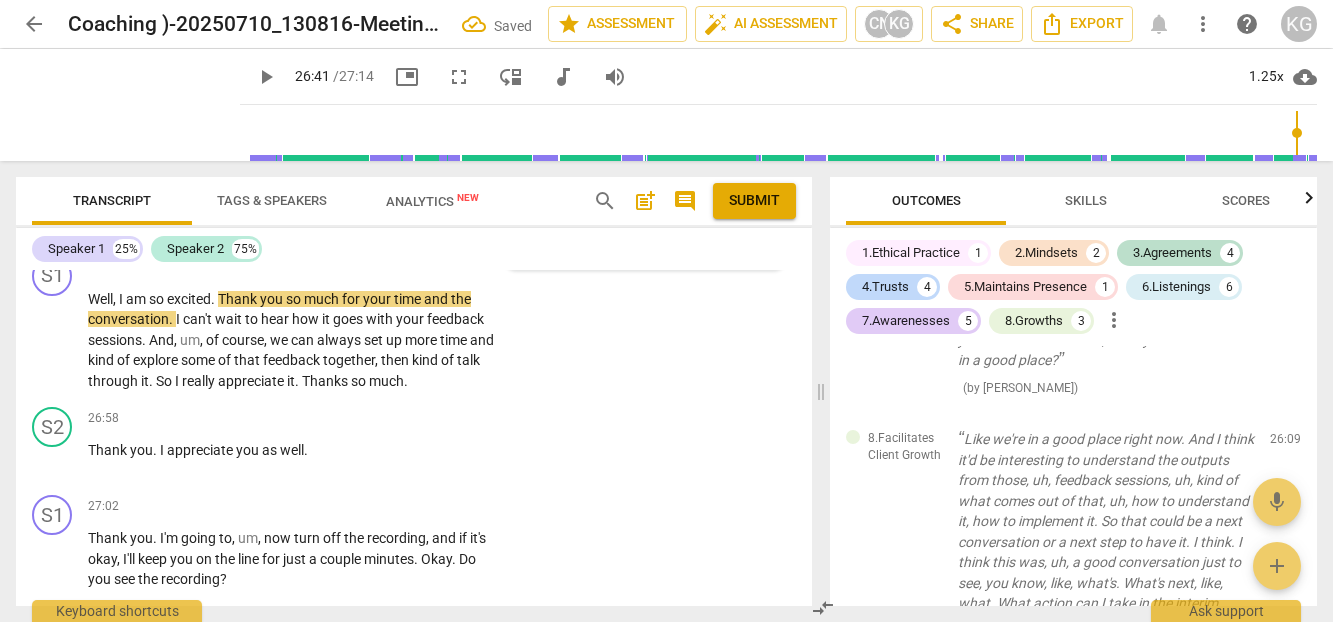 click on "8. Partners to close the session" at bounding box center (523, 191) 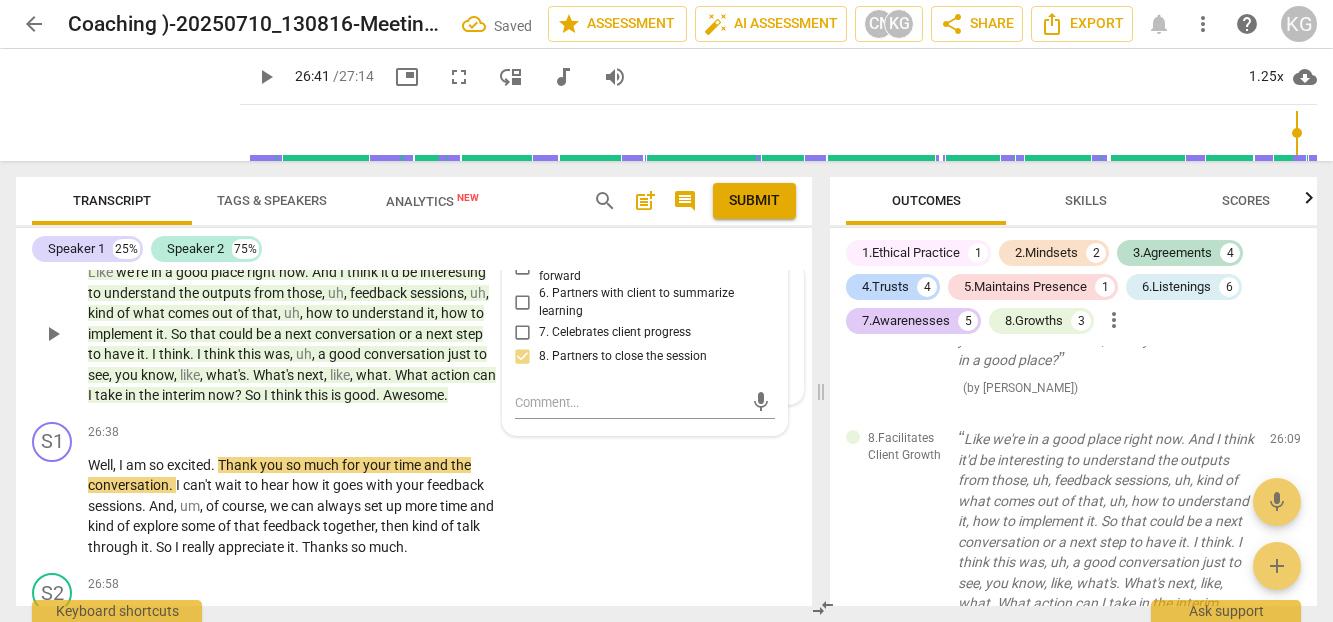 scroll, scrollTop: 9918, scrollLeft: 0, axis: vertical 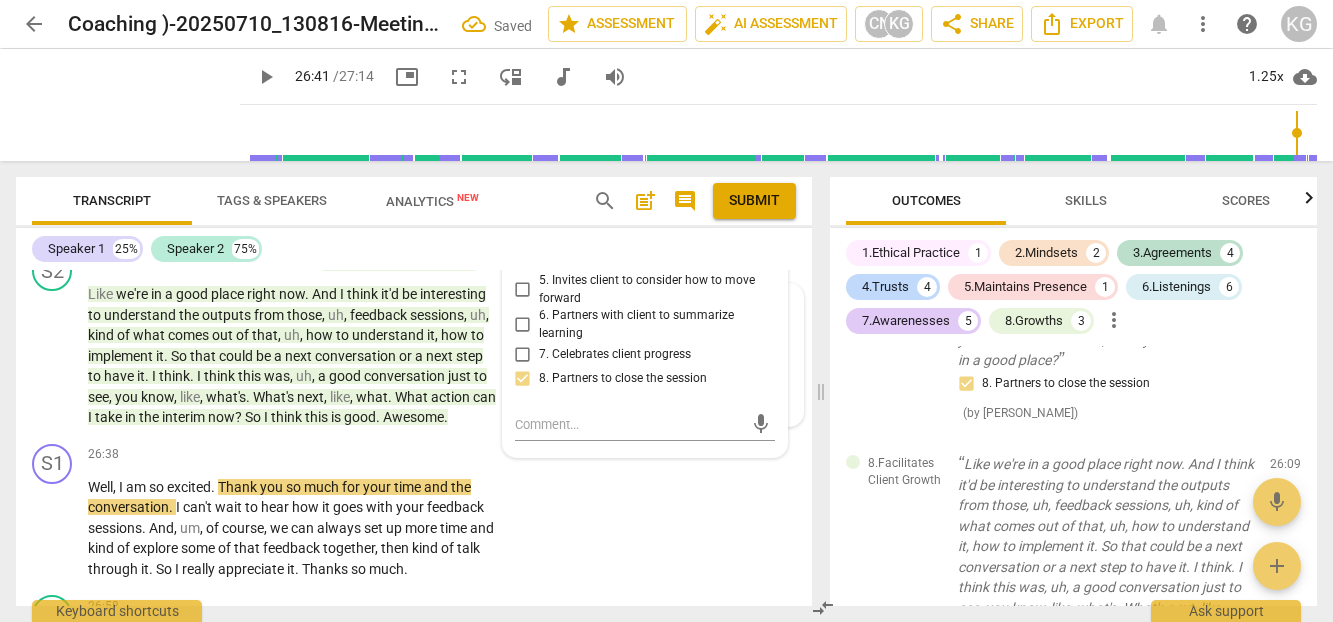 click on "play_arrow pause" at bounding box center (62, 164) 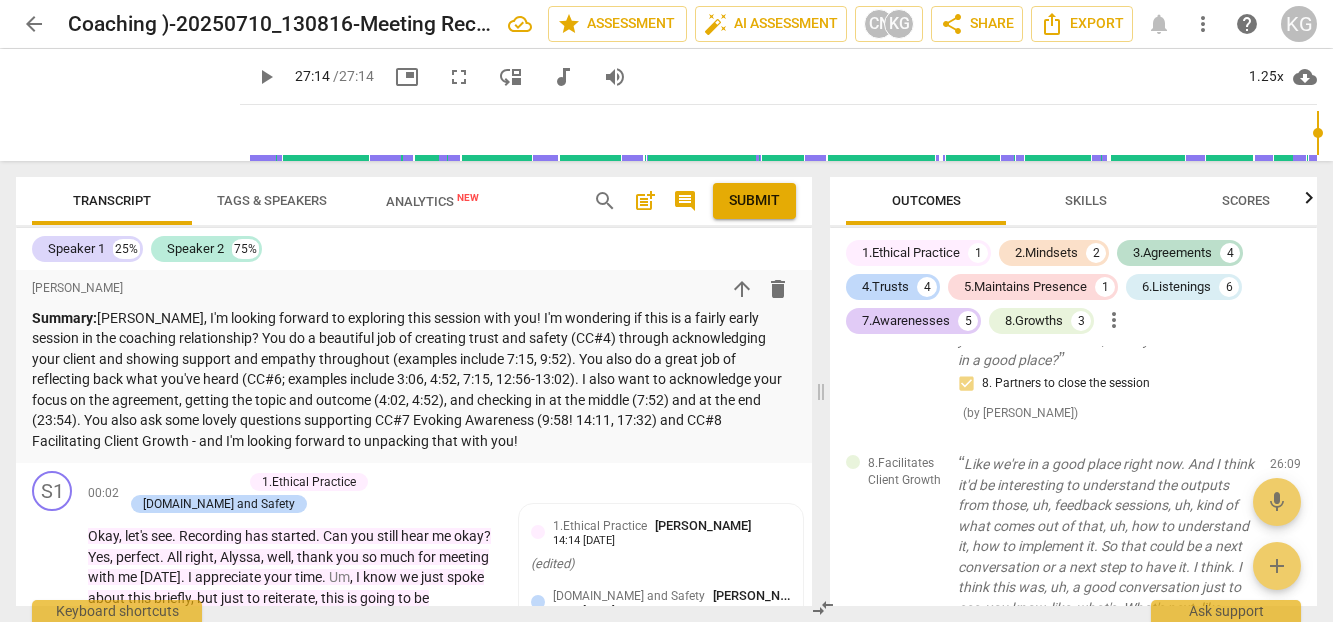 scroll, scrollTop: 331, scrollLeft: 0, axis: vertical 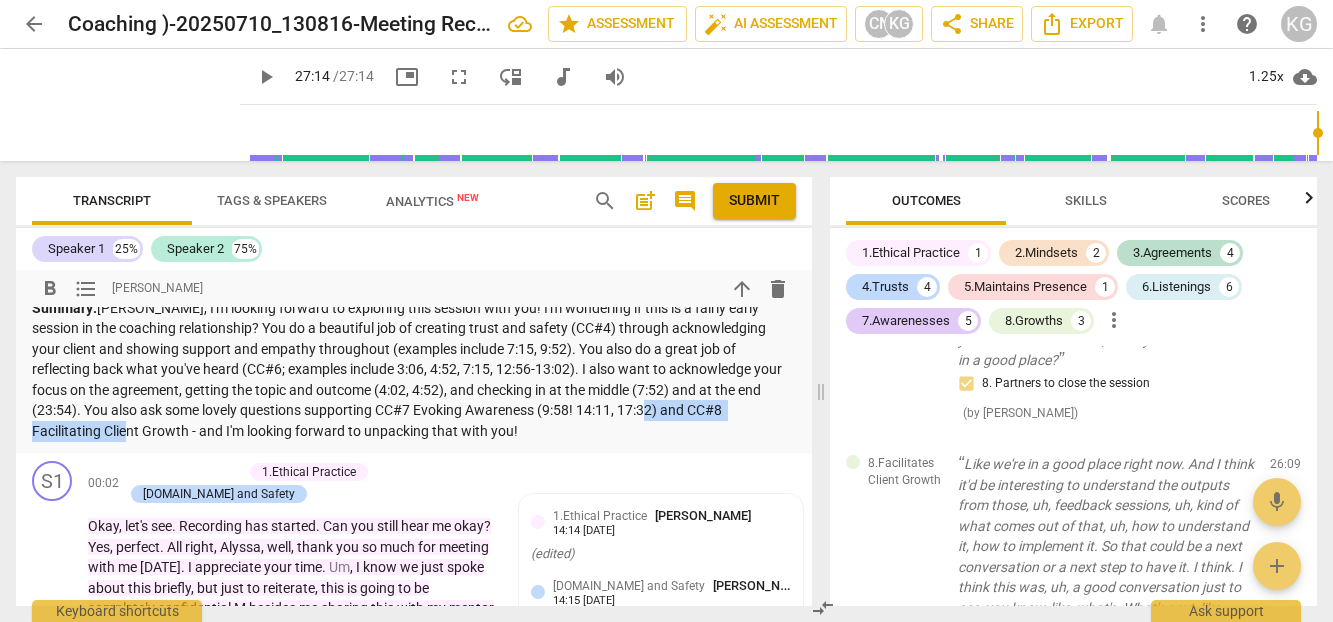 drag, startPoint x: 586, startPoint y: 411, endPoint x: 762, endPoint y: 413, distance: 176.01137 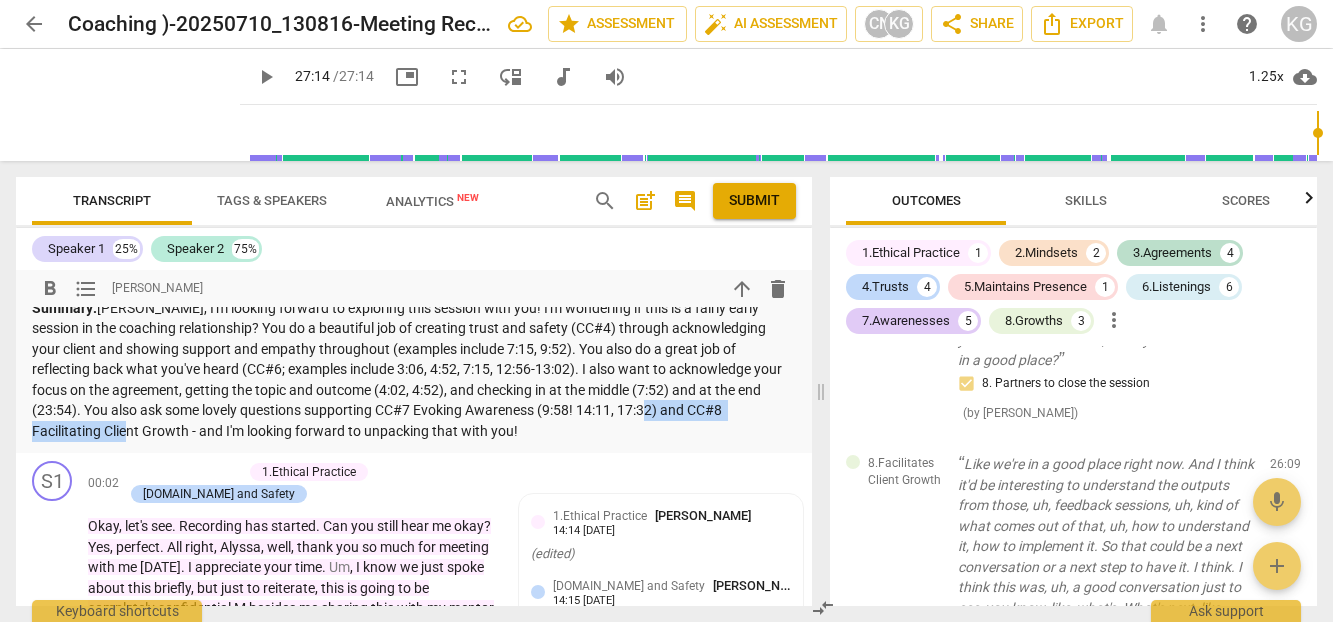 click on "Summary:   [PERSON_NAME], I'm looking forward to exploring this session with you! I'm wondering if this is a fairly early session in the coaching relationship? You do a beautiful job of creating trust and safety (CC#4) through acknowledging your client and showing support and empathy throughout (examples include 7:15, 9:52). You also do a great job of reflecting back what you've heard (CC#6; examples include 3:06, 4:52, 7:15, 12:56-13:02). I also want to acknowledge your focus on the agreement, getting the topic and outcome (4:02, 4:52), and checking in at the middle (7:52) and at the end (23:54). You also ask some lovely questions supporting CC#7 Evoking Awareness (9:58! 14:11, 17:32) and CC#8 Facilitating Client Growth - and I'm looking forward to unpacking that with you!" at bounding box center (414, 370) 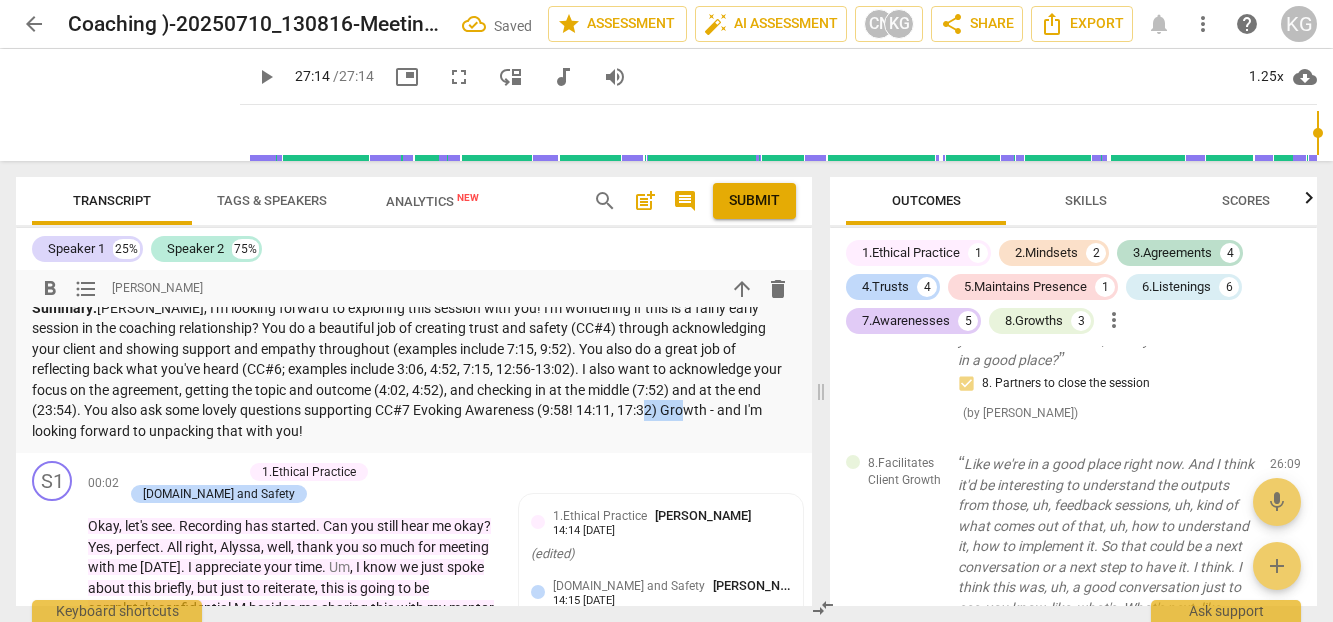 click on "Summary:   [PERSON_NAME], I'm looking forward to exploring this session with you! I'm wondering if this is a fairly early session in the coaching relationship? You do a beautiful job of creating trust and safety (CC#4) through acknowledging your client and showing support and empathy throughout (examples include 7:15, 9:52). You also do a great job of reflecting back what you've heard (CC#6; examples include 3:06, 4:52, 7:15, 12:56-13:02). I also want to acknowledge your focus on the agreement, getting the topic and outcome (4:02, 4:52), and checking in at the middle (7:52) and at the end (23:54). You also ask some lovely questions supporting CC#7 Evoking Awareness (9:58! 14:11, 17:32) Growth - and I'm looking forward to unpacking that with you!" at bounding box center (414, 370) 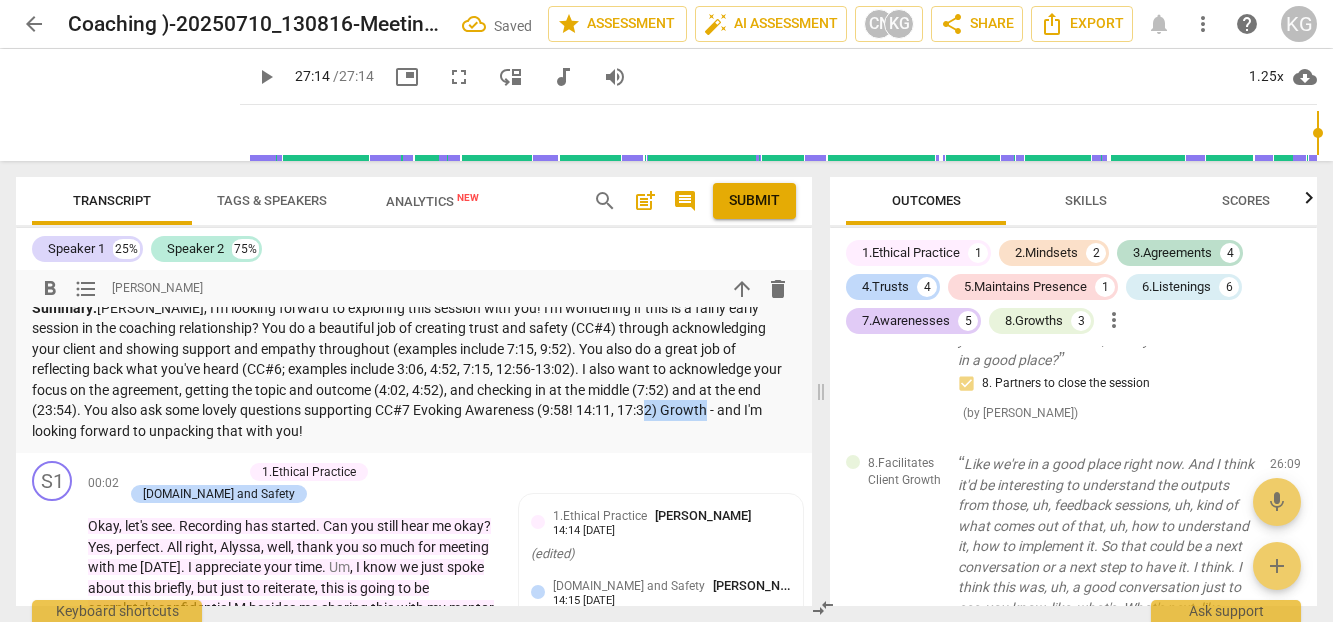 click on "Summary:   [PERSON_NAME], I'm looking forward to exploring this session with you! I'm wondering if this is a fairly early session in the coaching relationship? You do a beautiful job of creating trust and safety (CC#4) through acknowledging your client and showing support and empathy throughout (examples include 7:15, 9:52). You also do a great job of reflecting back what you've heard (CC#6; examples include 3:06, 4:52, 7:15, 12:56-13:02). I also want to acknowledge your focus on the agreement, getting the topic and outcome (4:02, 4:52), and checking in at the middle (7:52) and at the end (23:54). You also ask some lovely questions supporting CC#7 Evoking Awareness (9:58! 14:11, 17:32) Growth - and I'm looking forward to unpacking that with you!" at bounding box center [414, 370] 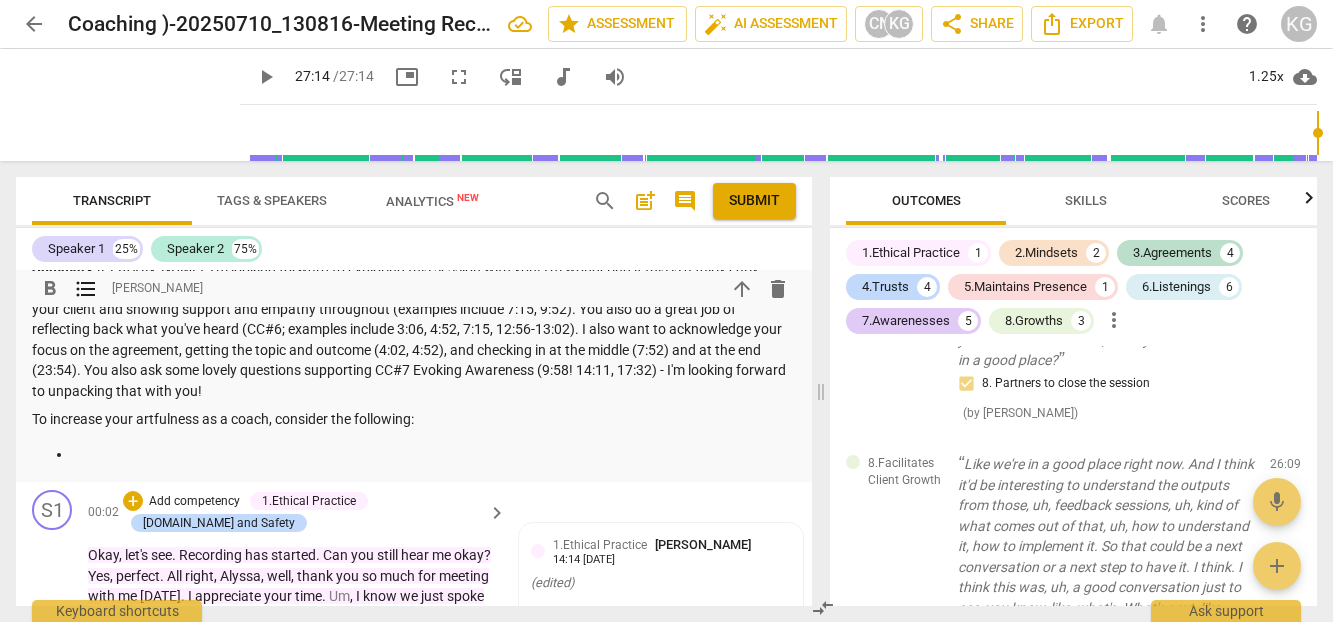 scroll, scrollTop: 389, scrollLeft: 0, axis: vertical 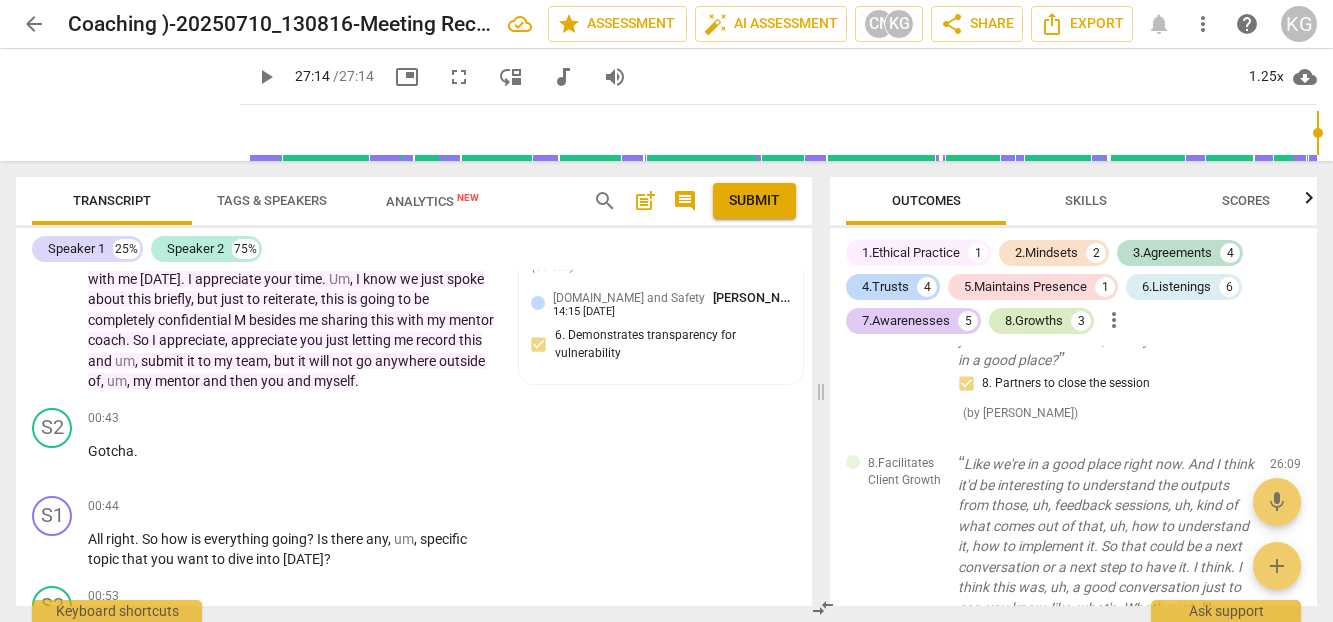 click on "8.Growths" at bounding box center [1034, 321] 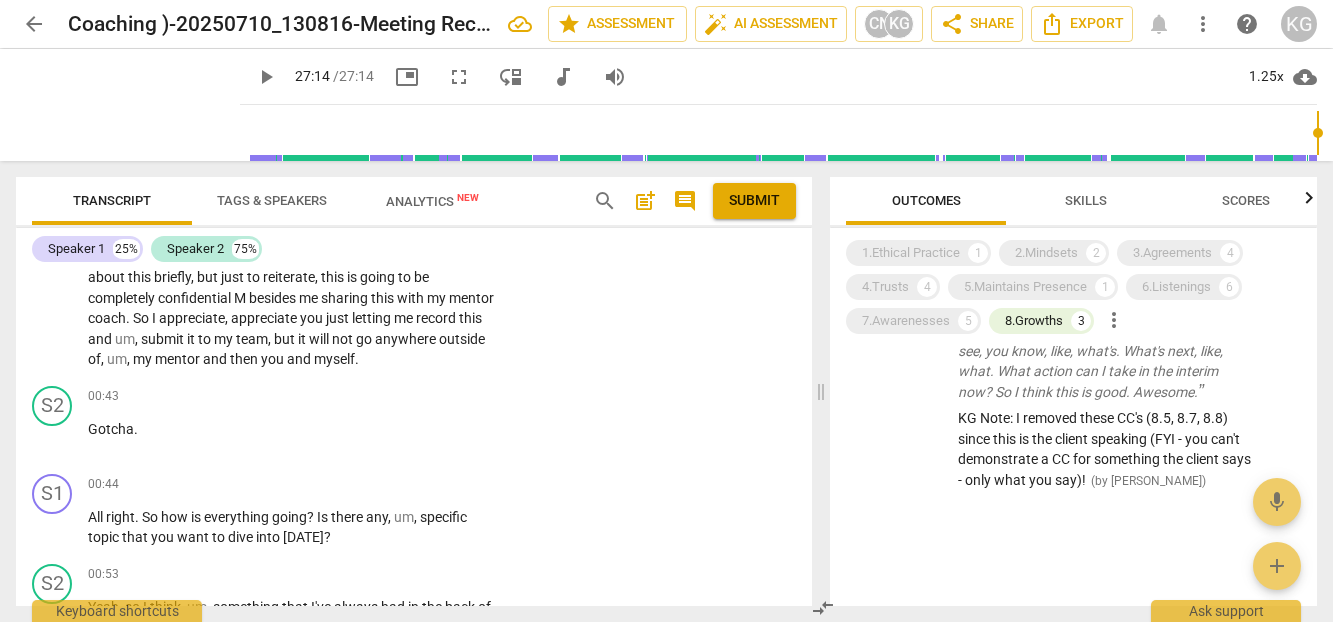 scroll, scrollTop: 116, scrollLeft: 0, axis: vertical 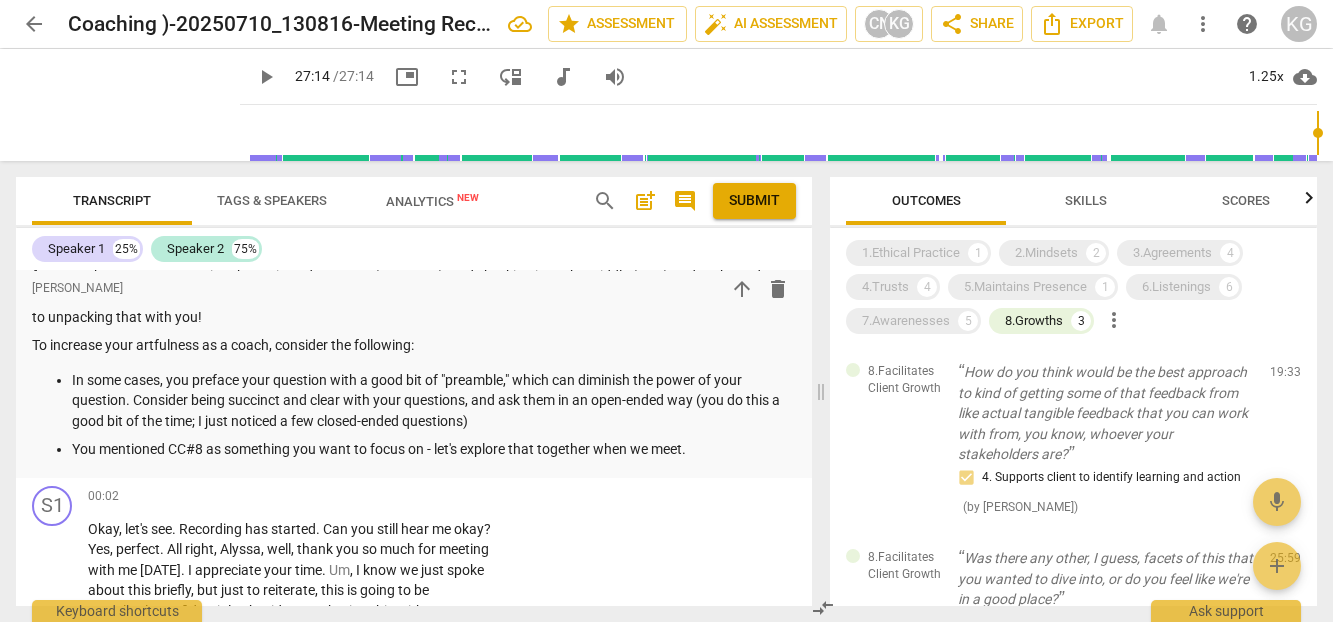 click on "format_bold format_list_bulleted [PERSON_NAME] arrow_downward delete Summary:   * My client is in this coaching partnership in order to: reflect on further her career at UCB. * In this session, my client desires: Have a conversation on where she wants to go in her career and reflect on steps to take to get her there.   * My client is challenged by: My client has already taken great strides in taking steps to further her career.  She is challenged by the feeling of being "stuck" within her current role and how she can expand on what she is doing now so that when presented with a career opportunity, she is ready and able to move to the next stage. * The ICF Core Competencies and/or Generative Coaching principles, models, or techniques I want to explore in this conversation are: Evoking Awareness and Facilitating Client Growth are the two areas I wanted to focus on. format_bold format_list_bulleted [PERSON_NAME] arrow_upward delete Summary: To increase your artfulness as a coach, consider the following:" at bounding box center [414, 151] 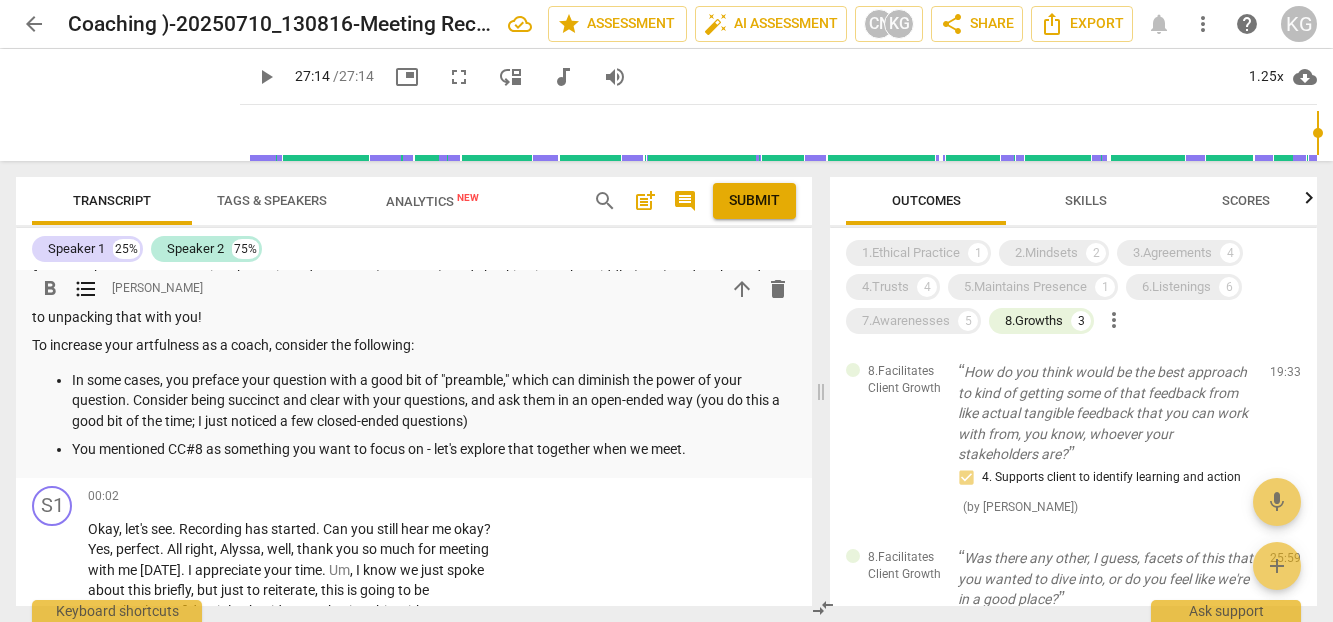 click on "You mentioned CC#8 as something you want to focus on - let's explore that together when we meet." at bounding box center [434, 449] 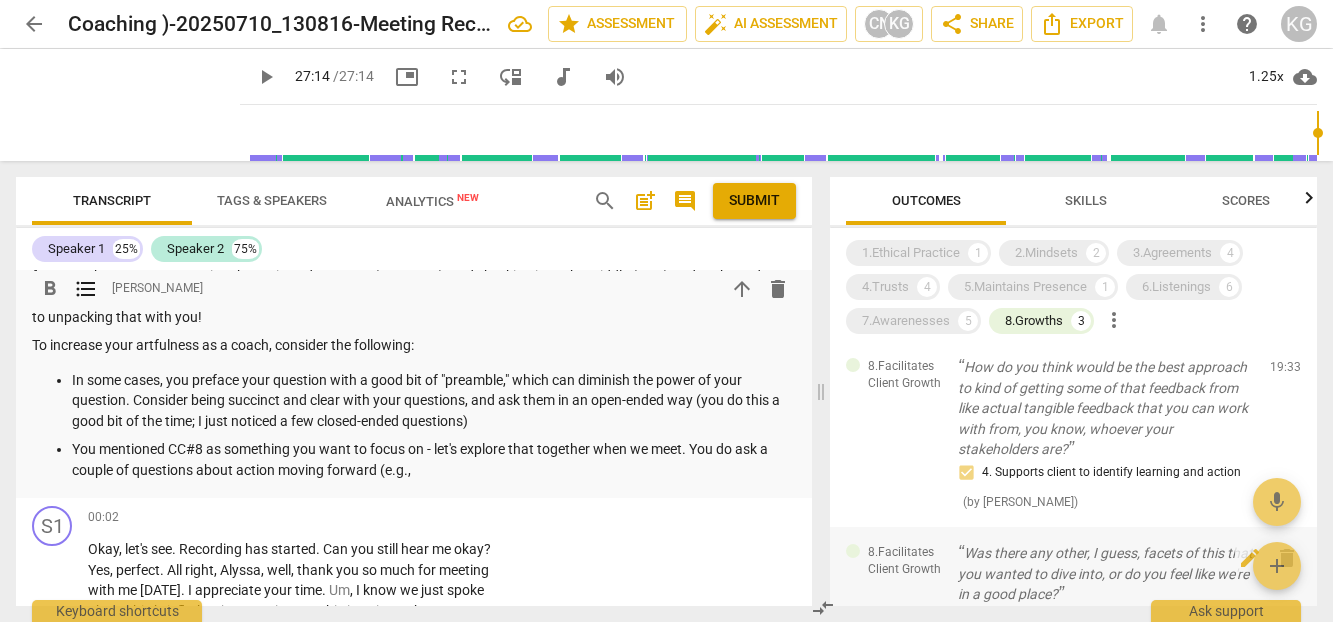 scroll, scrollTop: 0, scrollLeft: 0, axis: both 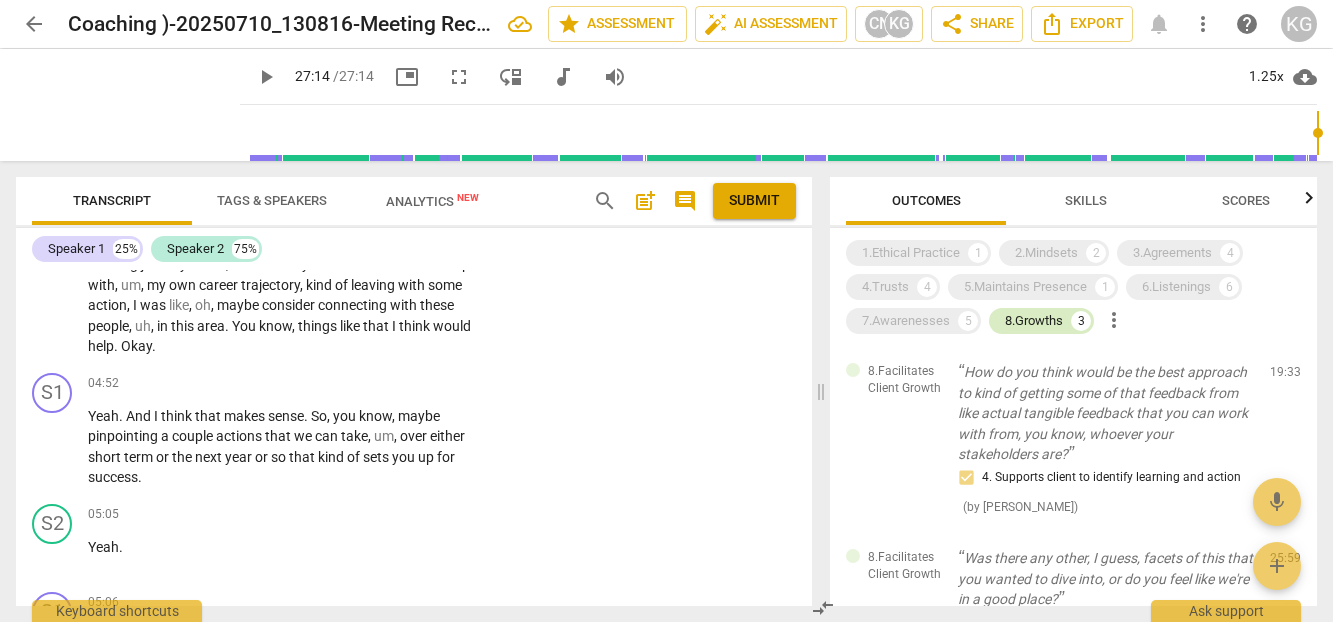click on "8.Growths 3" at bounding box center [1041, 321] 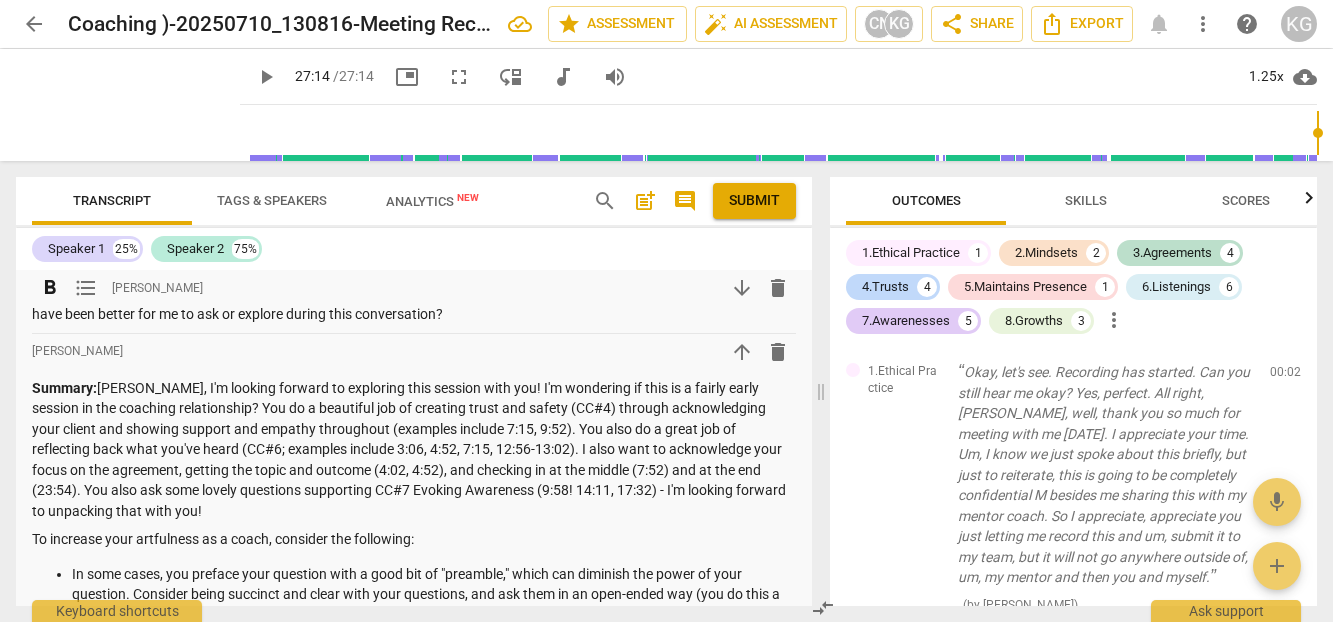 scroll, scrollTop: 259, scrollLeft: 0, axis: vertical 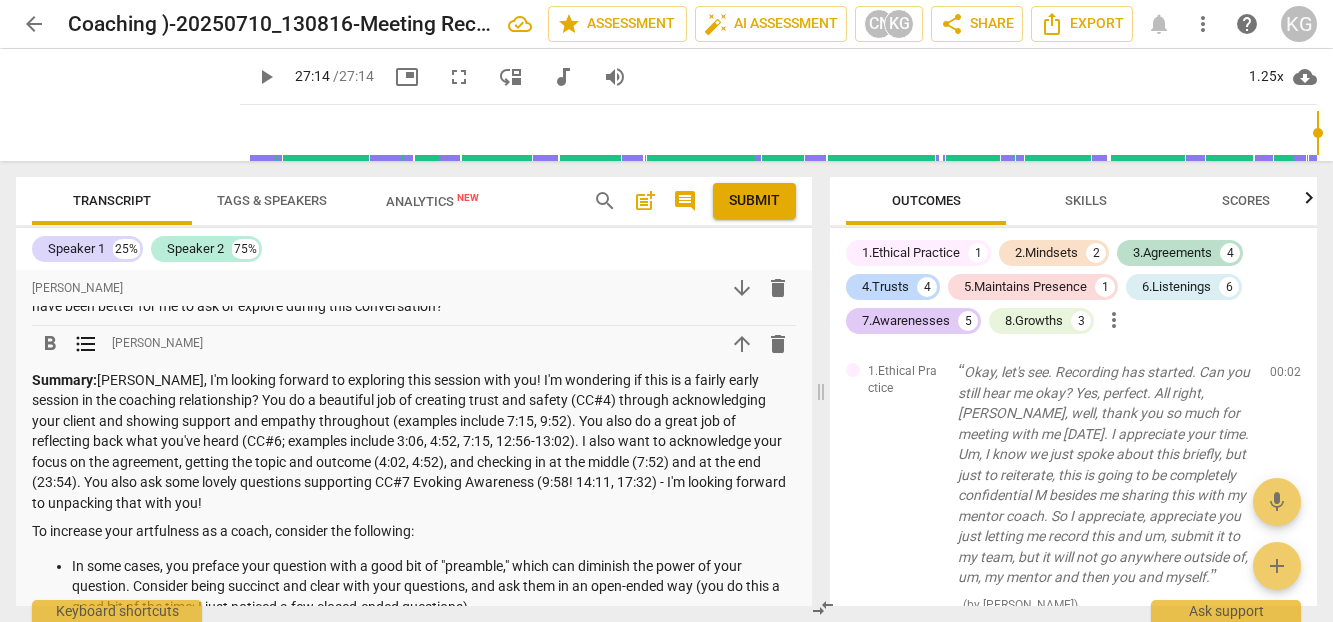 click on "Summary:   [PERSON_NAME], I'm looking forward to exploring this session with you! I'm wondering if this is a fairly early session in the coaching relationship? You do a beautiful job of creating trust and safety (CC#4) through acknowledging your client and showing support and empathy throughout (examples include 7:15, 9:52). You also do a great job of reflecting back what you've heard (CC#6; examples include 3:06, 4:52, 7:15, 12:56-13:02). I also want to acknowledge your focus on the agreement, getting the topic and outcome (4:02, 4:52), and checking in at the middle (7:52) and at the end (23:54). You also ask some lovely questions supporting CC#7 Evoking Awareness (9:58! 14:11, 17:32) - I'm looking forward to unpacking that with you!" at bounding box center [414, 442] 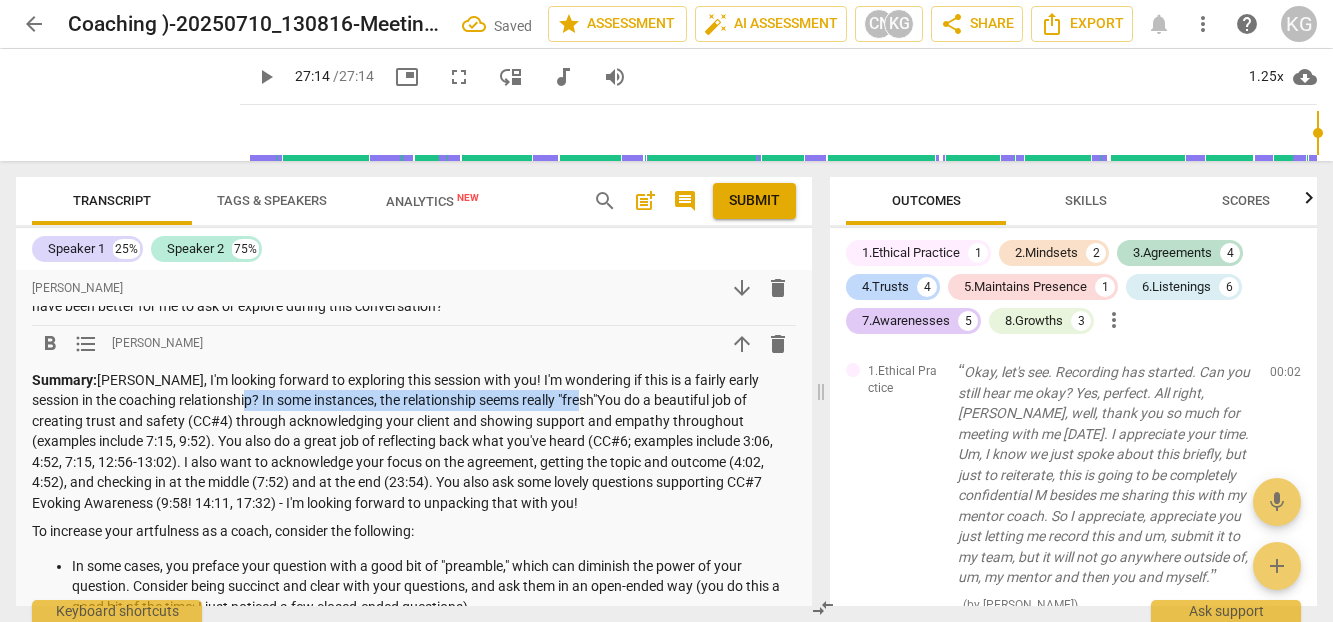 click on "Summary:   [PERSON_NAME], I'm looking forward to exploring this session with you! I'm wondering if this is a fairly early session in the coaching relationship? In some instances, the relationship seems really "fresh"You do a beautiful job of creating trust and safety (CC#4) through acknowledging your client and showing support and empathy throughout (examples include 7:15, 9:52). You also do a great job of reflecting back what you've heard (CC#6; examples include 3:06, 4:52, 7:15, 12:56-13:02). I also want to acknowledge your focus on the agreement, getting the topic and outcome (4:02, 4:52), and checking in at the middle (7:52) and at the end (23:54). You also ask some lovely questions supporting CC#7 Evoking Awareness (9:58! 14:11, 17:32) - I'm looking forward to unpacking that with you!" at bounding box center (414, 442) 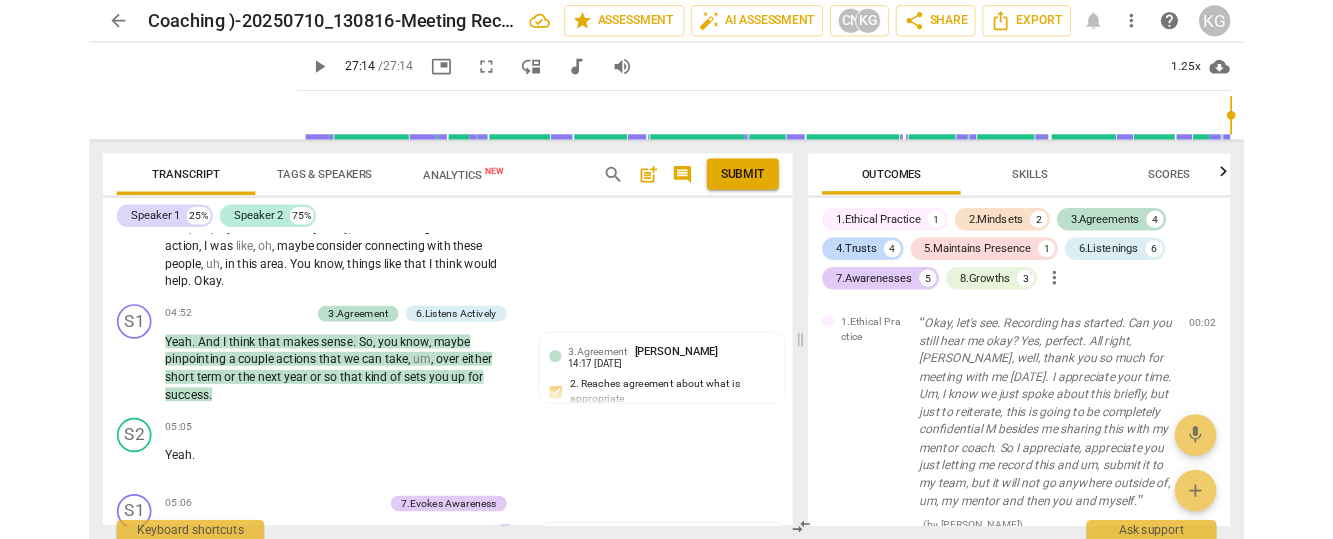 scroll, scrollTop: 2410, scrollLeft: 0, axis: vertical 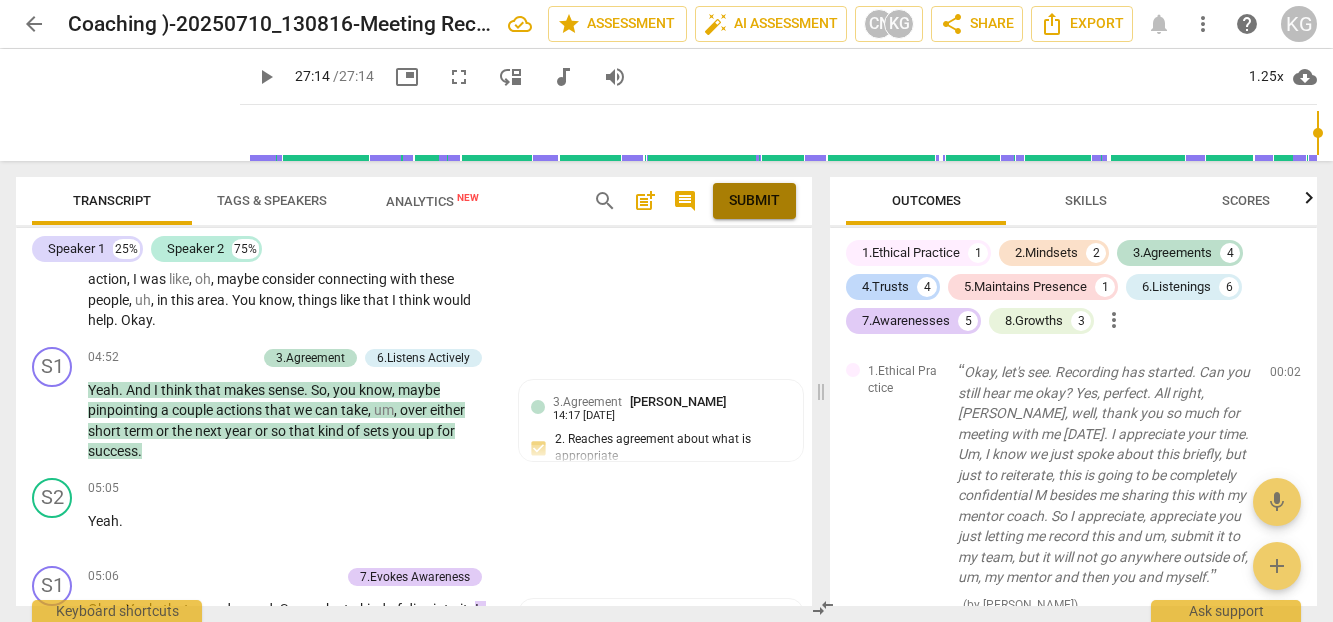 click on "Submit" at bounding box center [754, 201] 